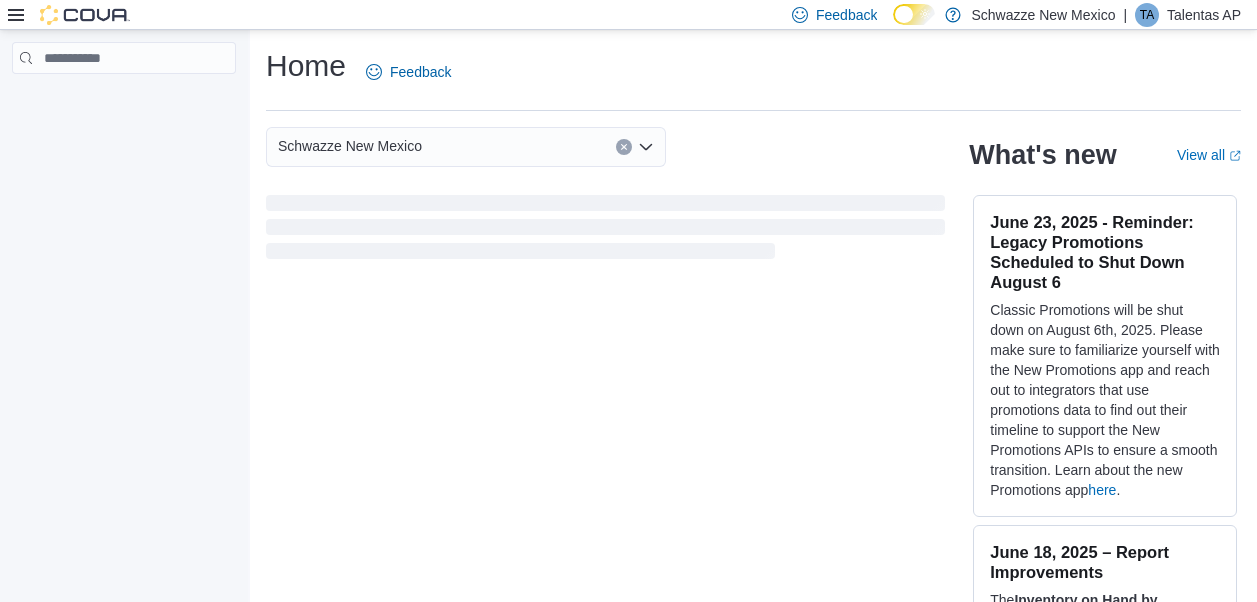 scroll, scrollTop: 0, scrollLeft: 0, axis: both 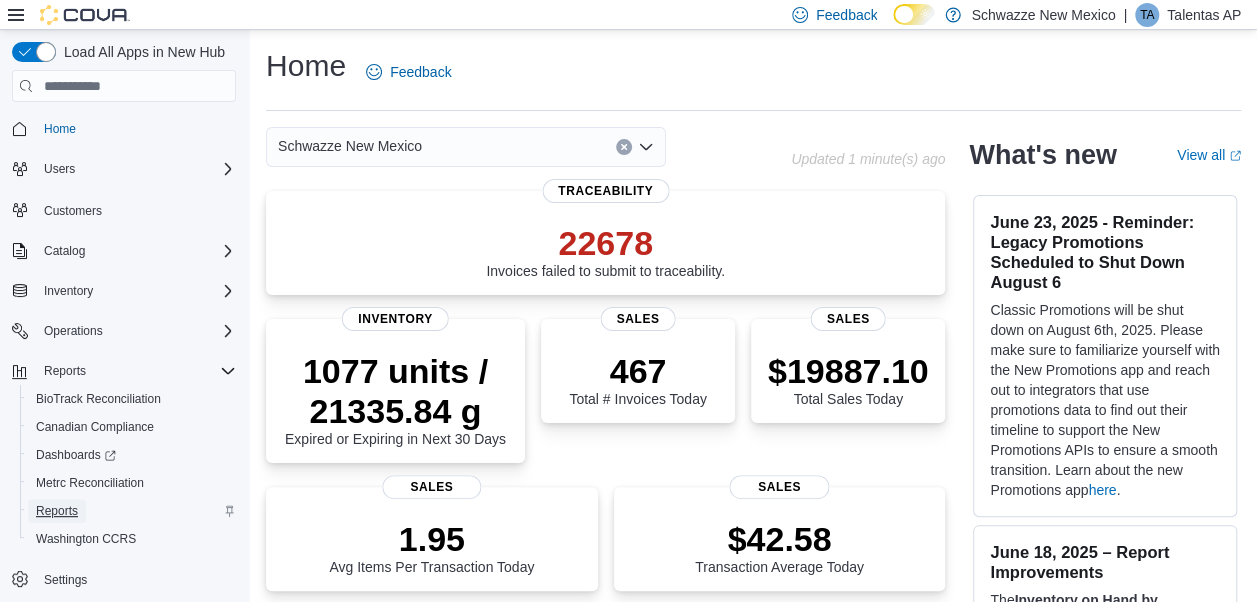 click on "Reports" at bounding box center [57, 511] 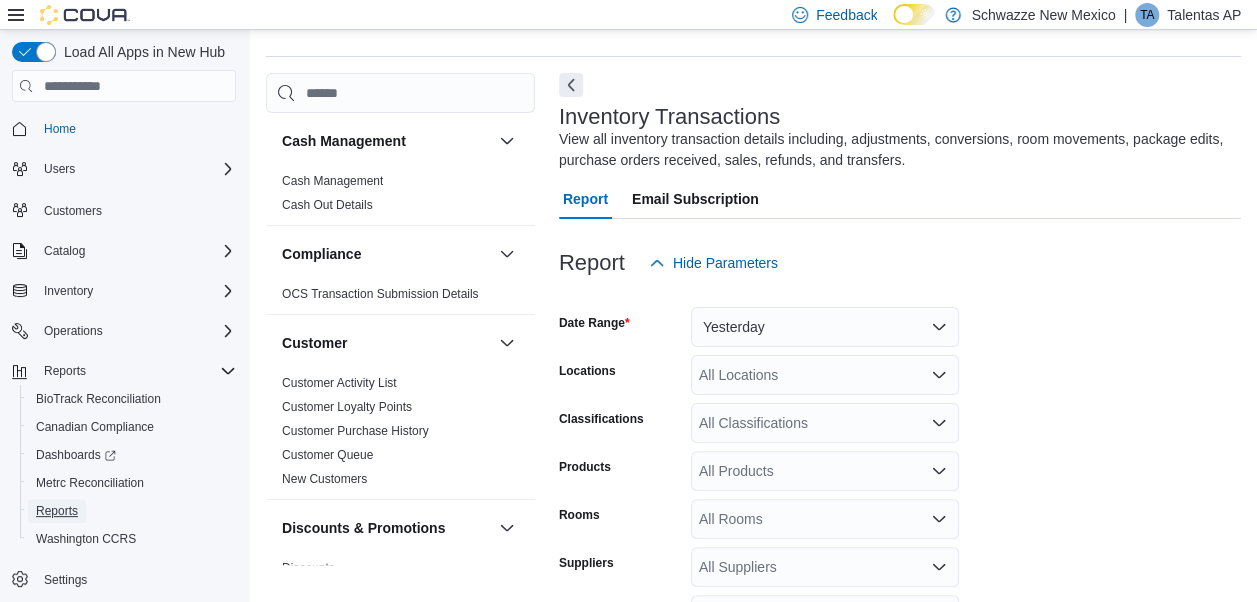 scroll, scrollTop: 67, scrollLeft: 0, axis: vertical 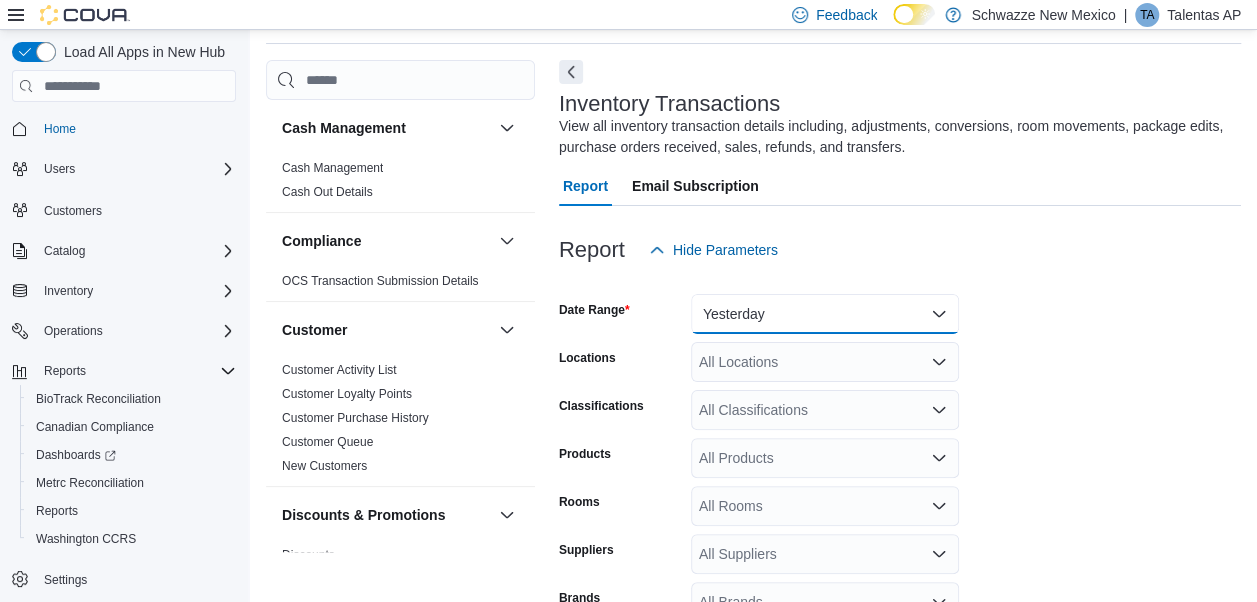 click on "Yesterday" at bounding box center [825, 314] 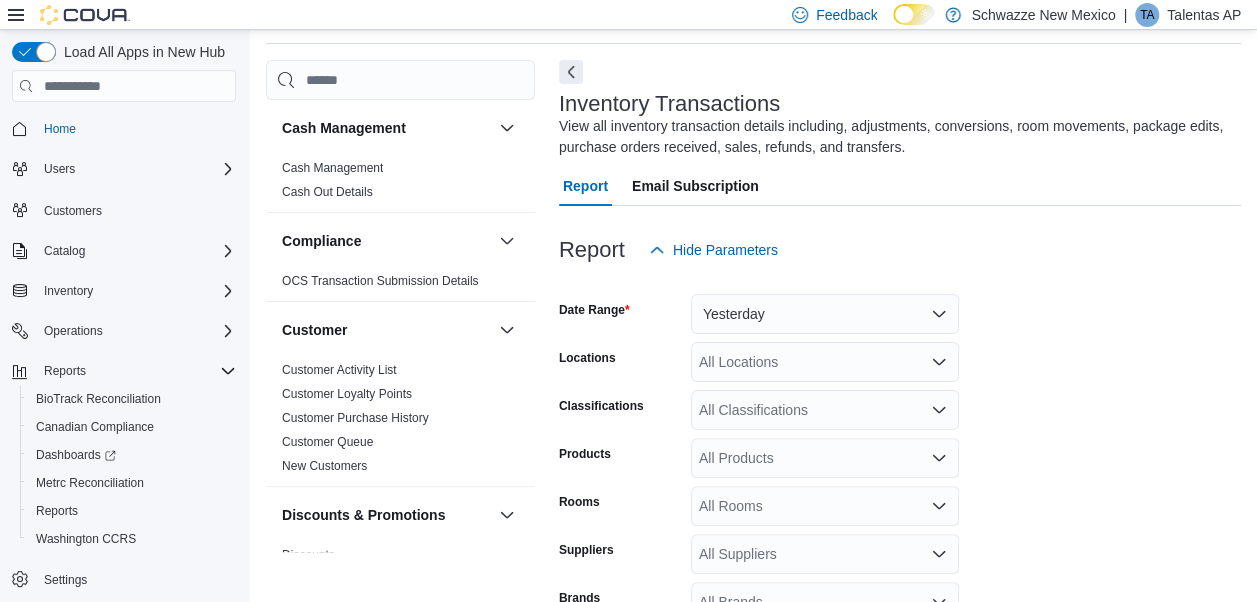 scroll, scrollTop: 61, scrollLeft: 0, axis: vertical 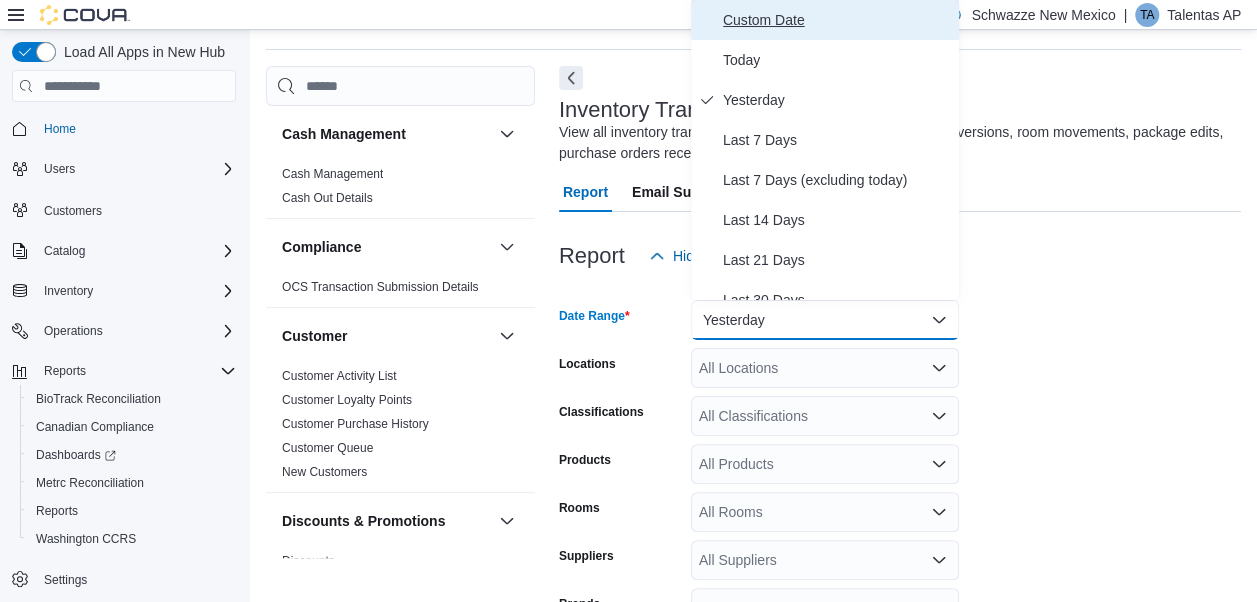 click on "Custom Date" at bounding box center [837, 20] 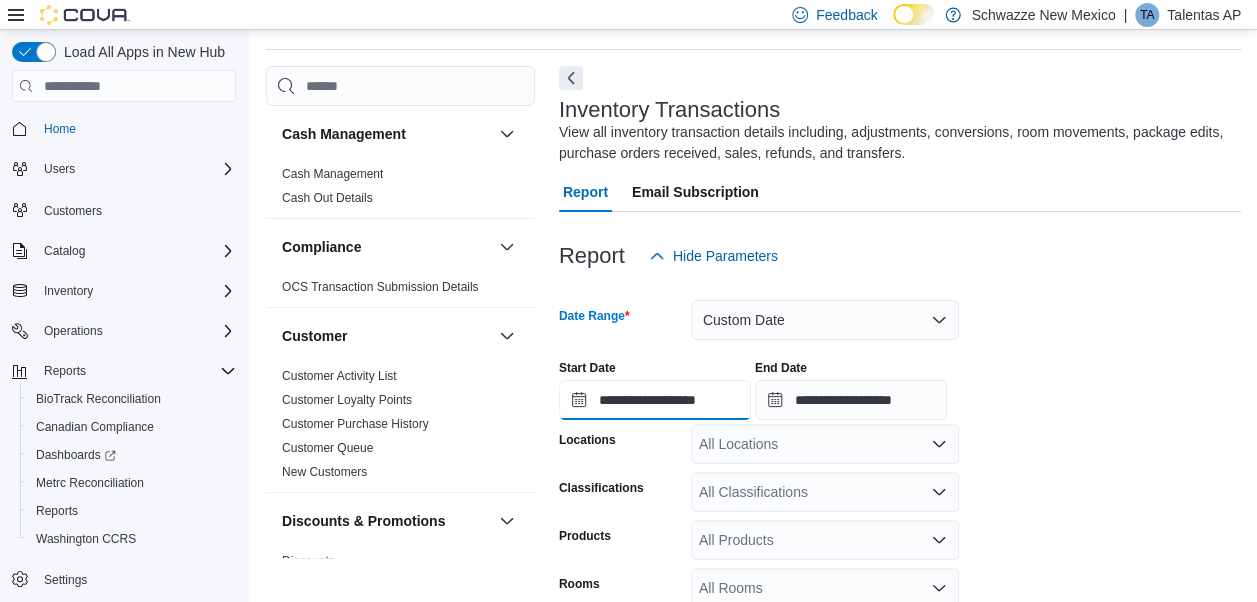 click on "**********" at bounding box center [655, 400] 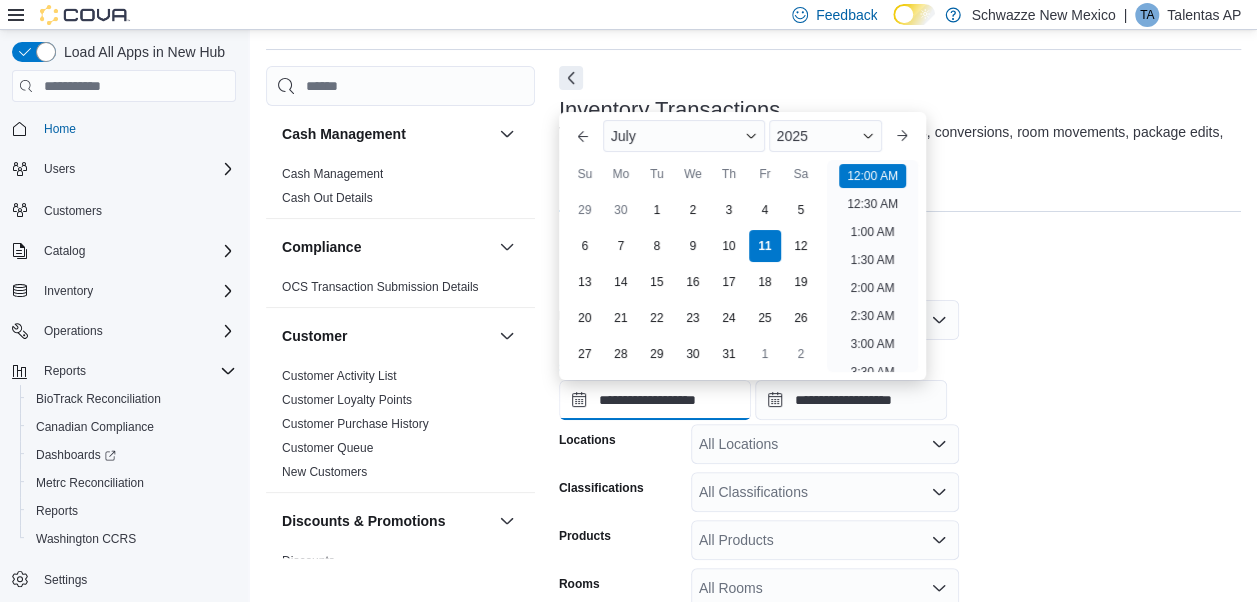 scroll, scrollTop: 62, scrollLeft: 0, axis: vertical 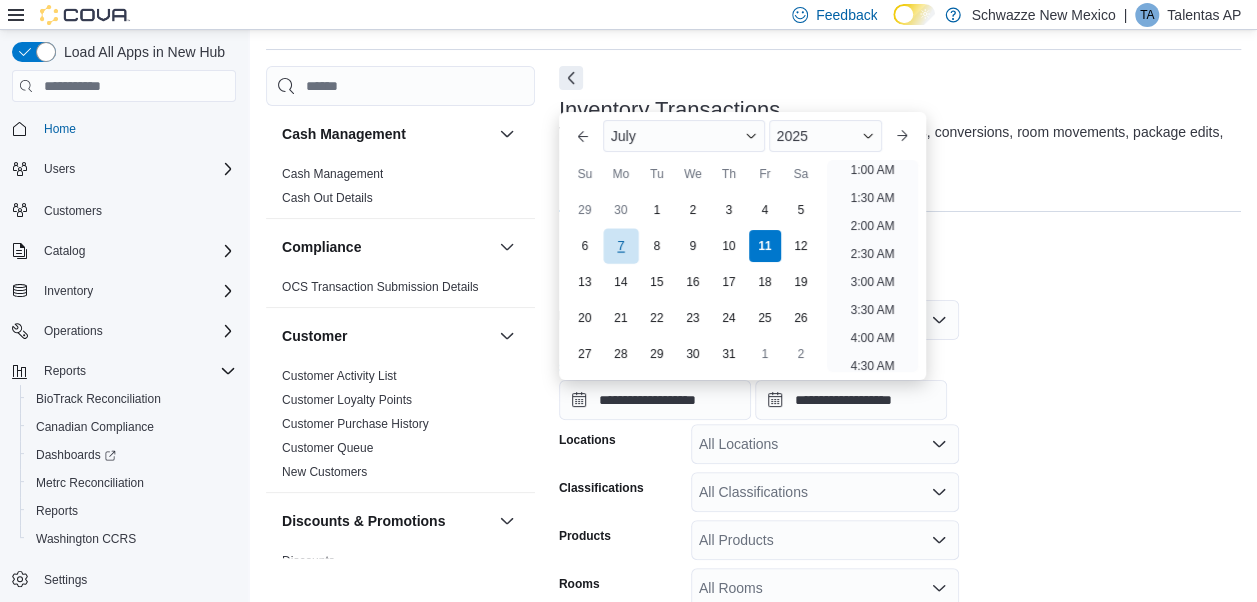 click on "7" at bounding box center [620, 245] 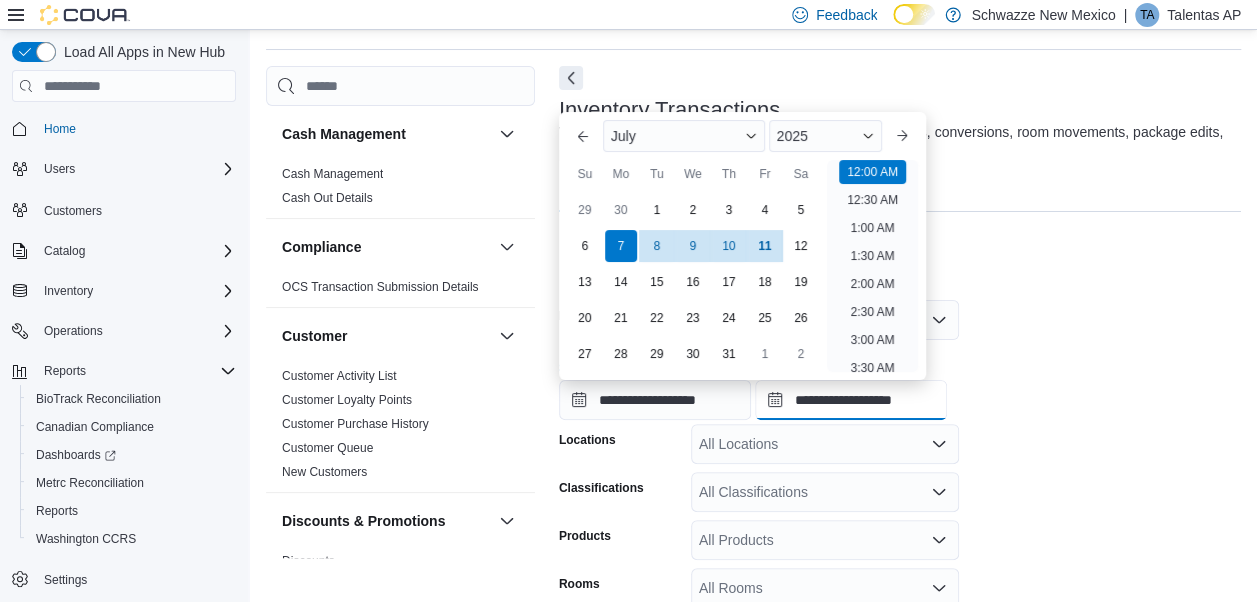 click on "**********" at bounding box center (851, 400) 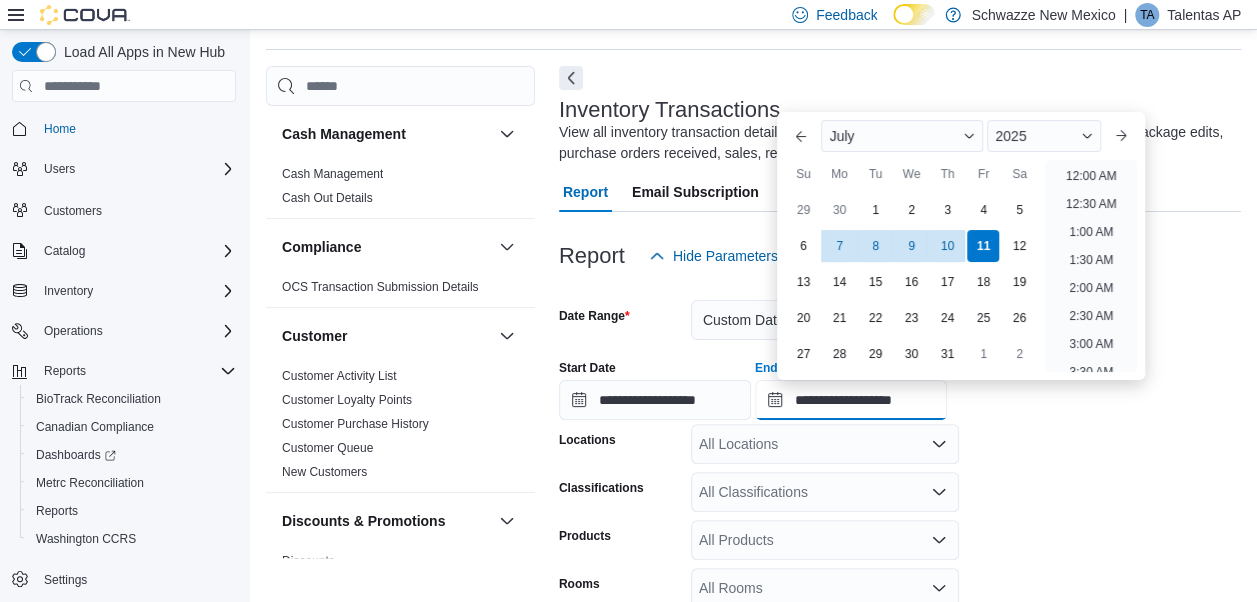 scroll, scrollTop: 1136, scrollLeft: 0, axis: vertical 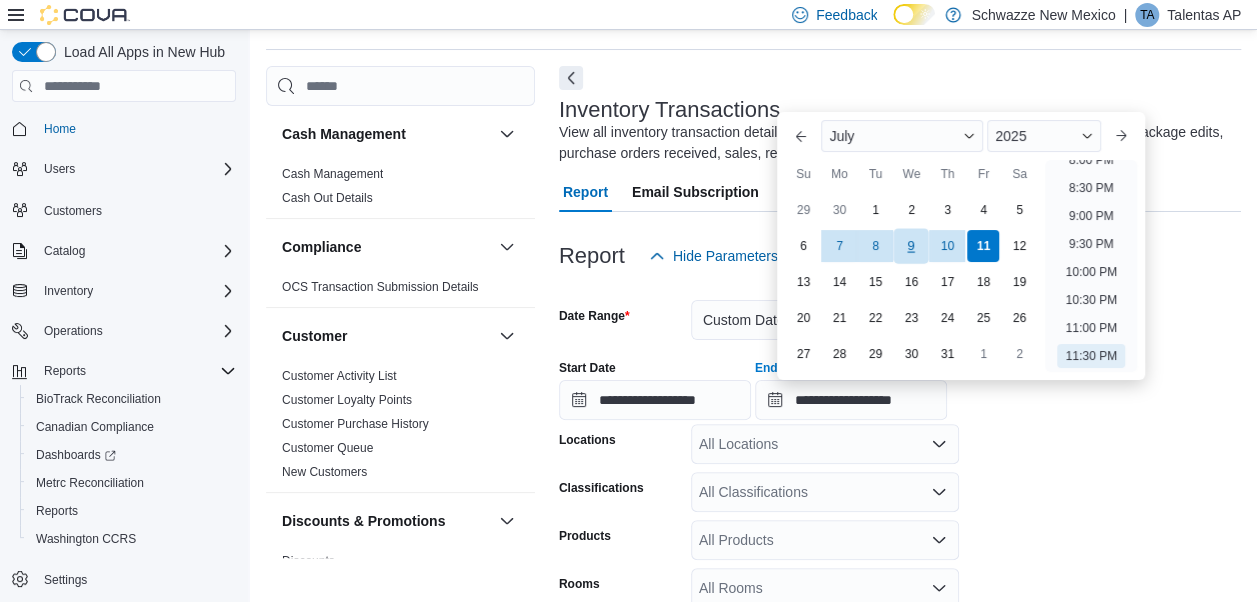 click on "9" at bounding box center [911, 245] 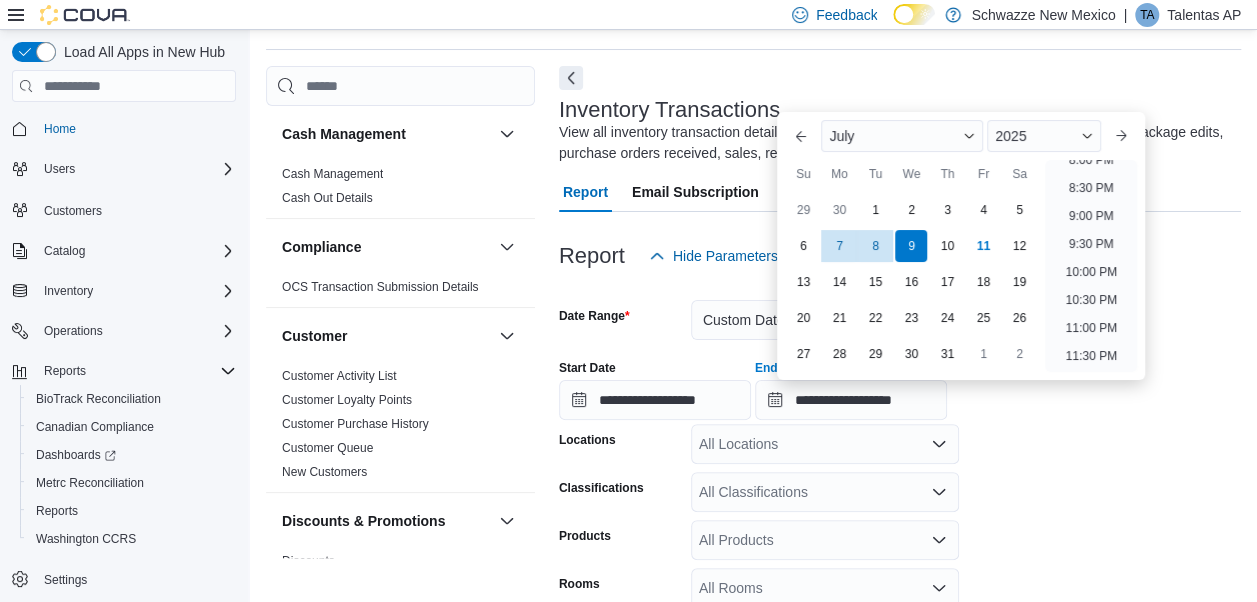 drag, startPoint x: 1044, startPoint y: 479, endPoint x: 1040, endPoint y: 464, distance: 15.524175 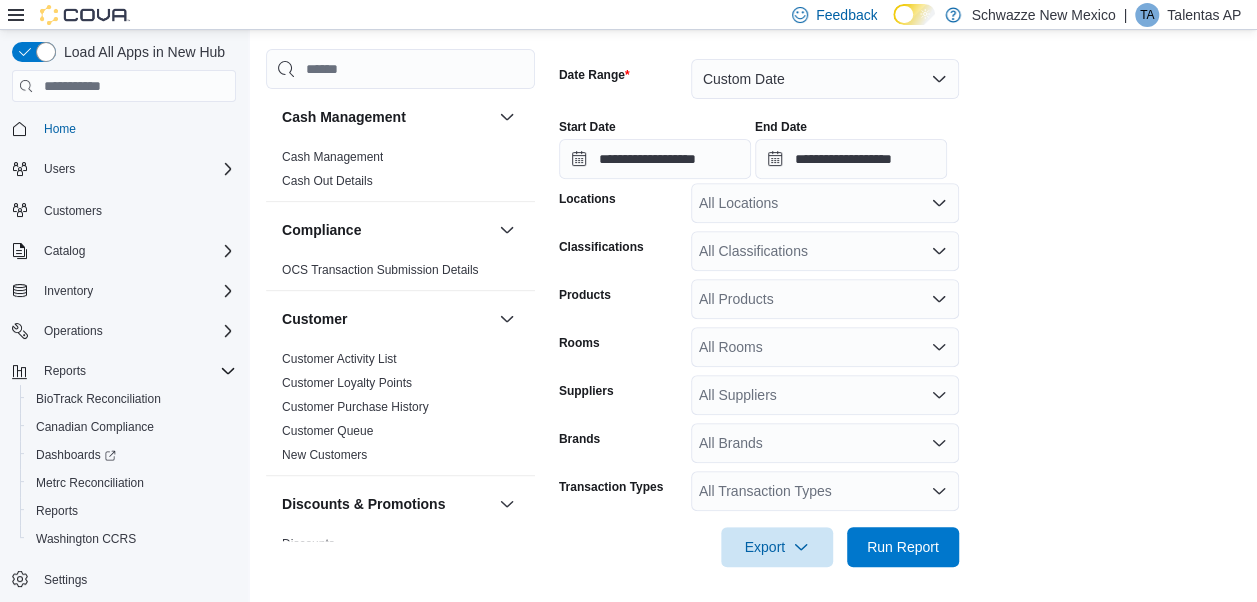 scroll, scrollTop: 307, scrollLeft: 0, axis: vertical 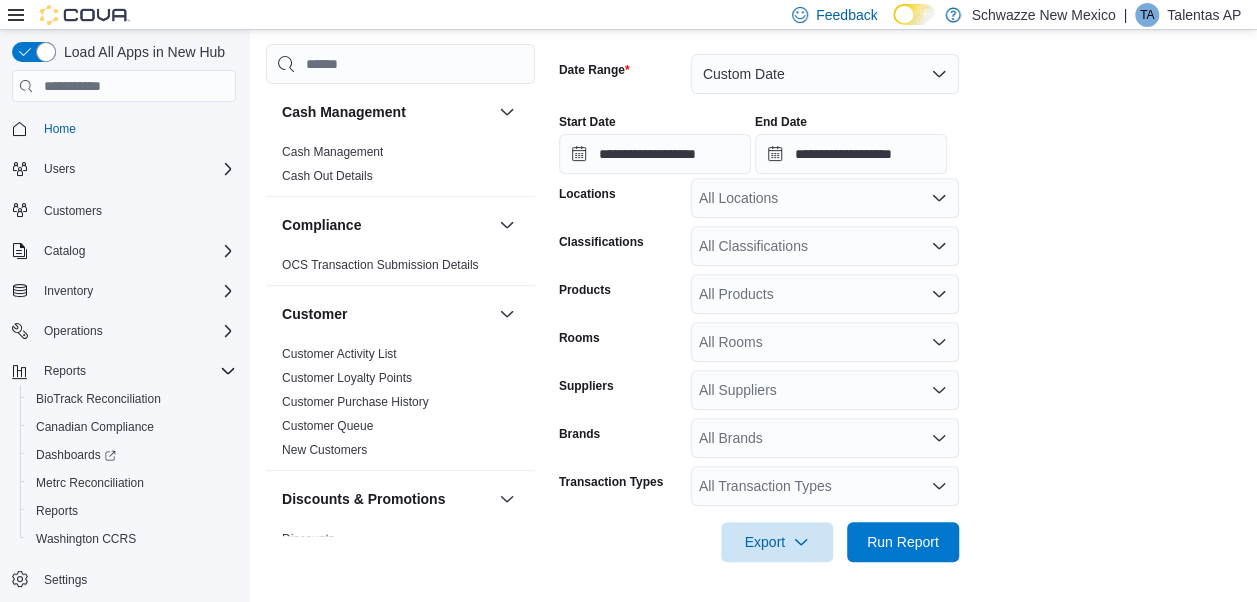 click on "All Transaction Types" at bounding box center [825, 486] 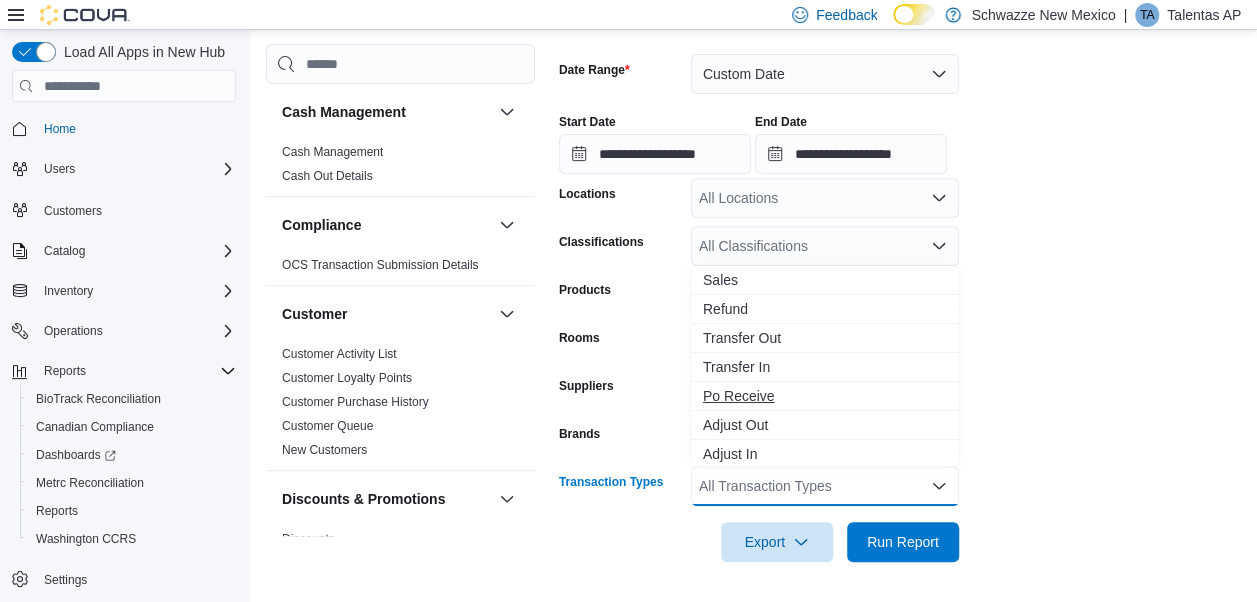 click on "Po Receive" at bounding box center (825, 396) 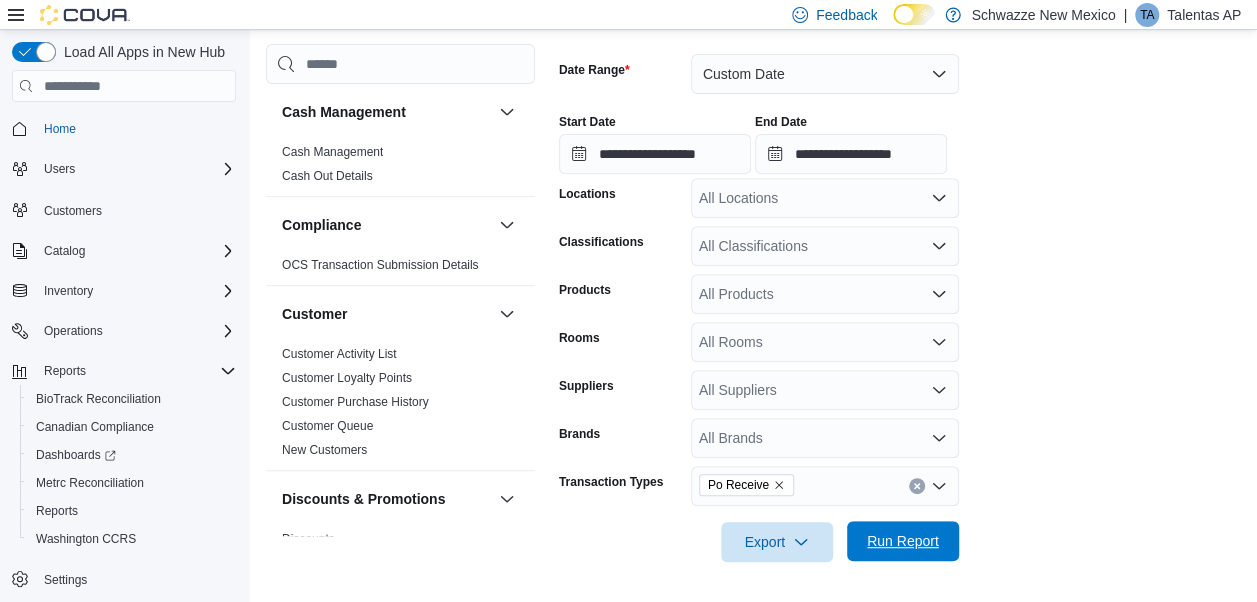 click on "Run Report" at bounding box center (903, 541) 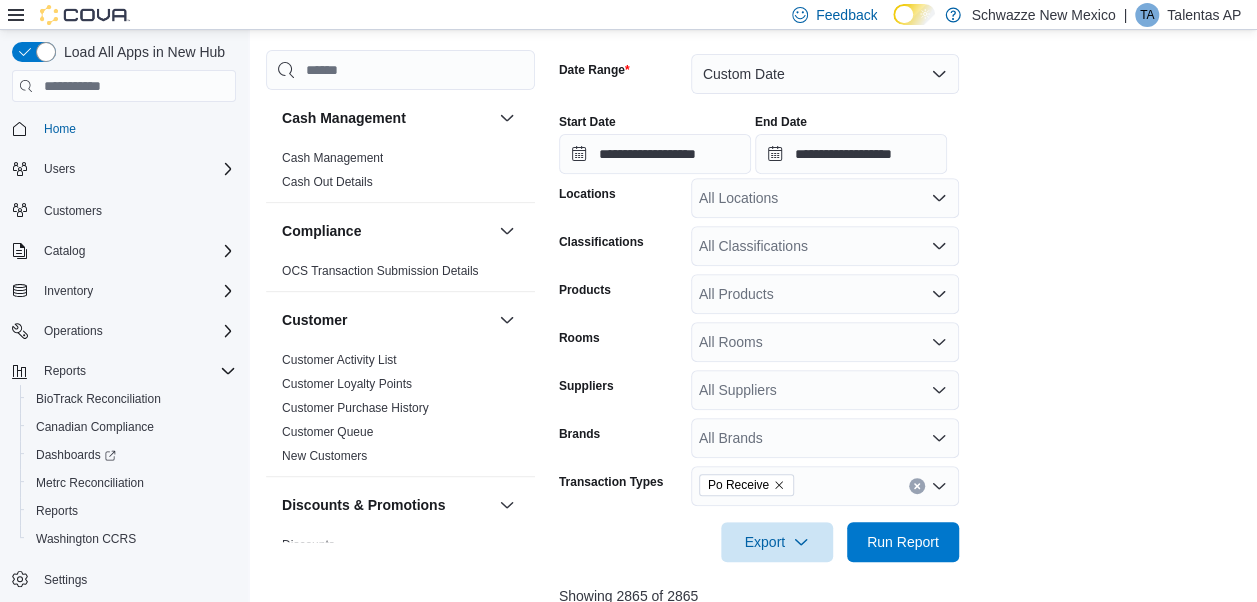 scroll, scrollTop: 807, scrollLeft: 0, axis: vertical 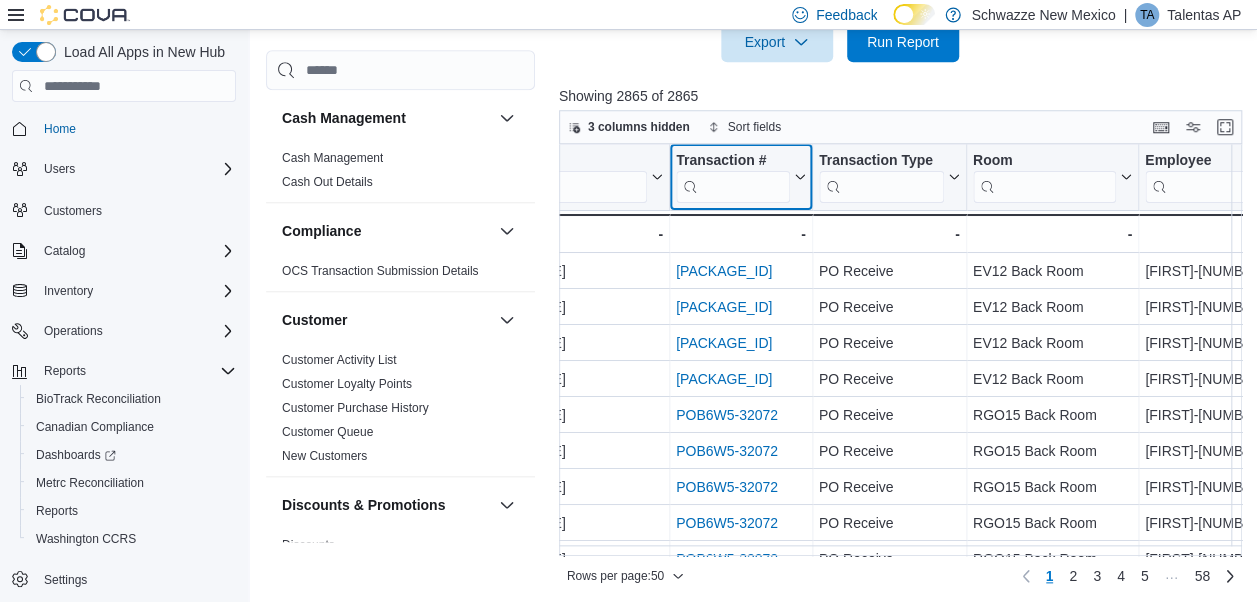 click at bounding box center (733, 187) 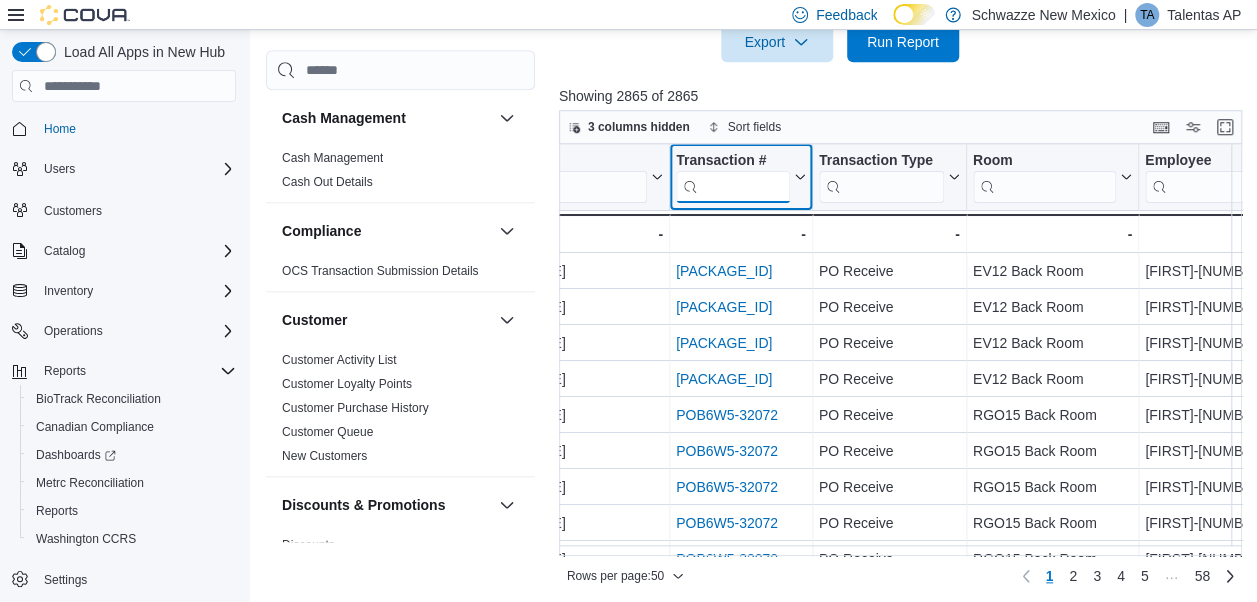 paste on "**********" 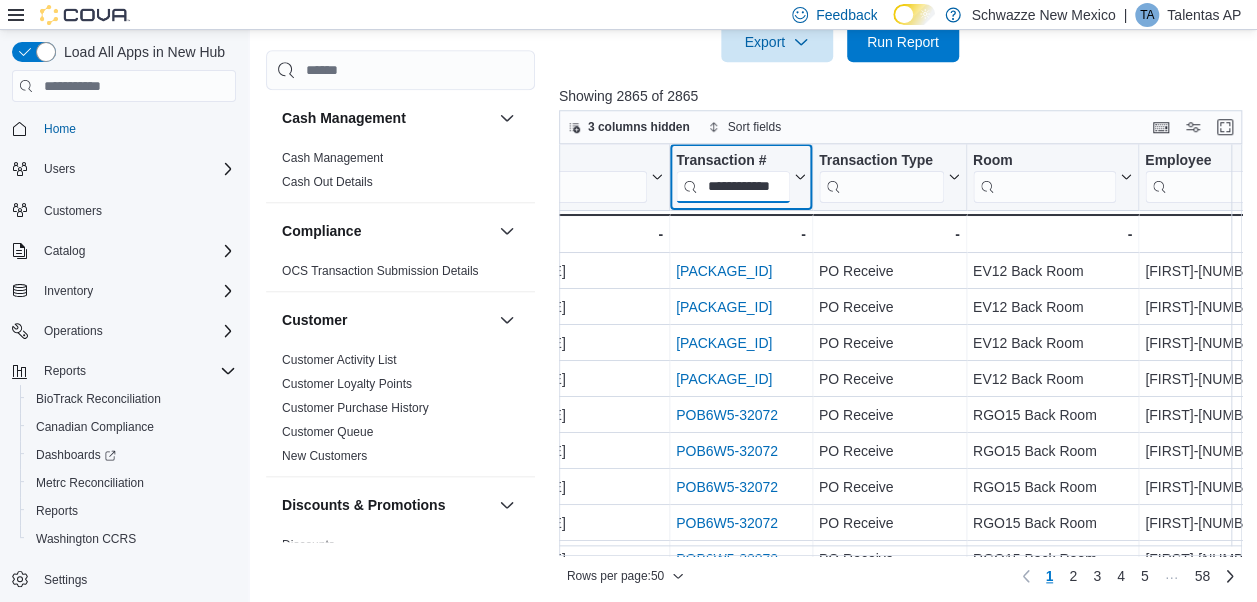 scroll, scrollTop: 0, scrollLeft: 28, axis: horizontal 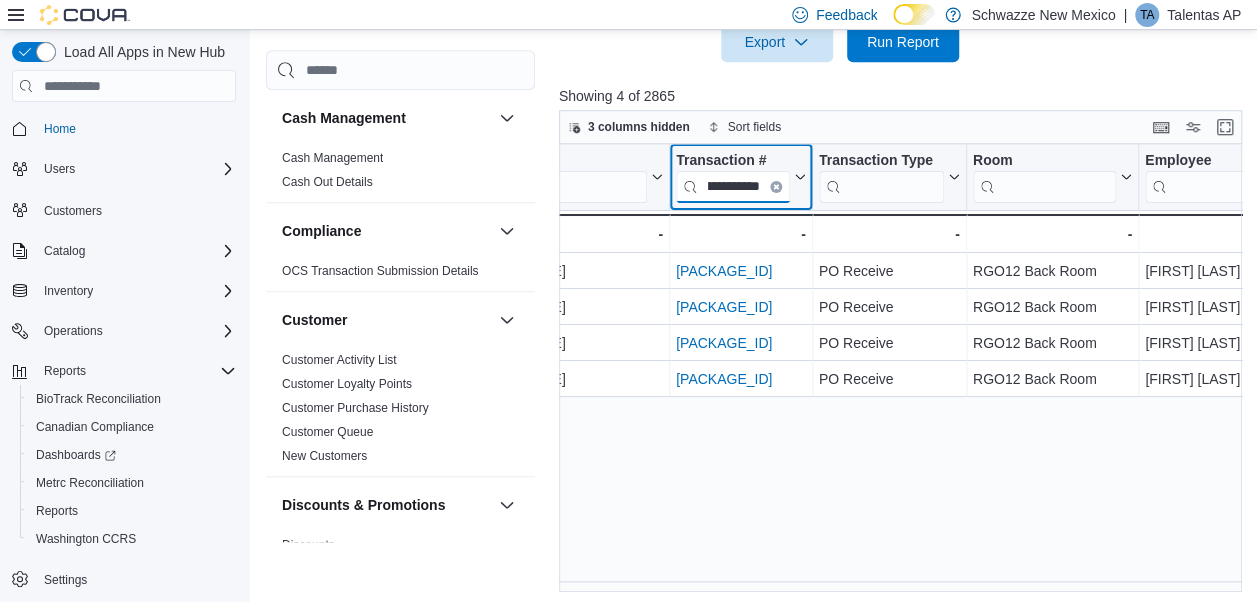 type on "**********" 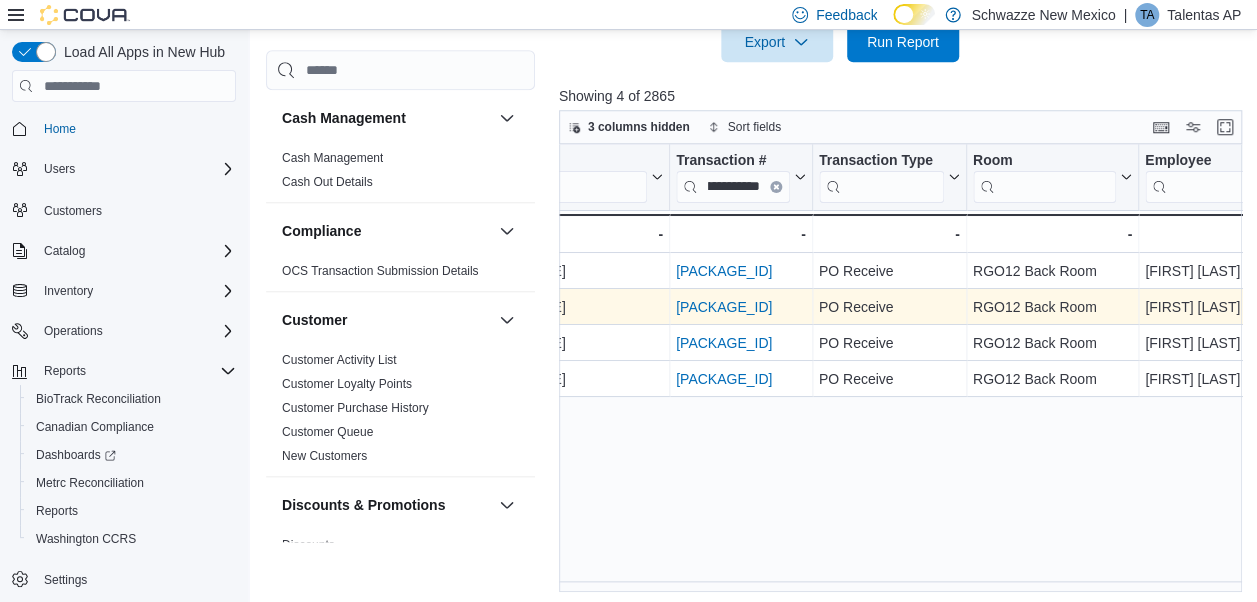 click on "POB6W5-31940" at bounding box center (724, 307) 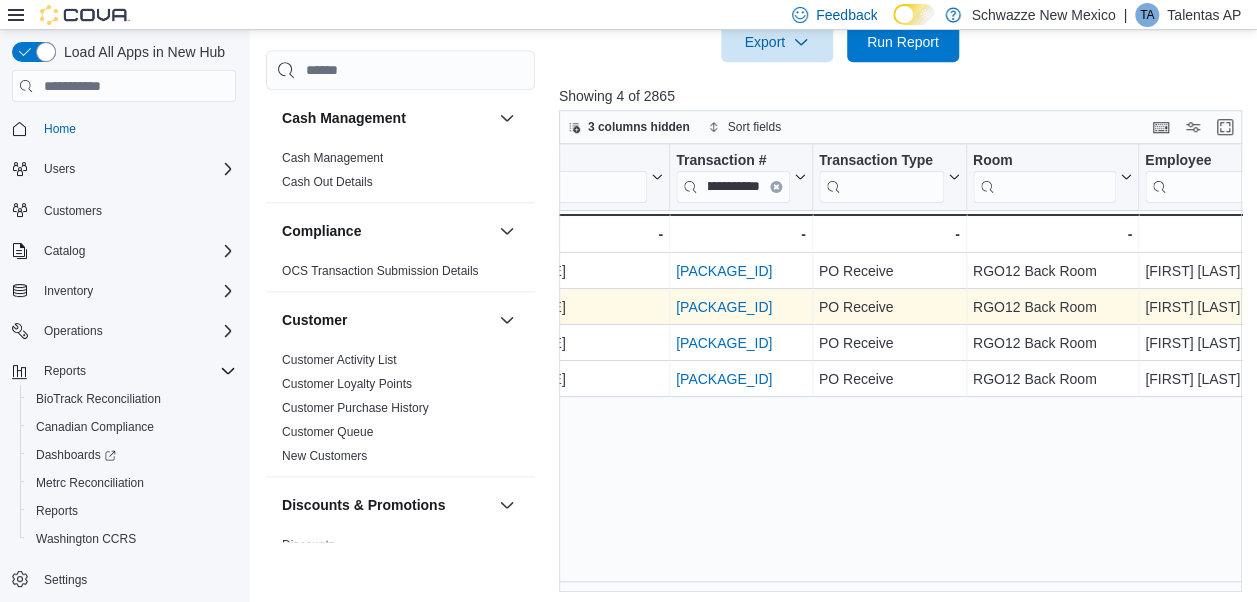 scroll, scrollTop: 0, scrollLeft: 0, axis: both 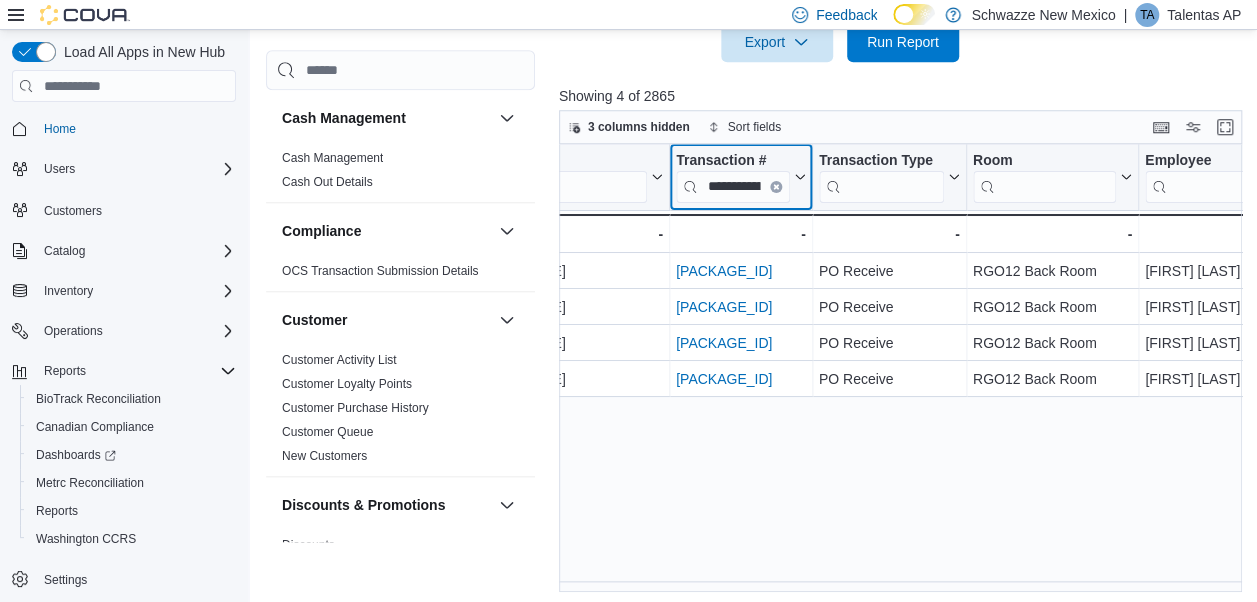 click 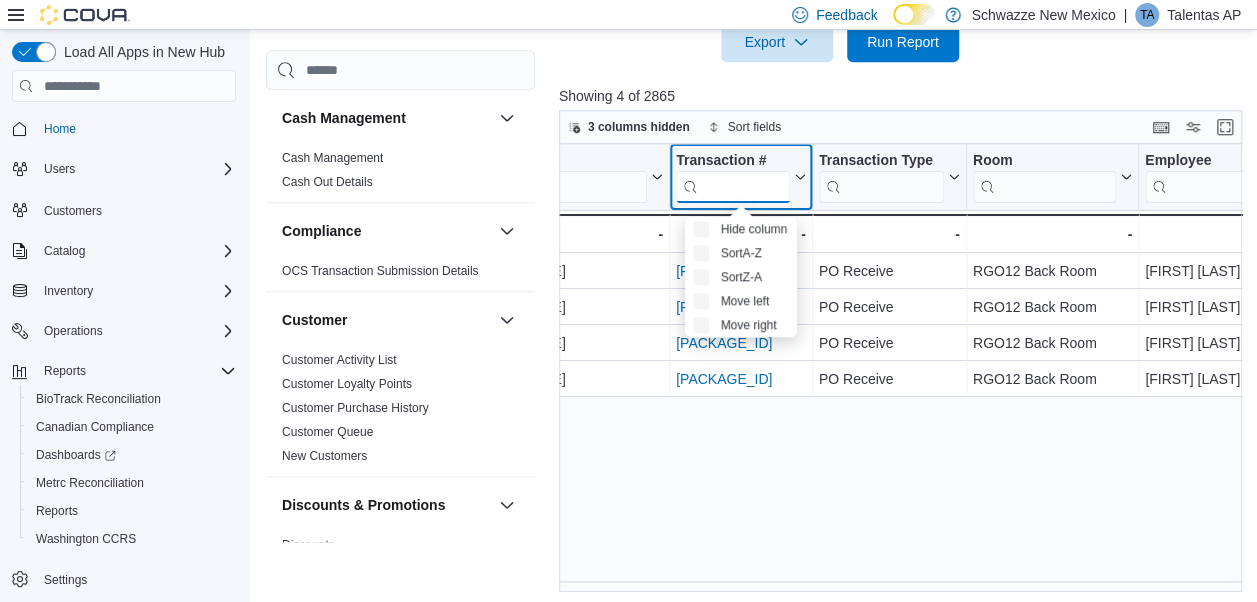 click at bounding box center (733, 187) 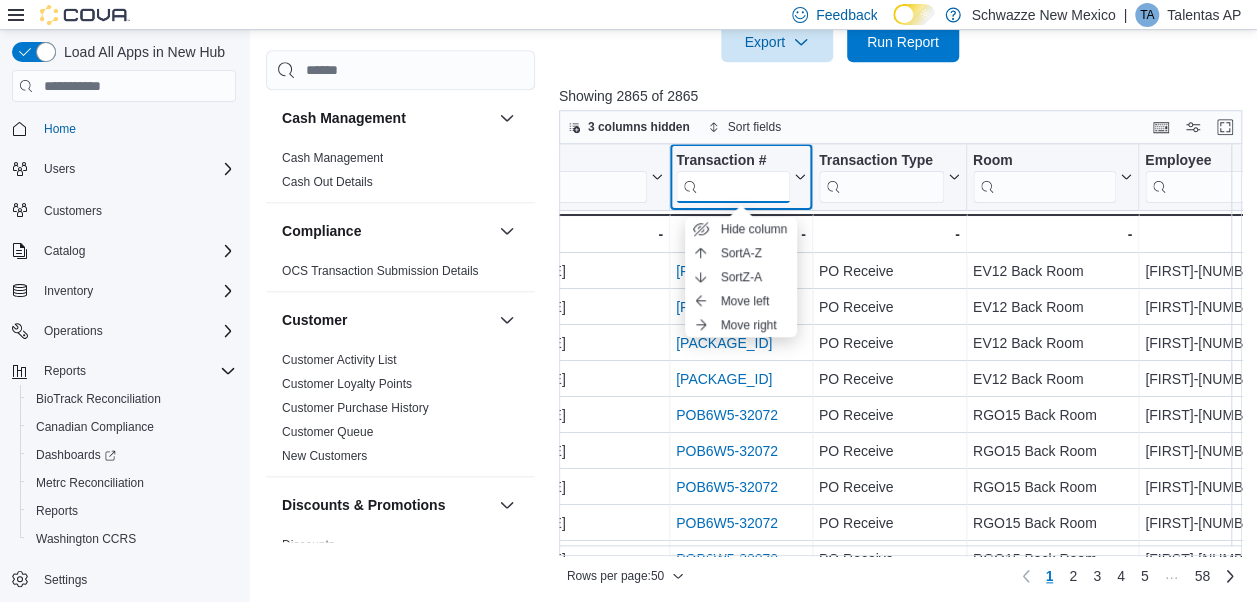 paste on "**********" 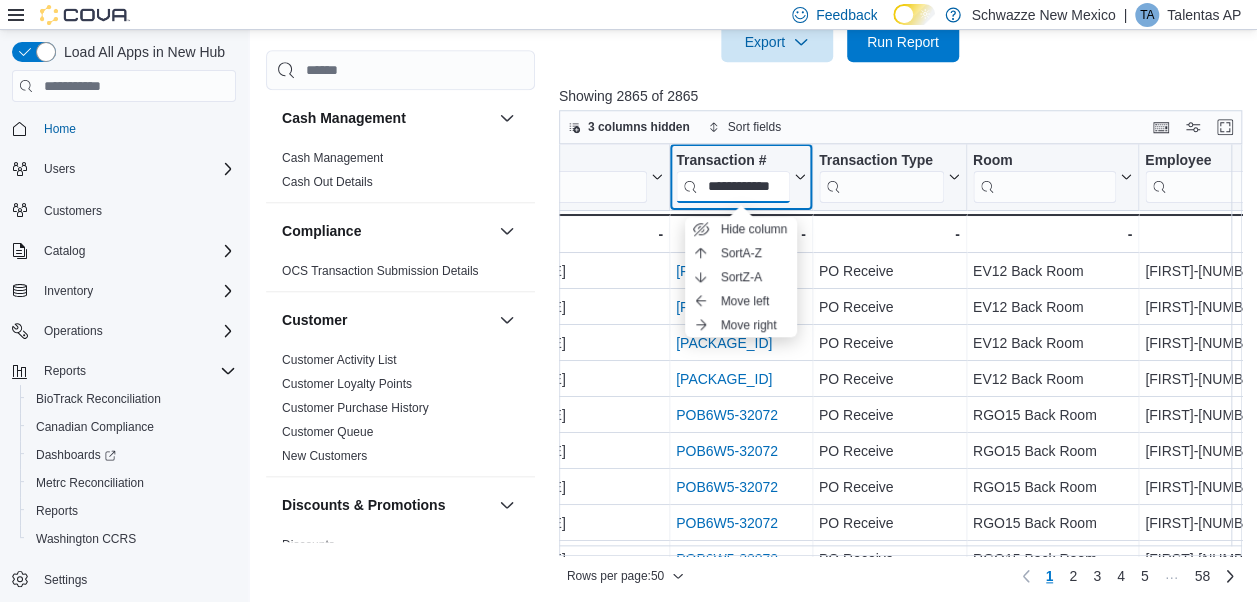 scroll, scrollTop: 0, scrollLeft: 28, axis: horizontal 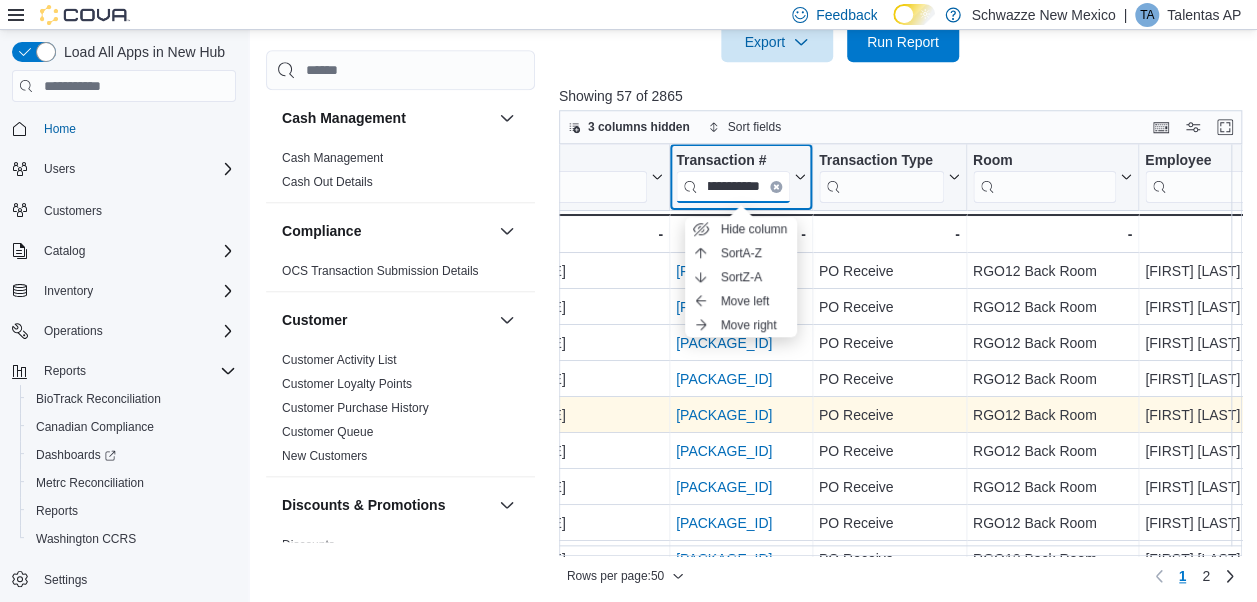 type on "**********" 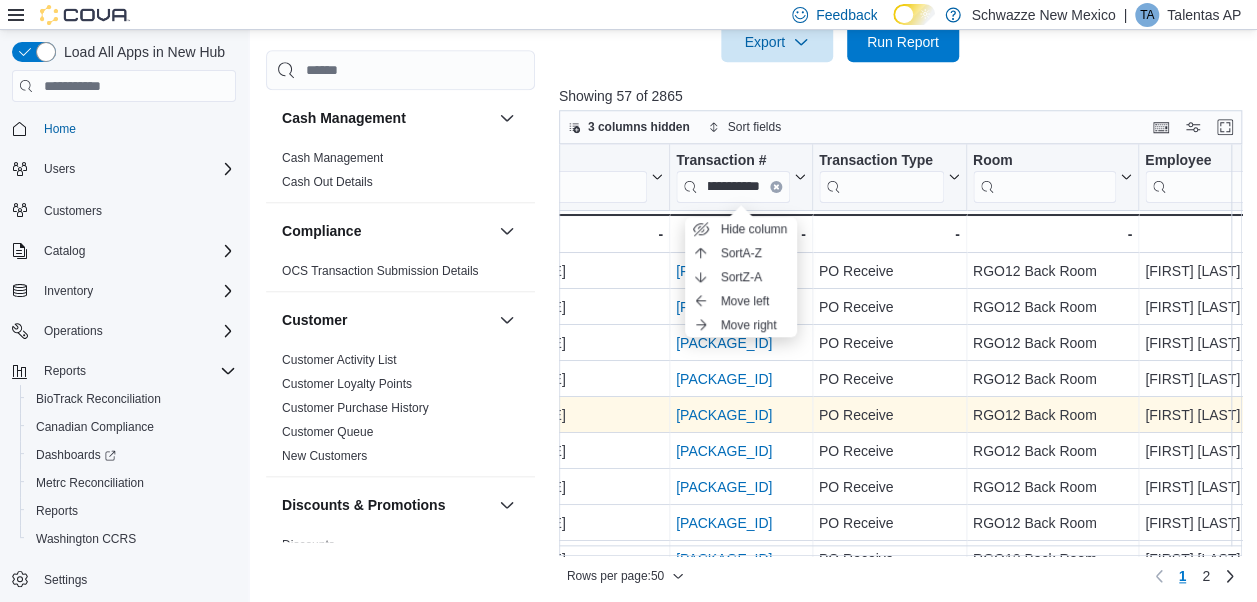click on "POB6W5-31946" at bounding box center [724, 415] 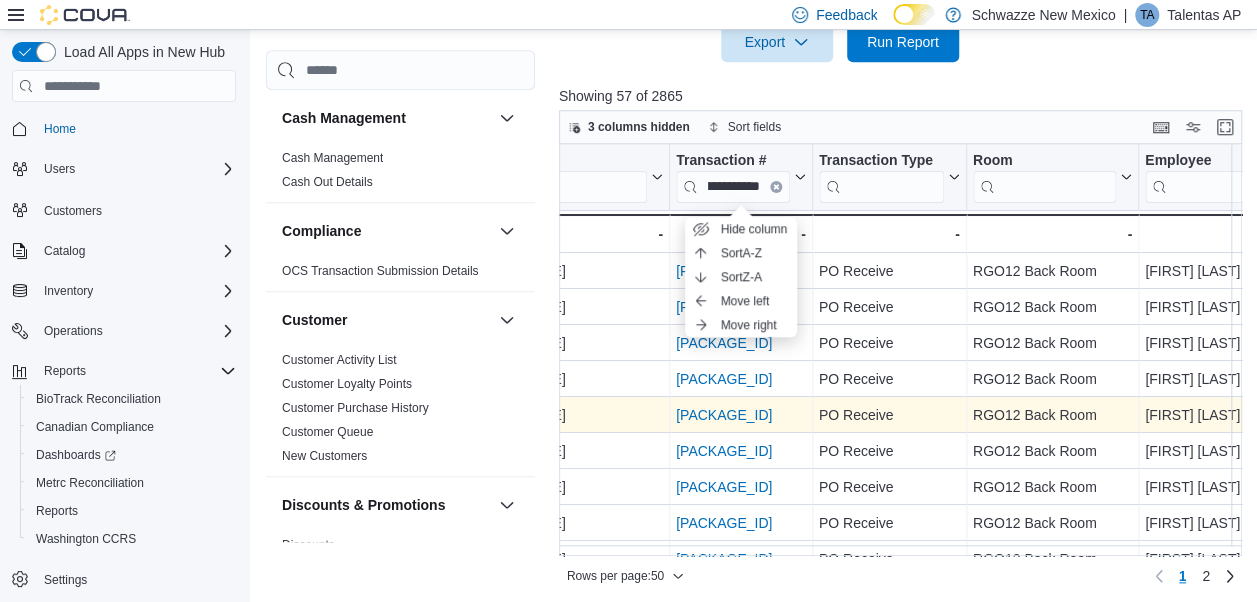 scroll, scrollTop: 0, scrollLeft: 0, axis: both 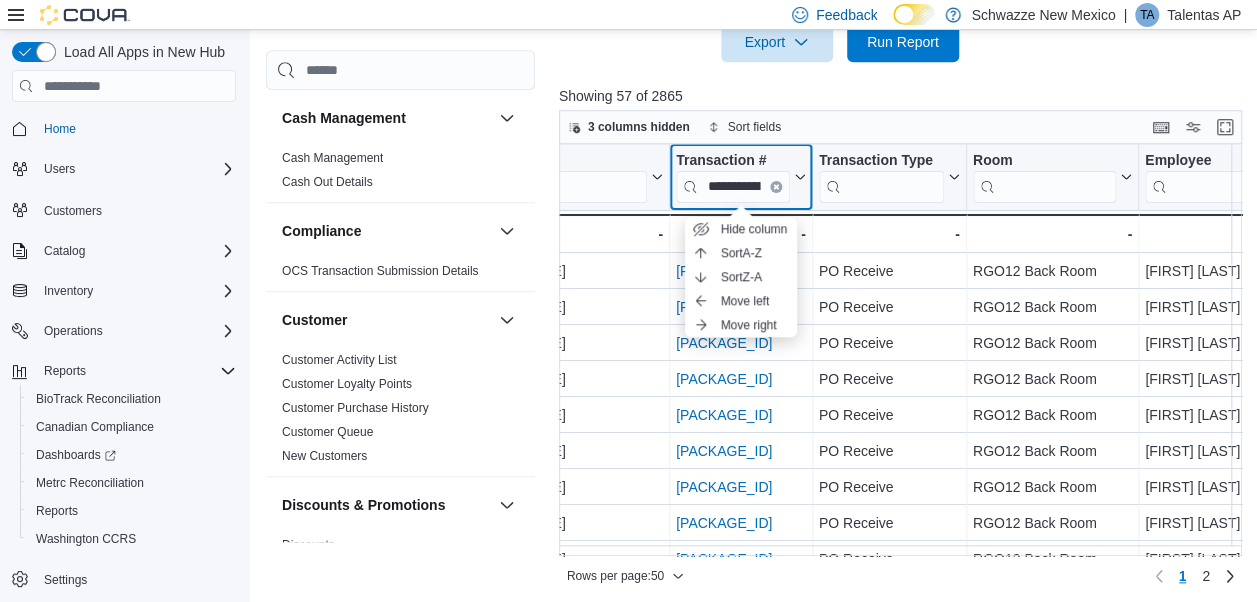 click at bounding box center (775, 187) 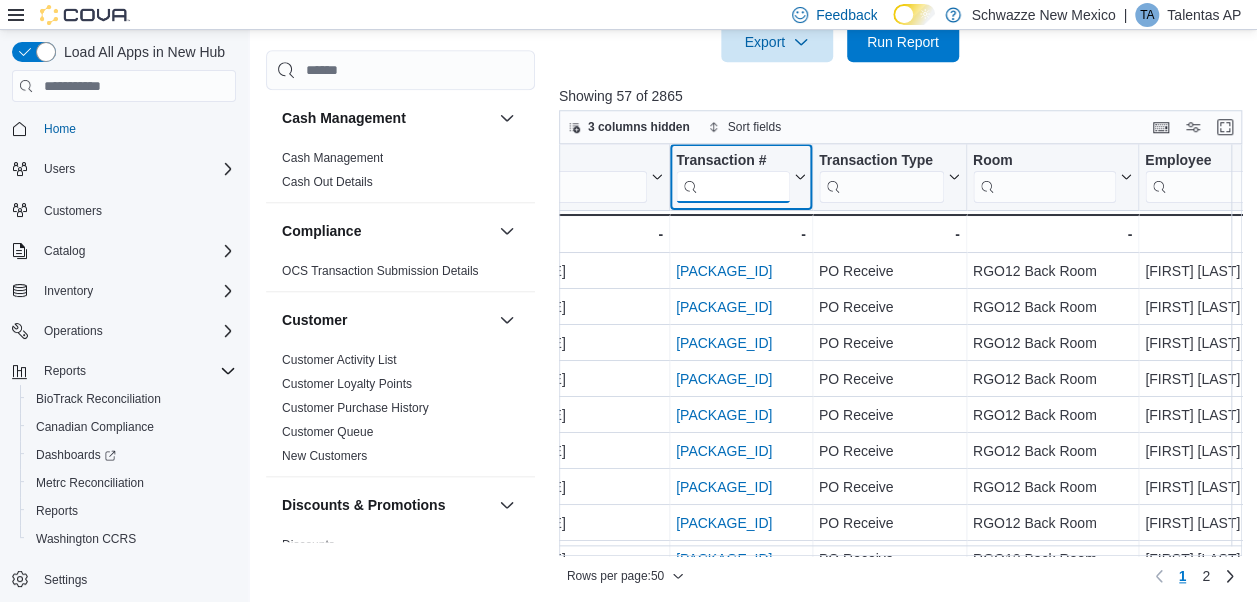 click at bounding box center [733, 187] 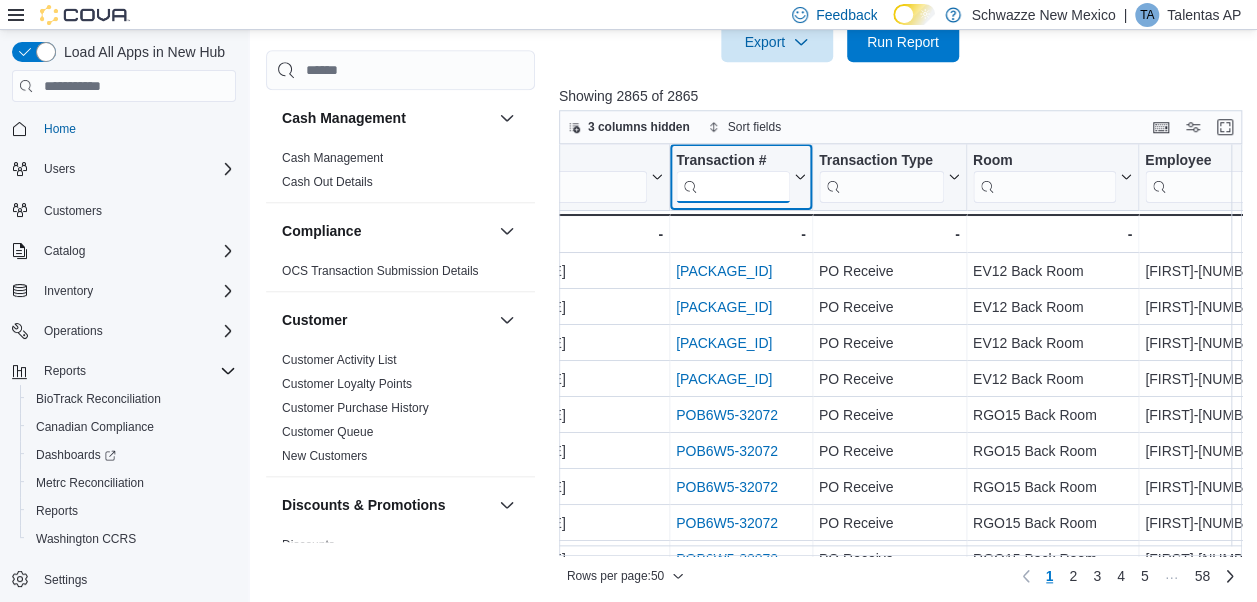 paste on "**********" 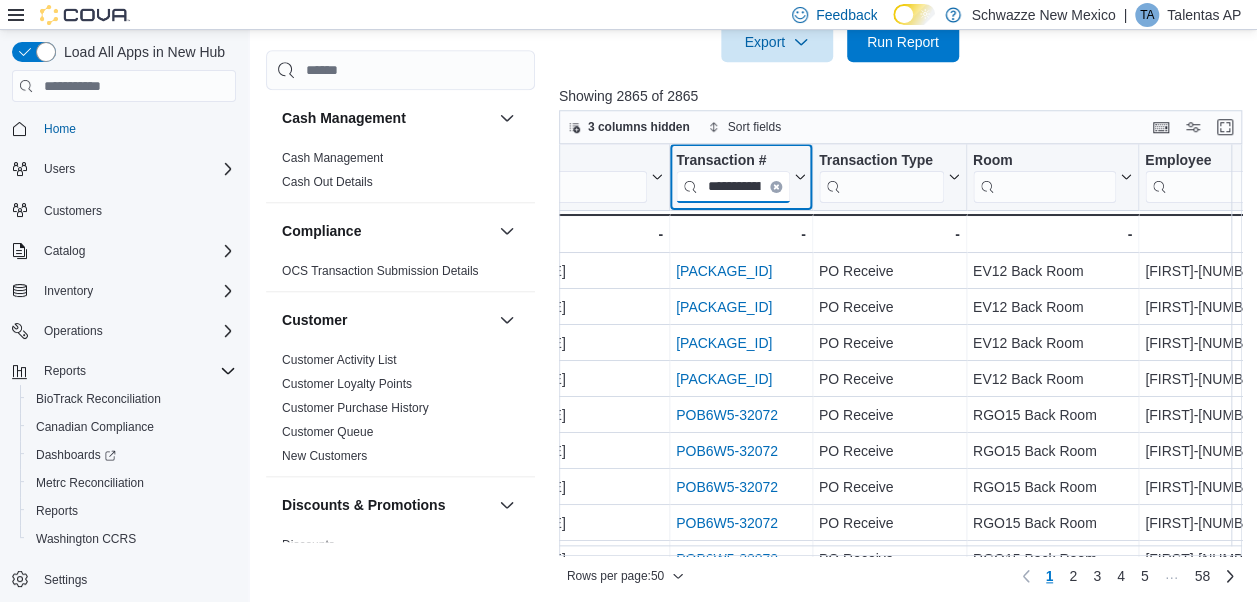 scroll, scrollTop: 0, scrollLeft: 28, axis: horizontal 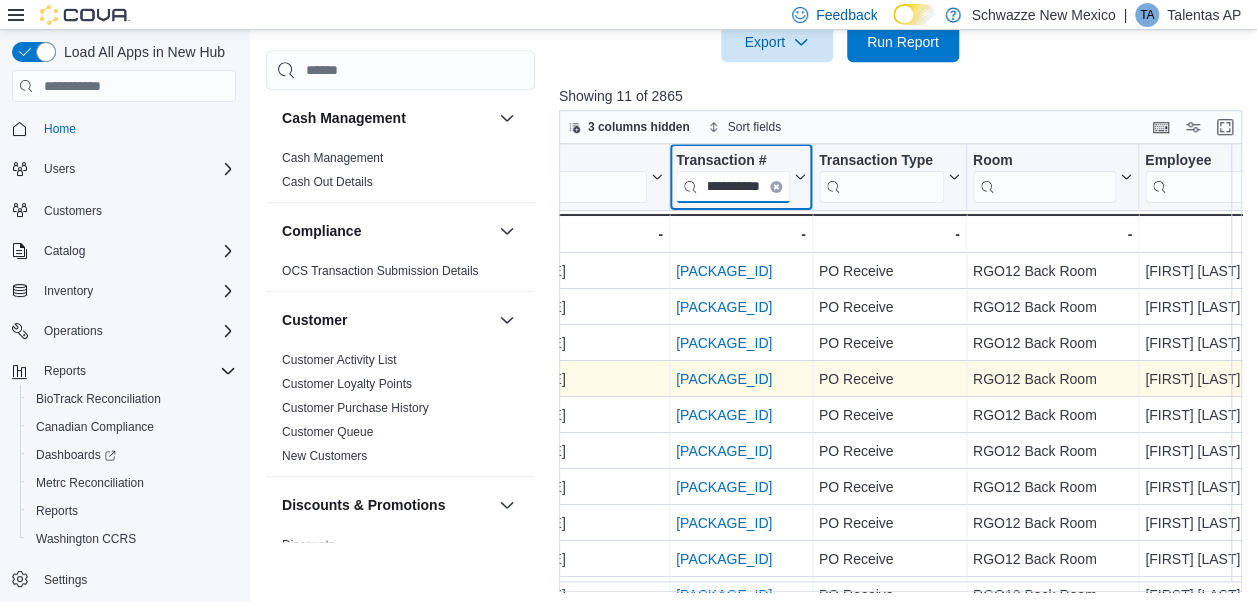 type on "**********" 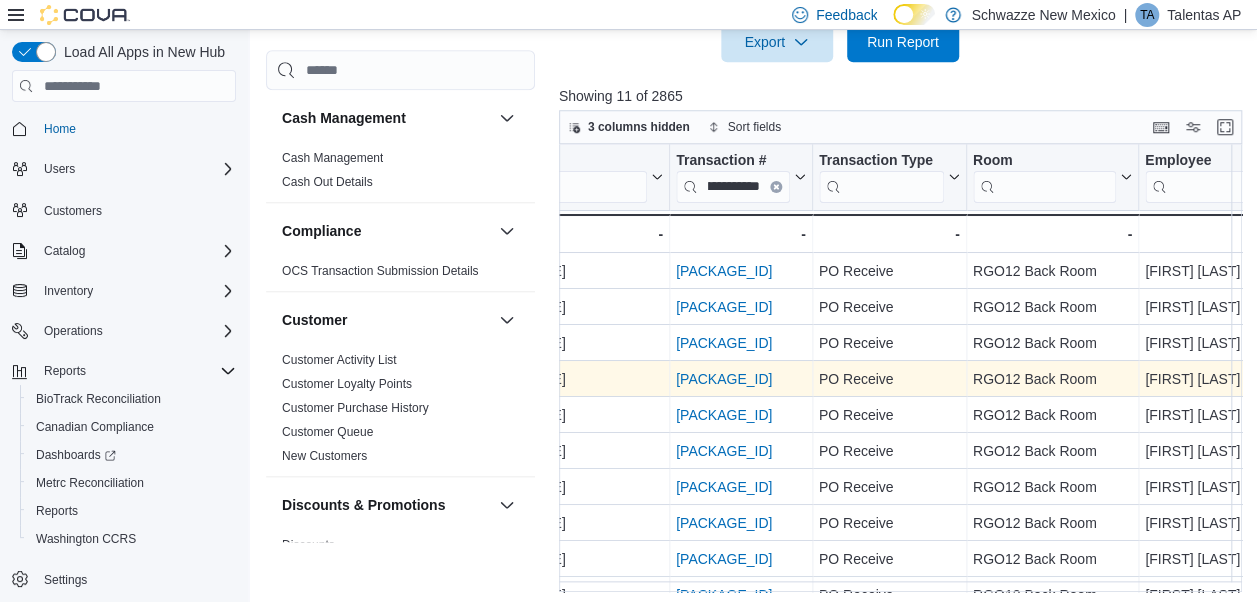 click on "POB6W5-31947" at bounding box center [724, 379] 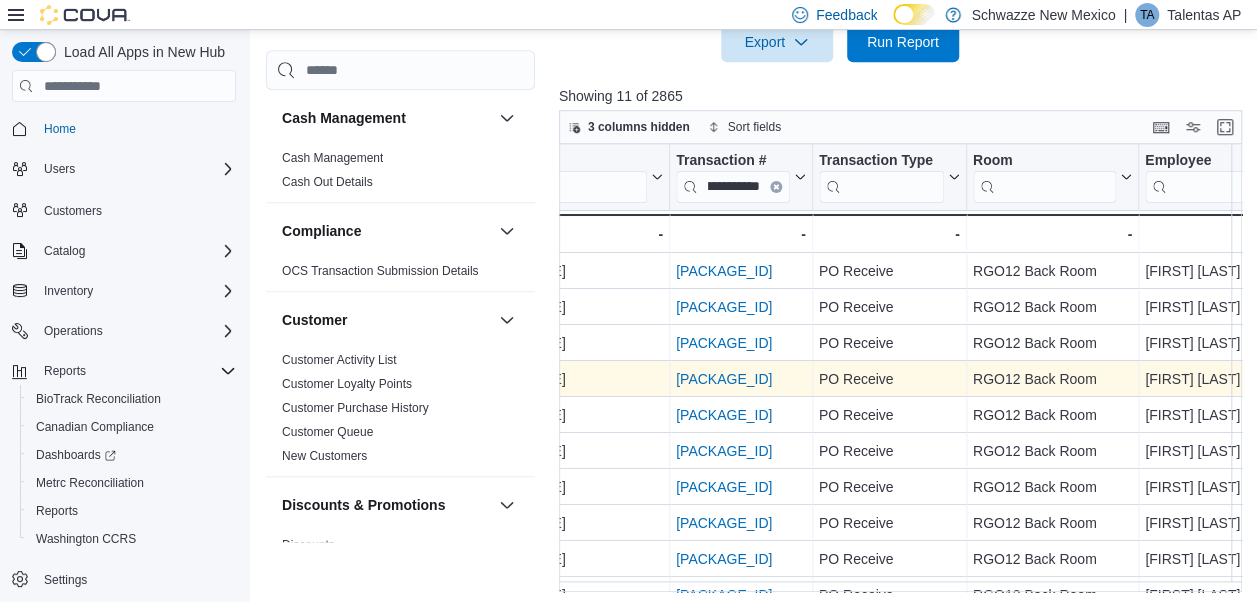 scroll, scrollTop: 0, scrollLeft: 0, axis: both 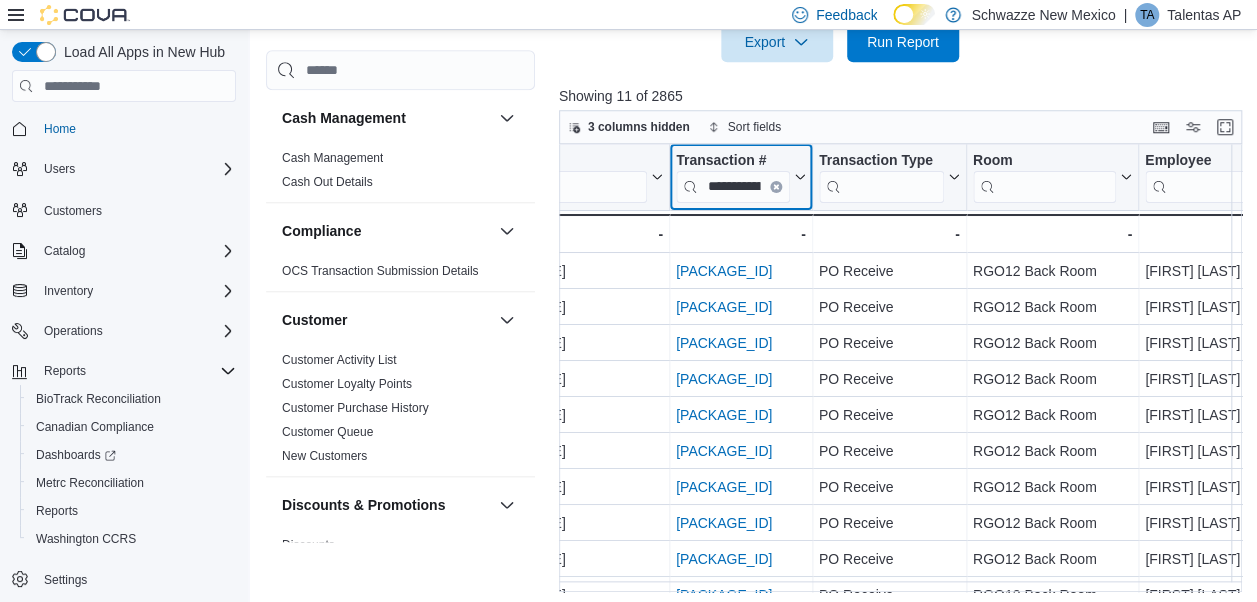 click 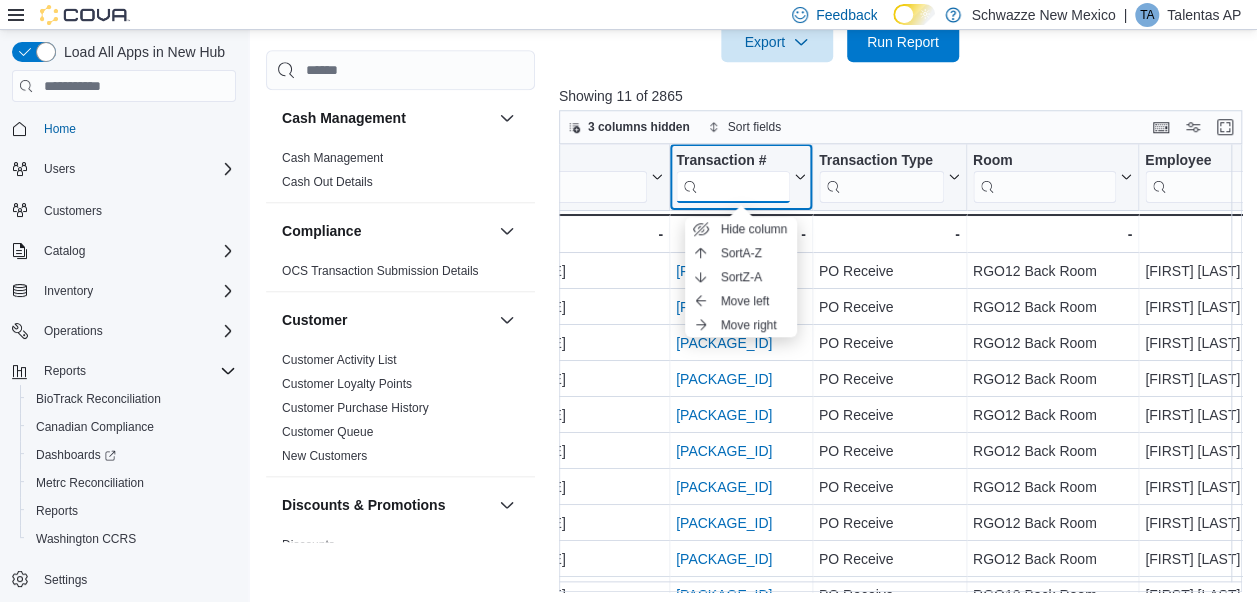 click at bounding box center (733, 187) 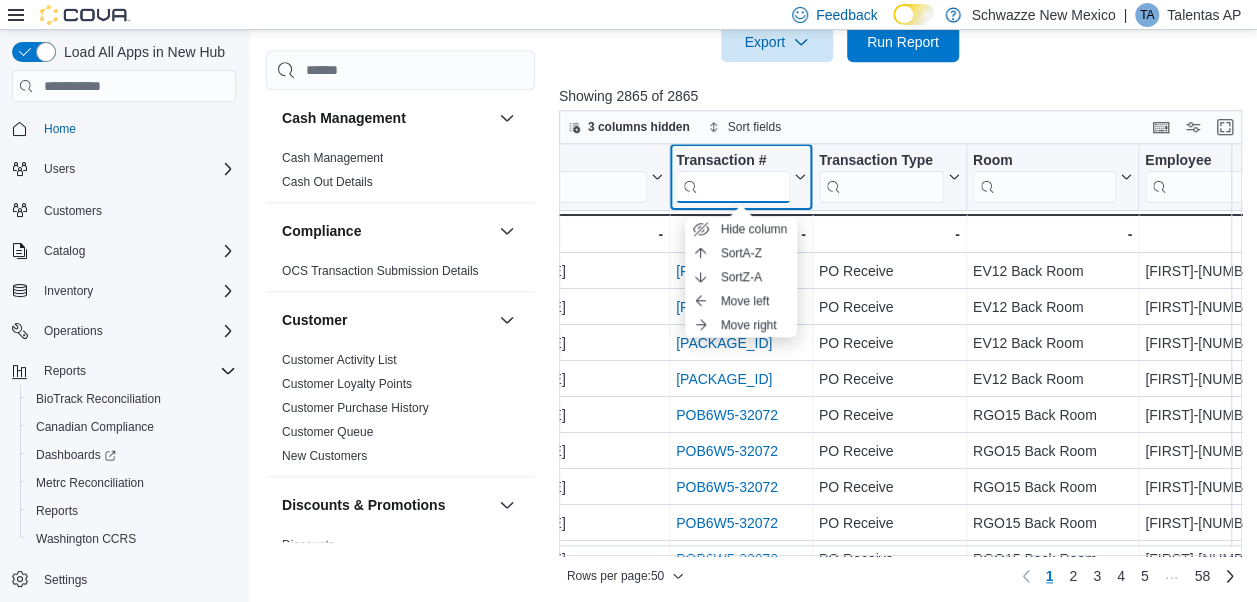 paste on "**********" 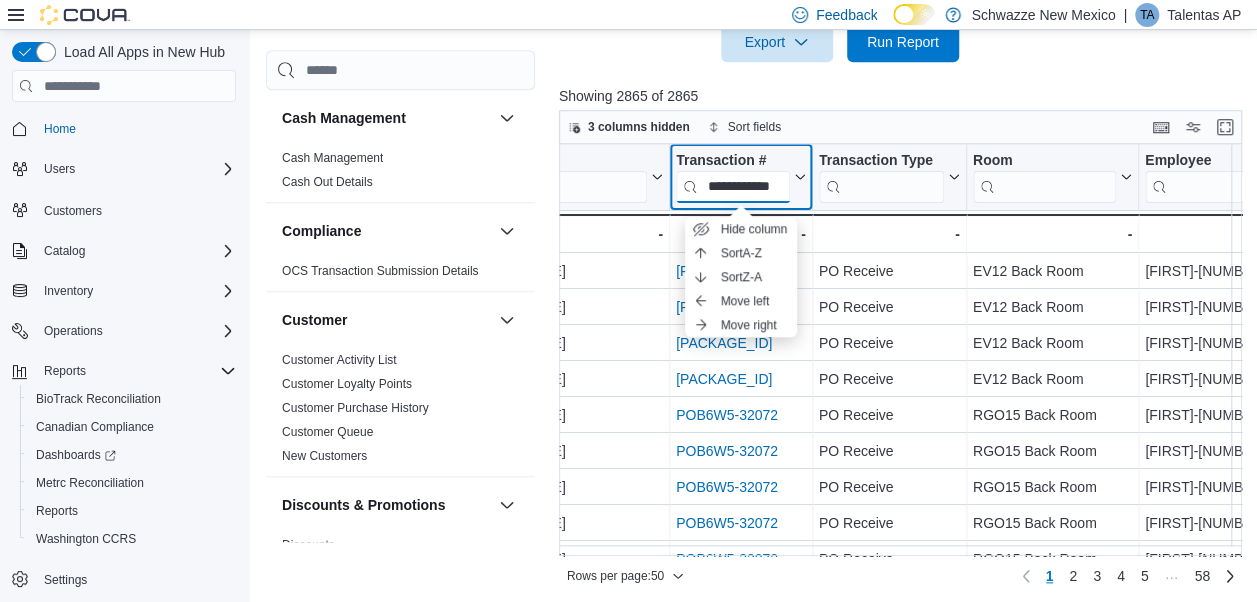 scroll, scrollTop: 0, scrollLeft: 28, axis: horizontal 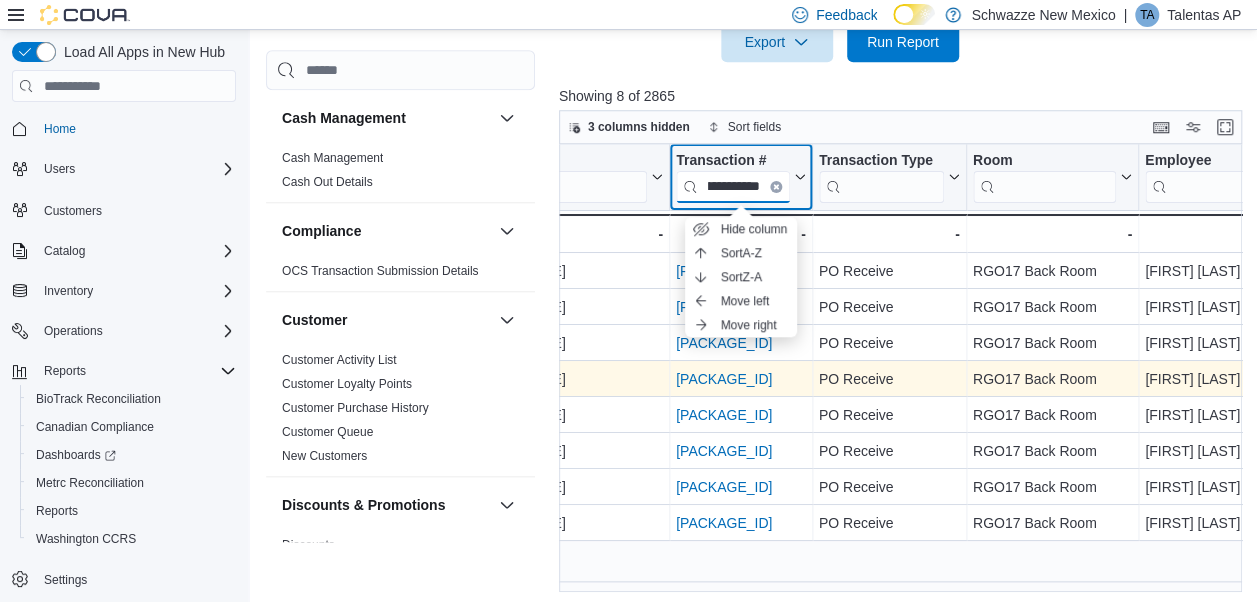 type on "**********" 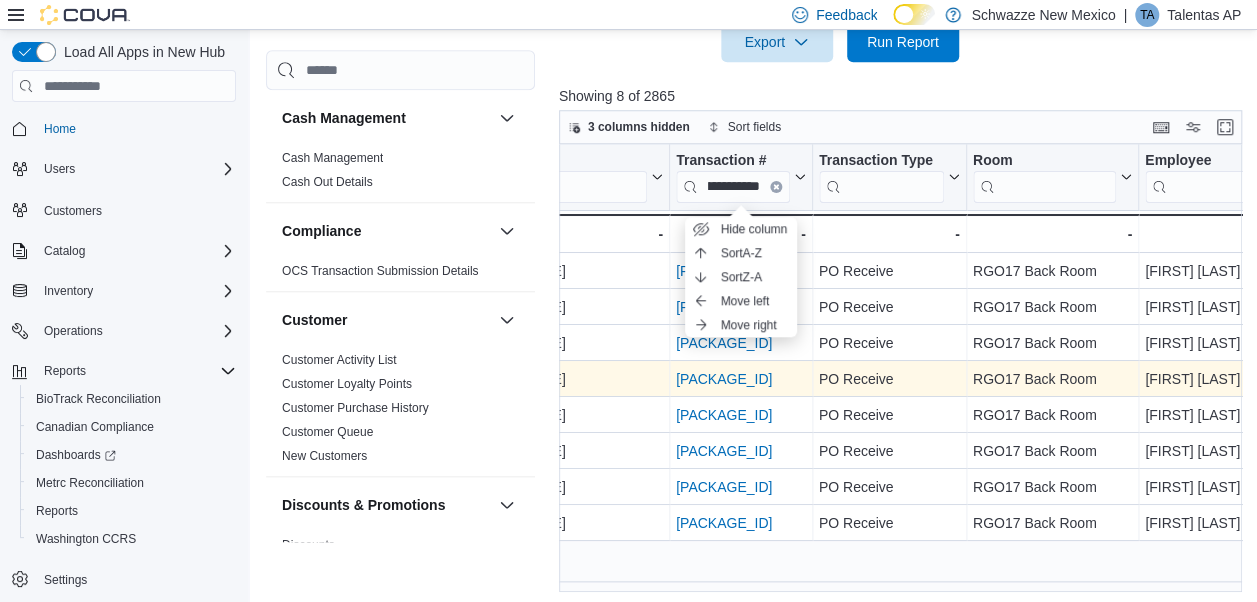 click on "POB6W5-31949" at bounding box center [724, 379] 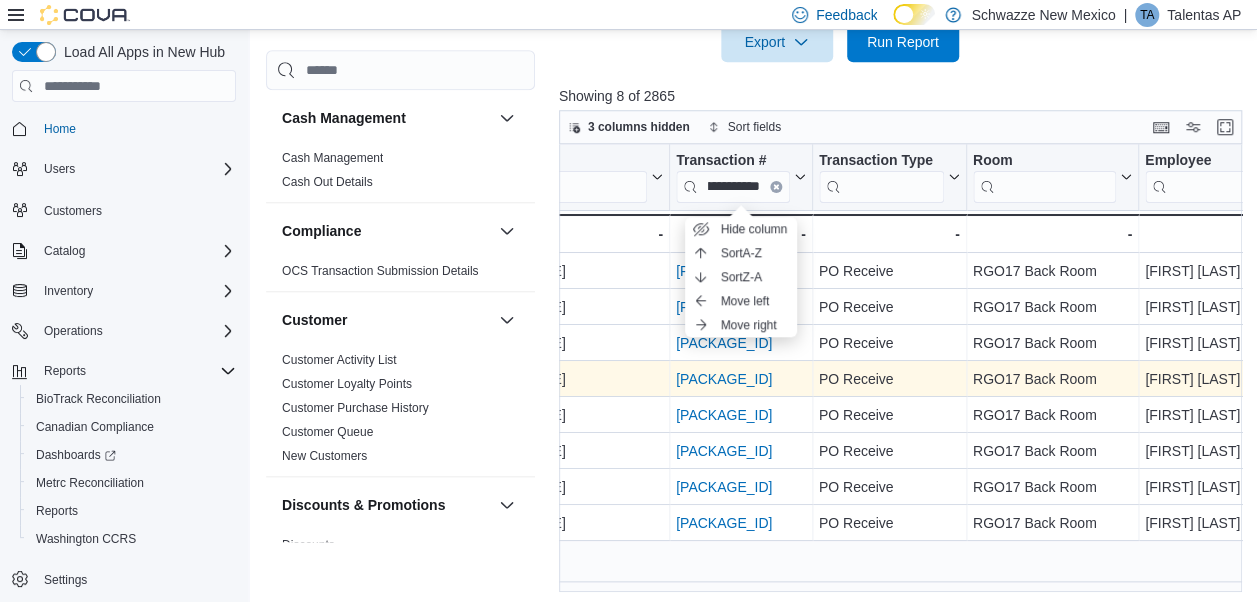 scroll, scrollTop: 0, scrollLeft: 0, axis: both 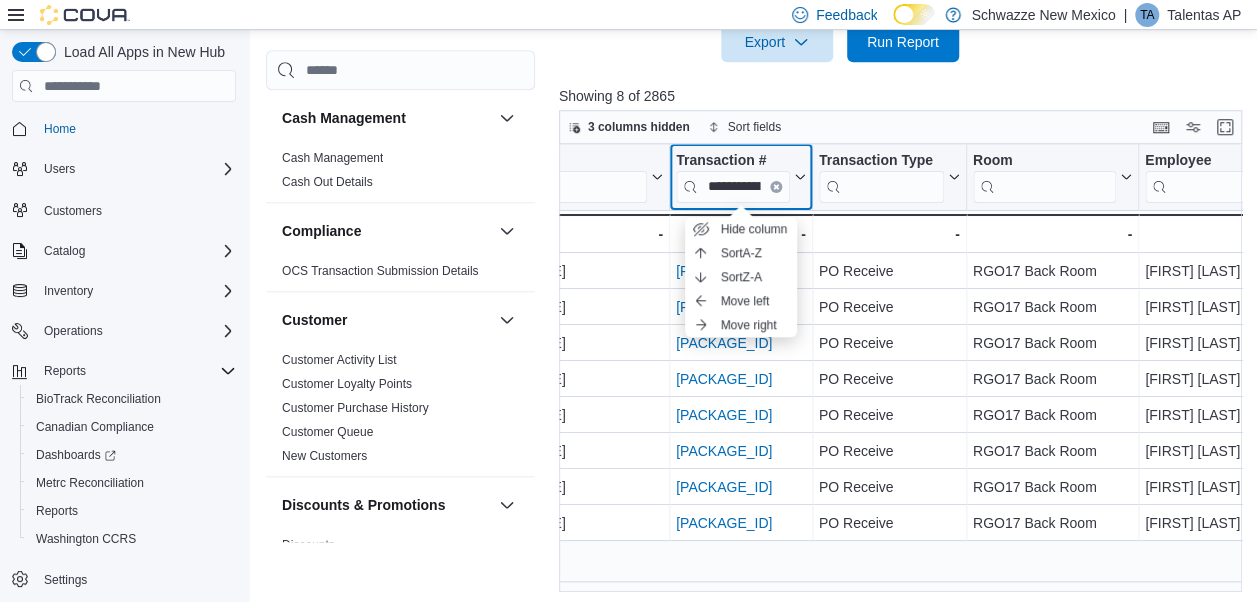 drag, startPoint x: 774, startPoint y: 182, endPoint x: 751, endPoint y: 187, distance: 23.537205 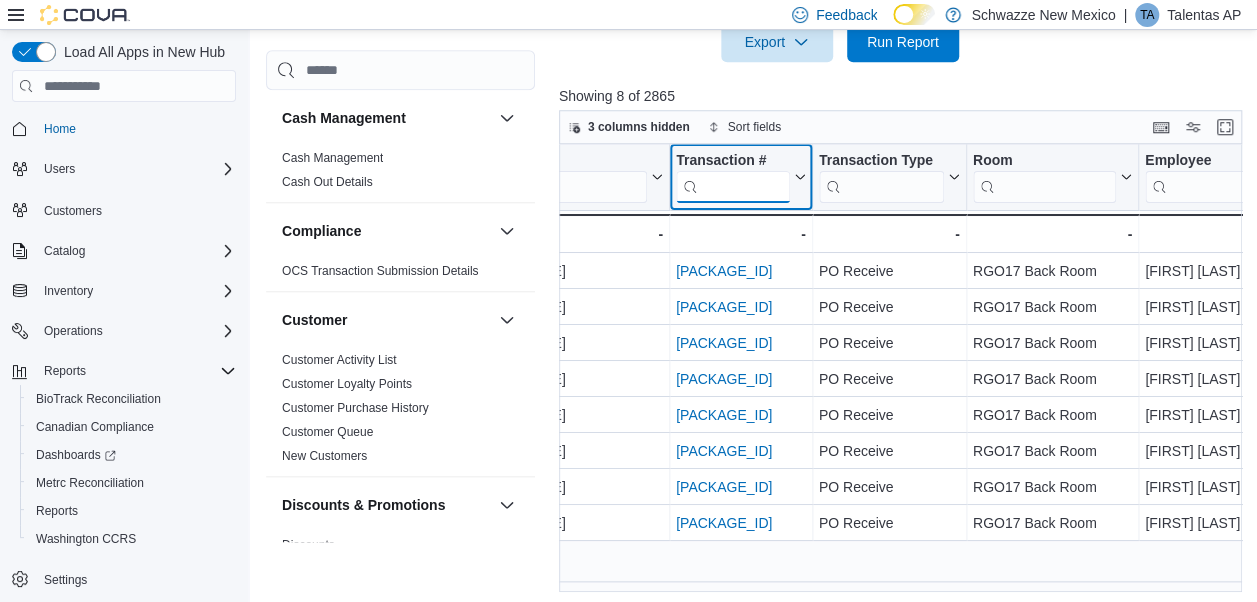 click at bounding box center [733, 187] 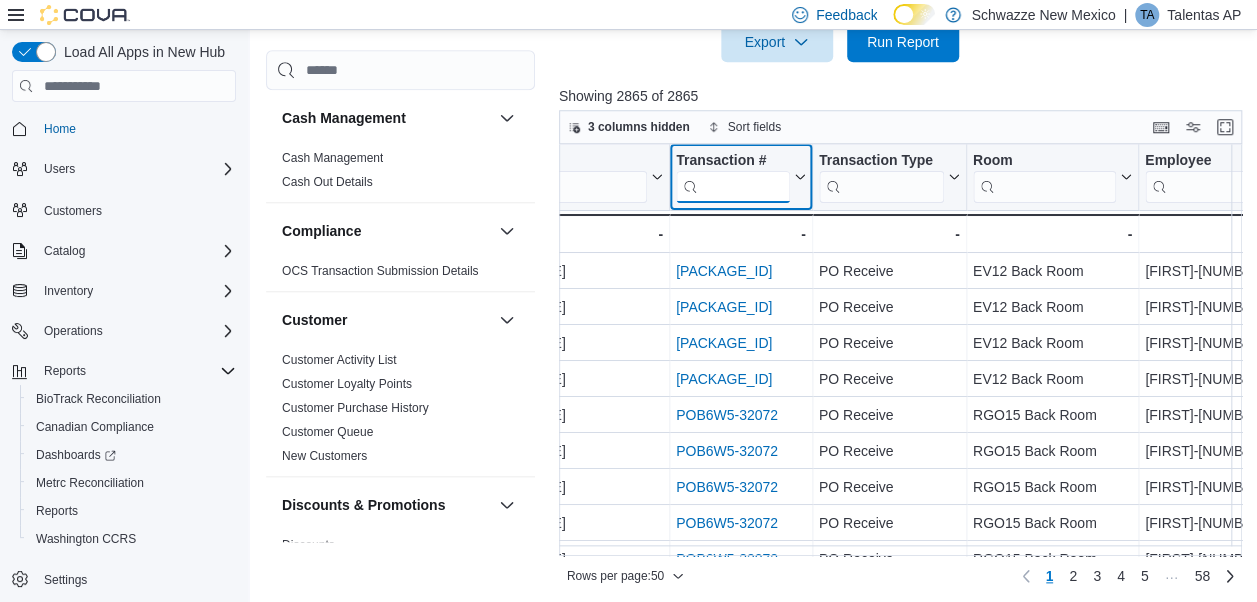paste on "**********" 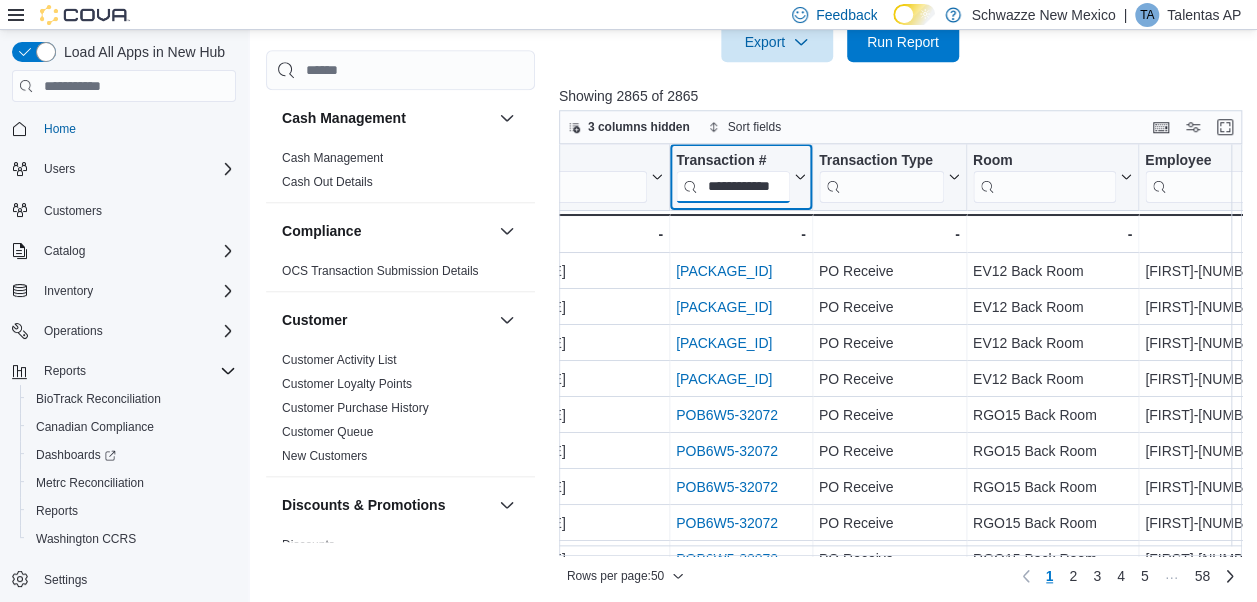 scroll, scrollTop: 0, scrollLeft: 28, axis: horizontal 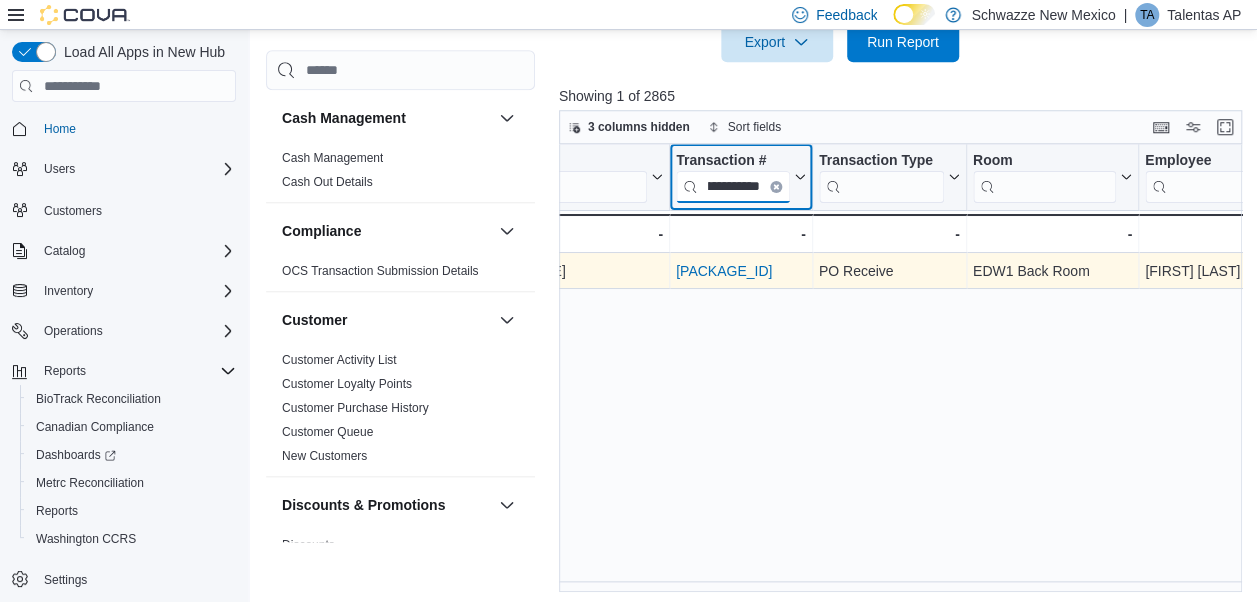 type on "**********" 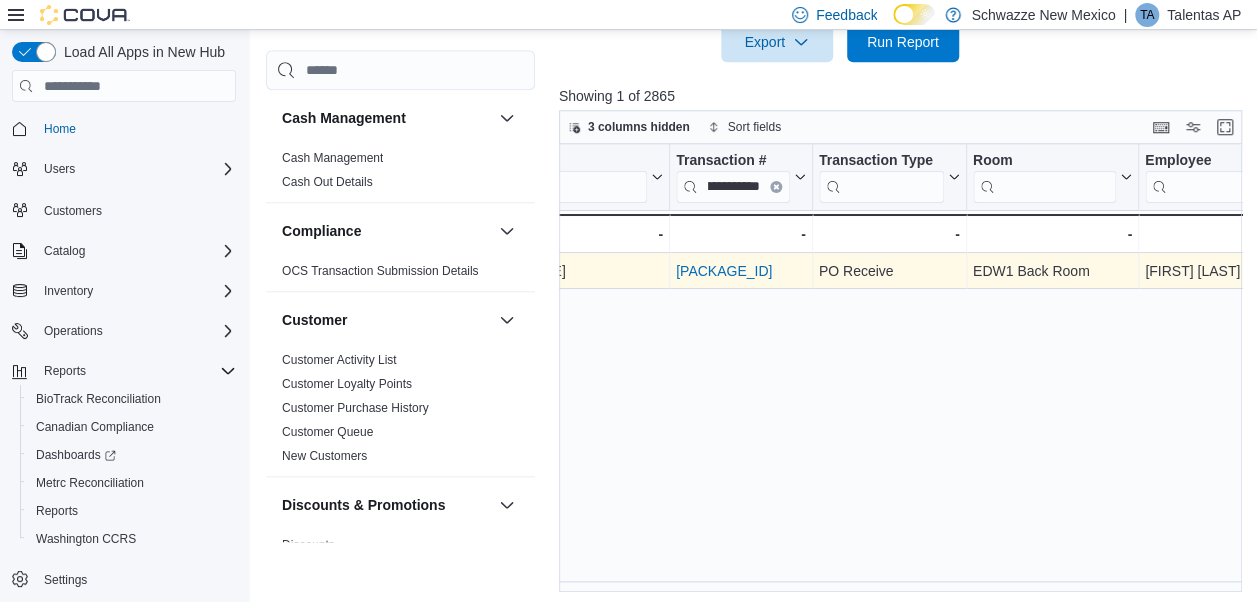 click on "POB6W5-31950" at bounding box center (724, 271) 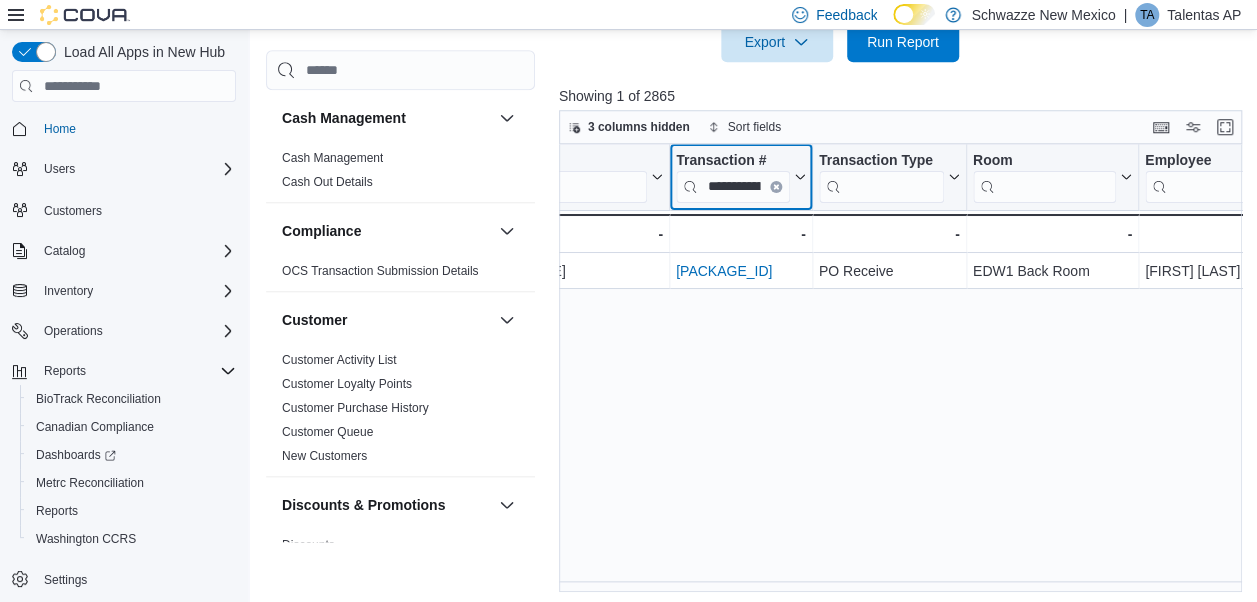 click 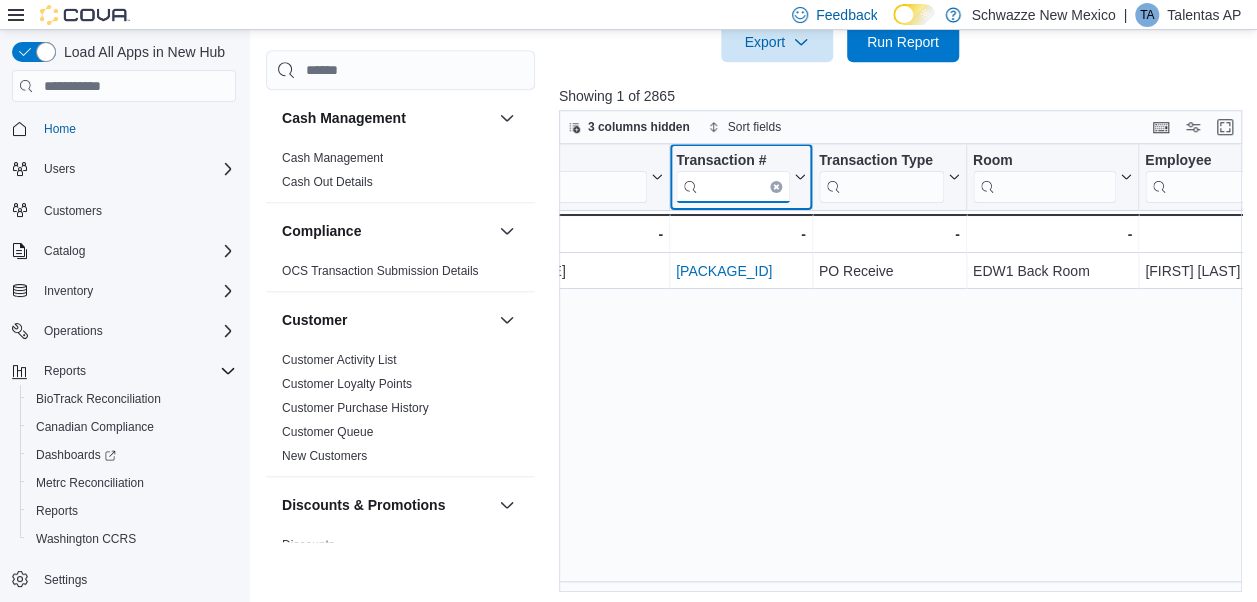 click at bounding box center [733, 187] 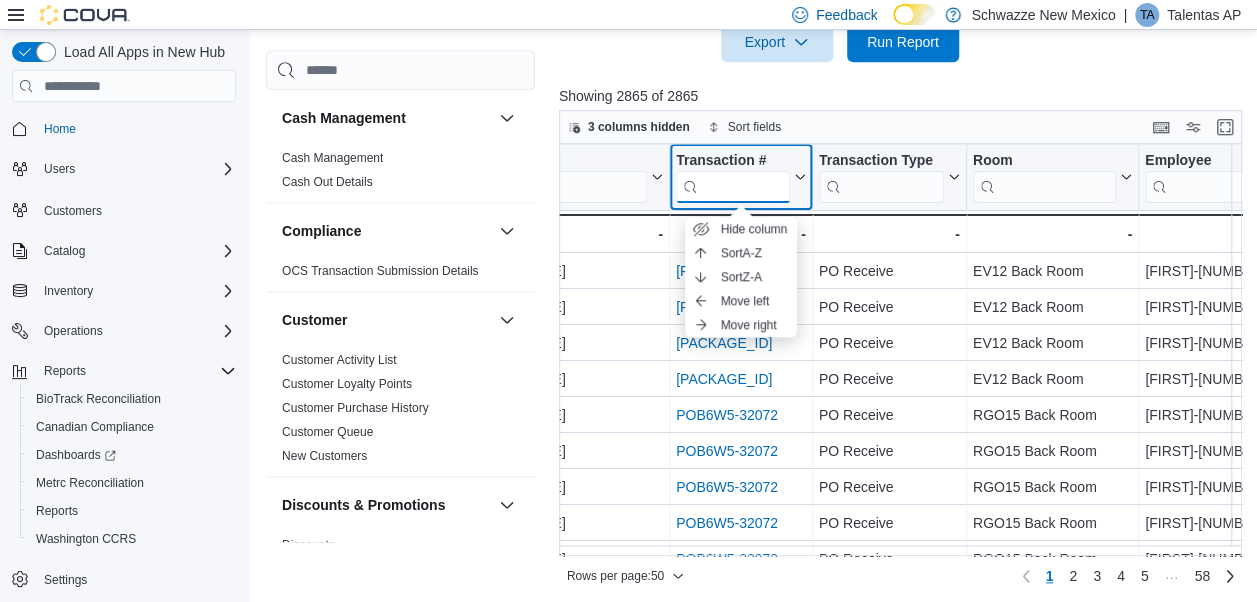 paste on "**********" 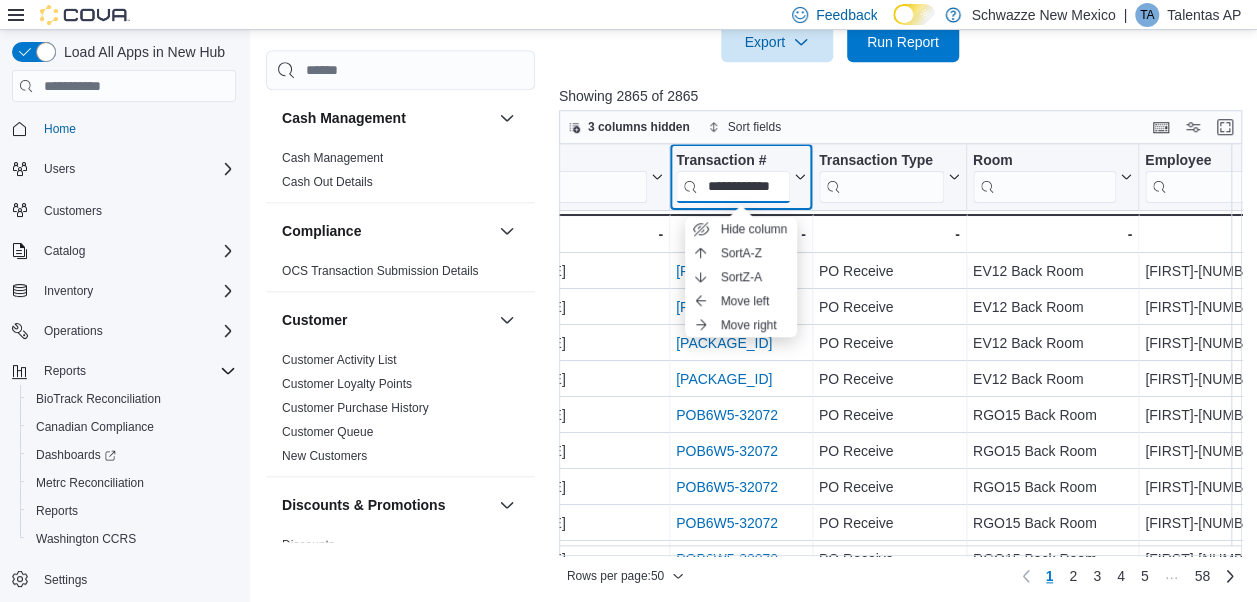 scroll, scrollTop: 0, scrollLeft: 28, axis: horizontal 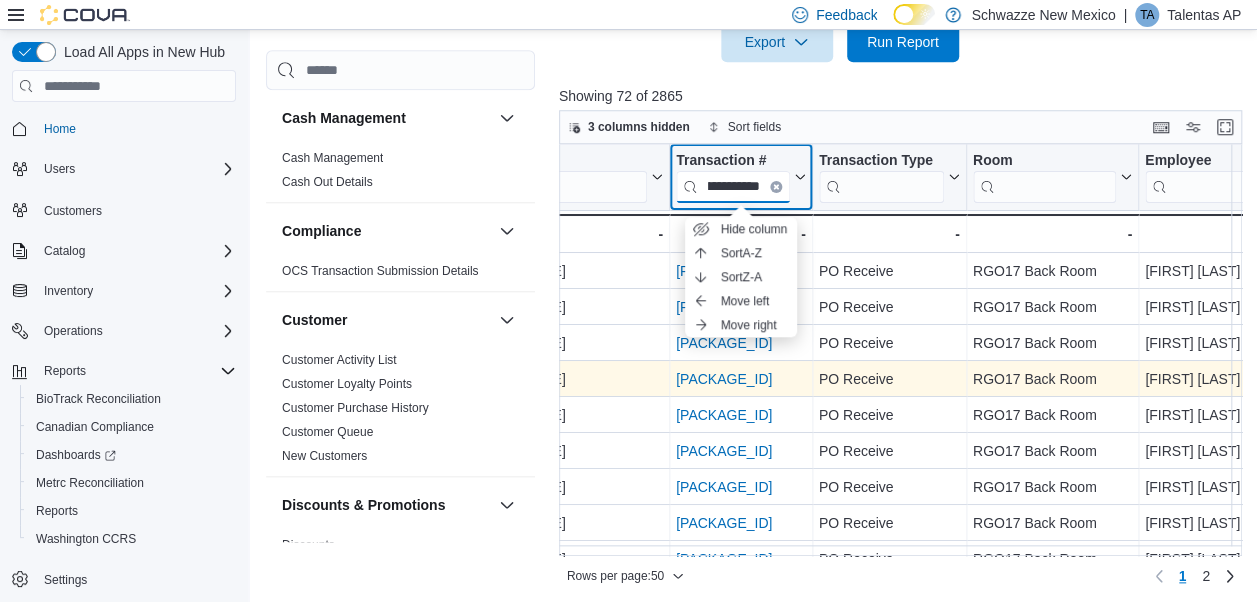 type on "**********" 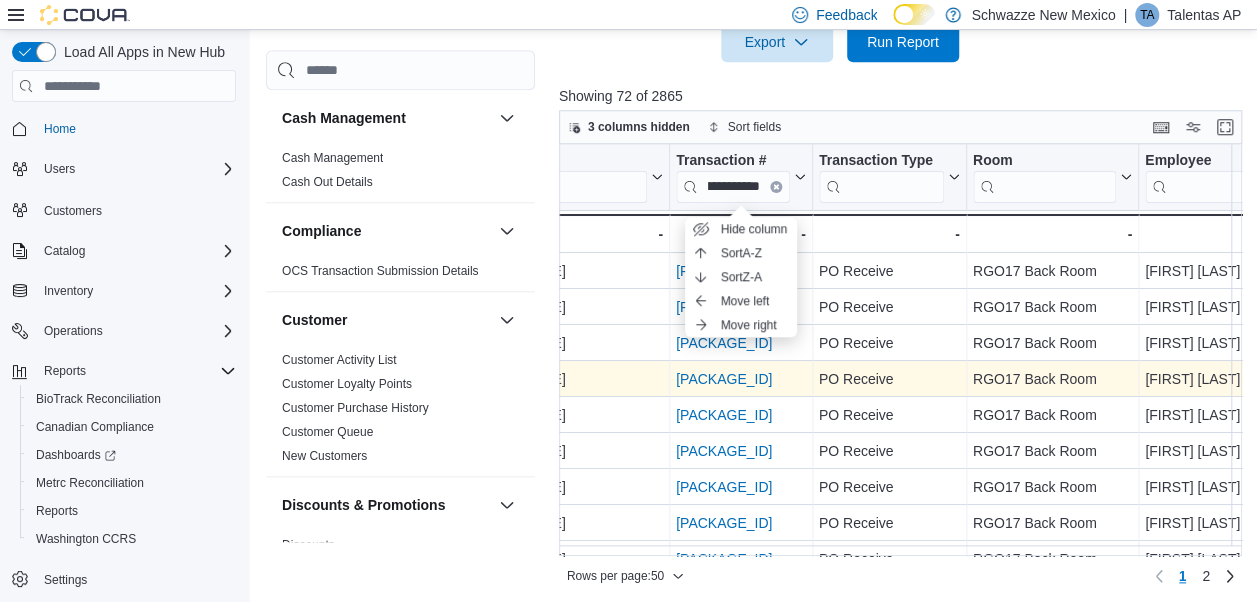 click on "POB6W5-31959" at bounding box center [724, 379] 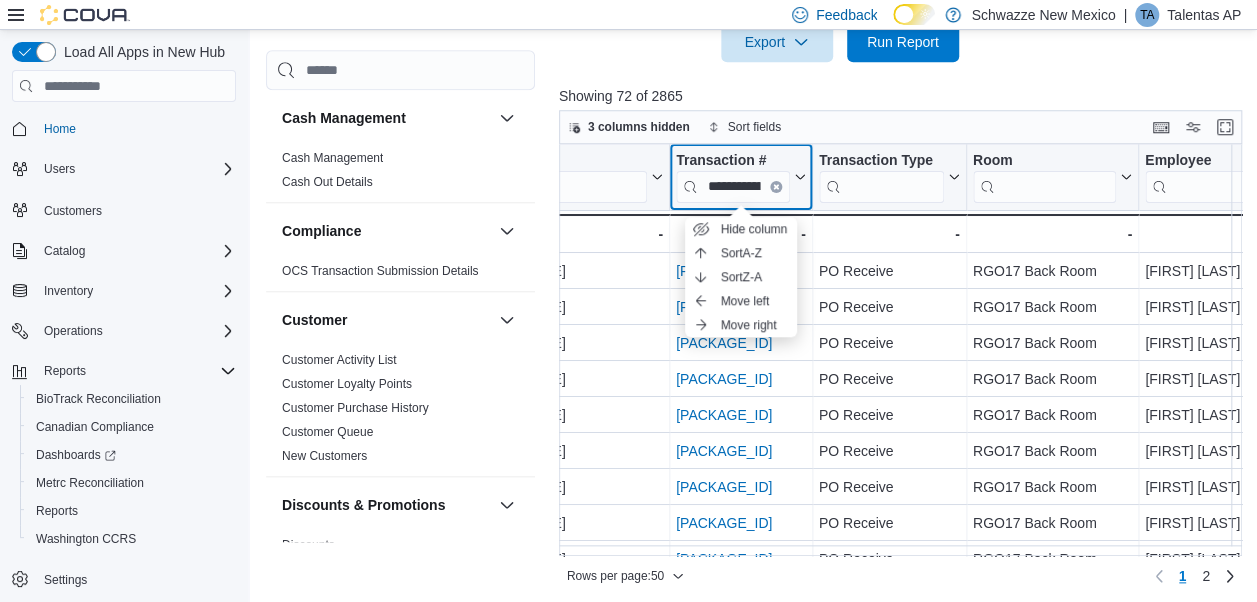 click 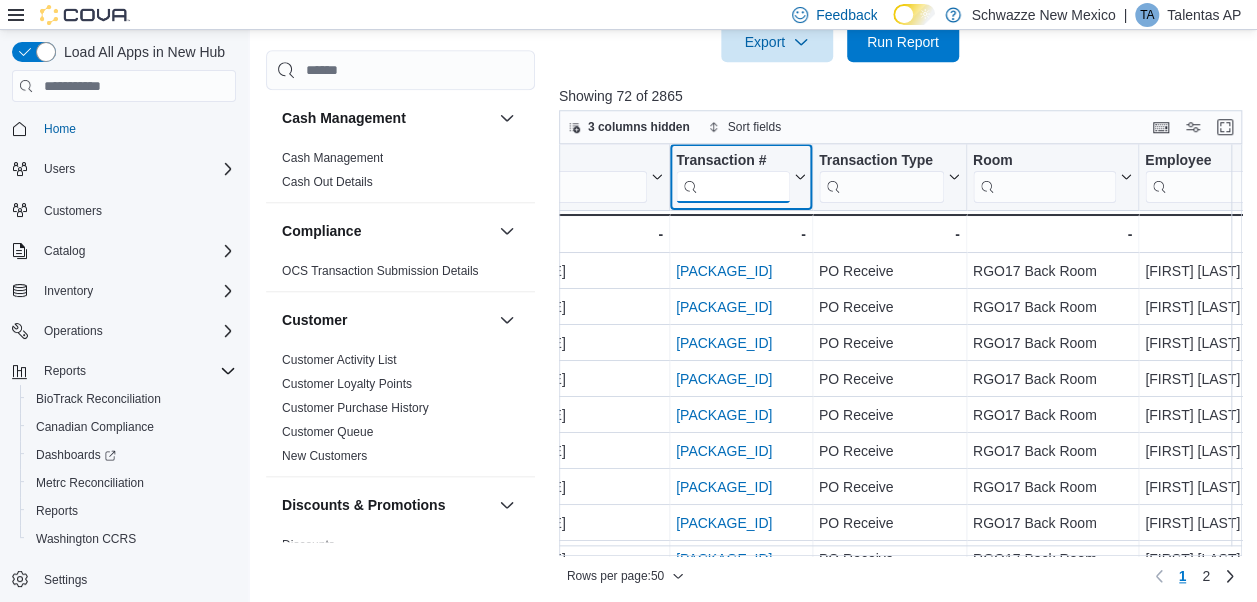 click at bounding box center [733, 187] 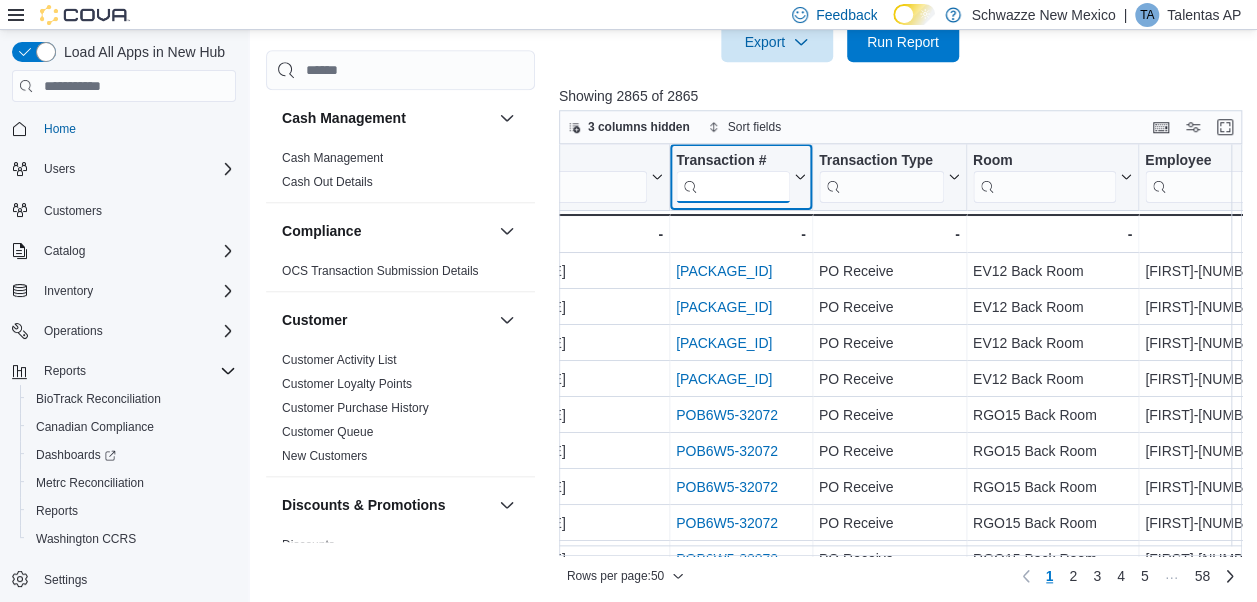 paste on "**********" 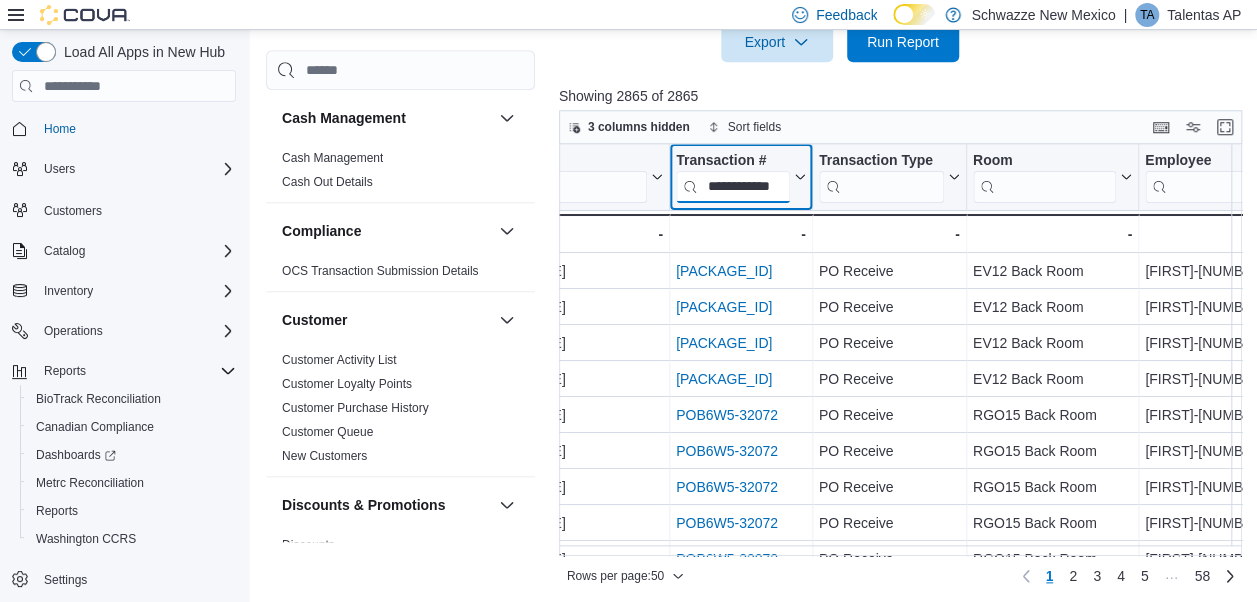 scroll, scrollTop: 0, scrollLeft: 28, axis: horizontal 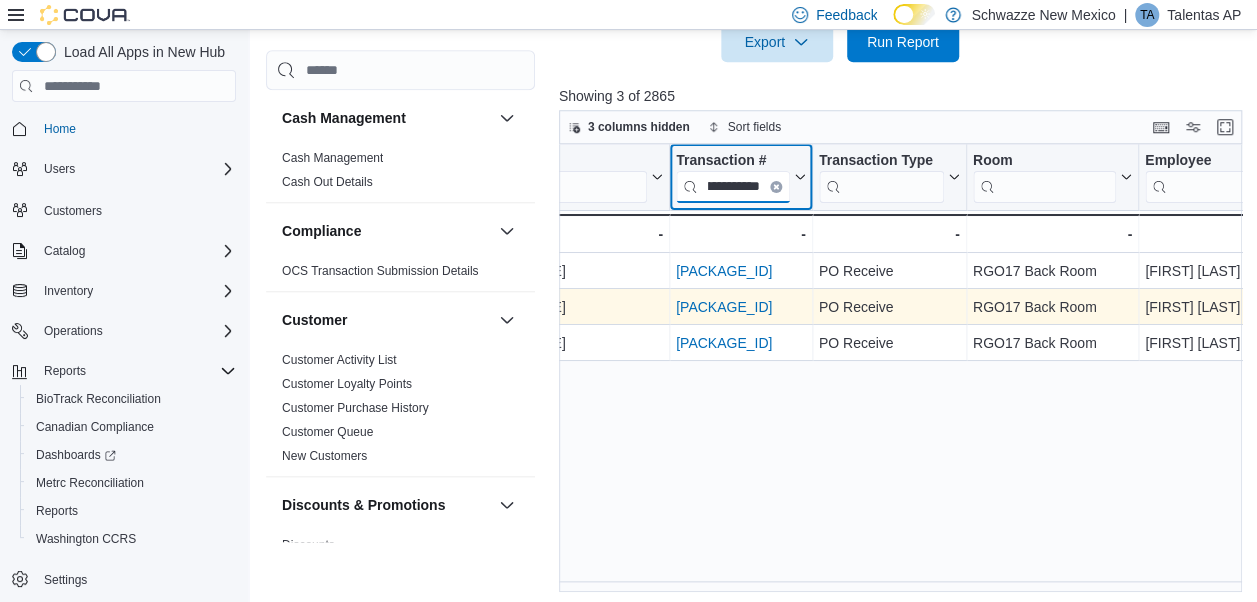 type on "**********" 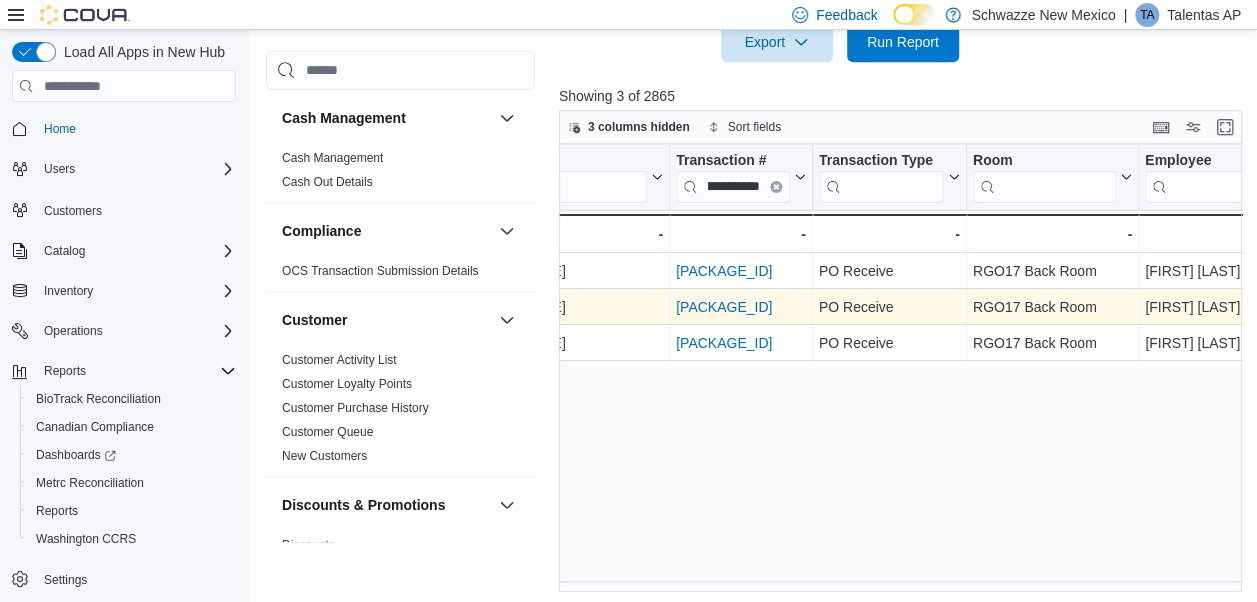 click on "POB6W5-31960" at bounding box center [724, 307] 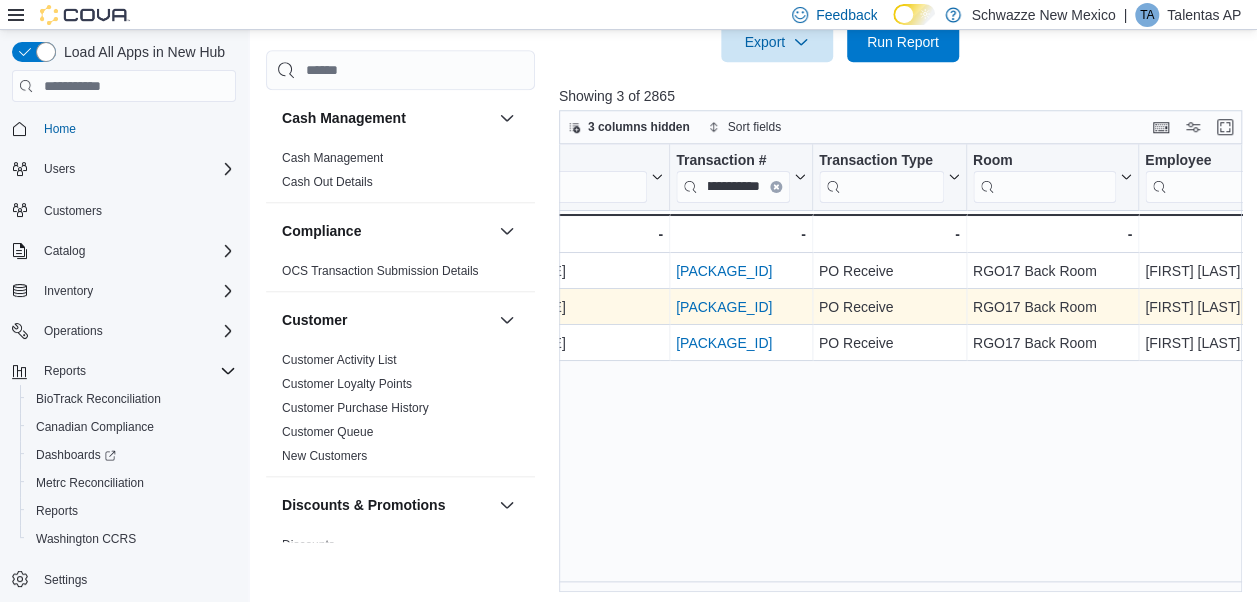 scroll, scrollTop: 0, scrollLeft: 0, axis: both 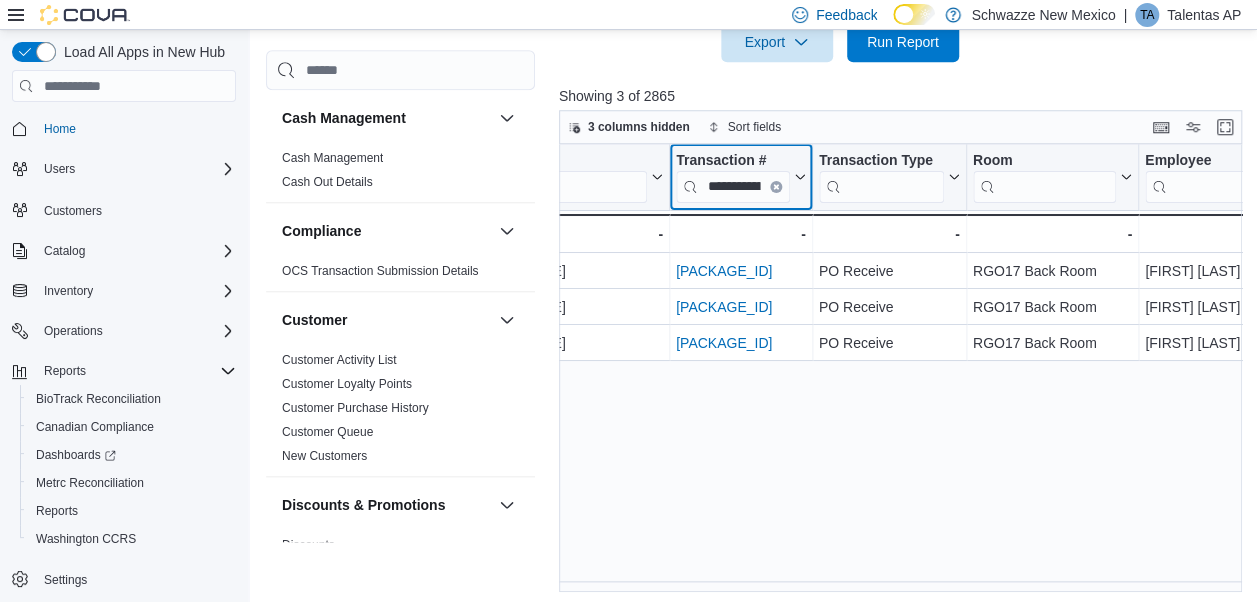 click 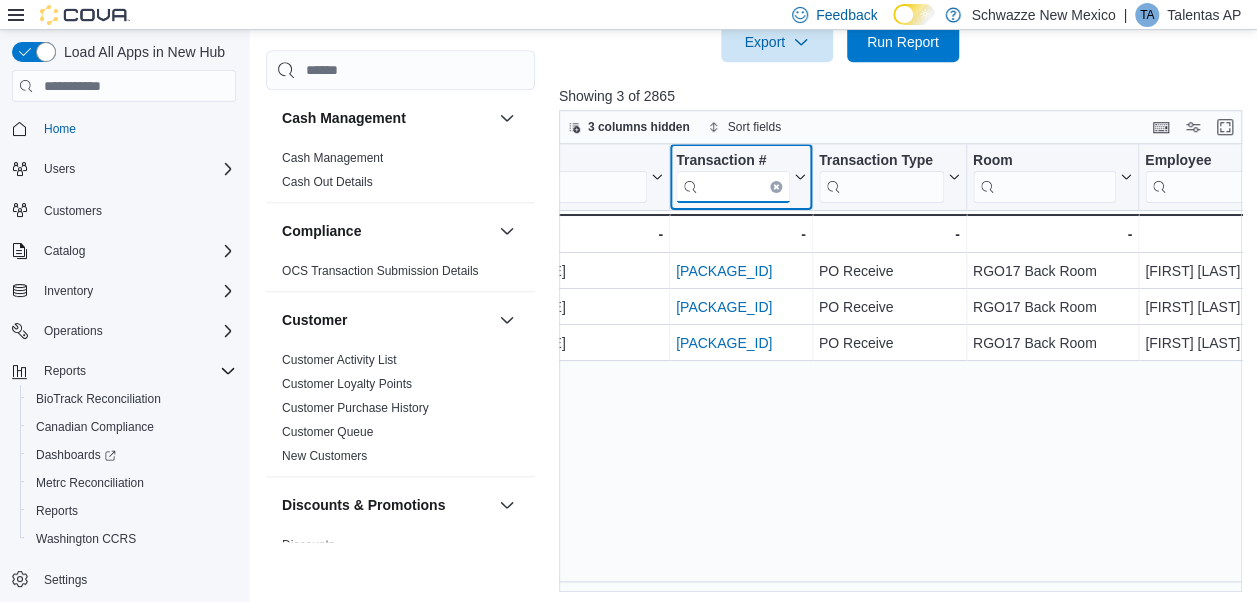 click at bounding box center [733, 187] 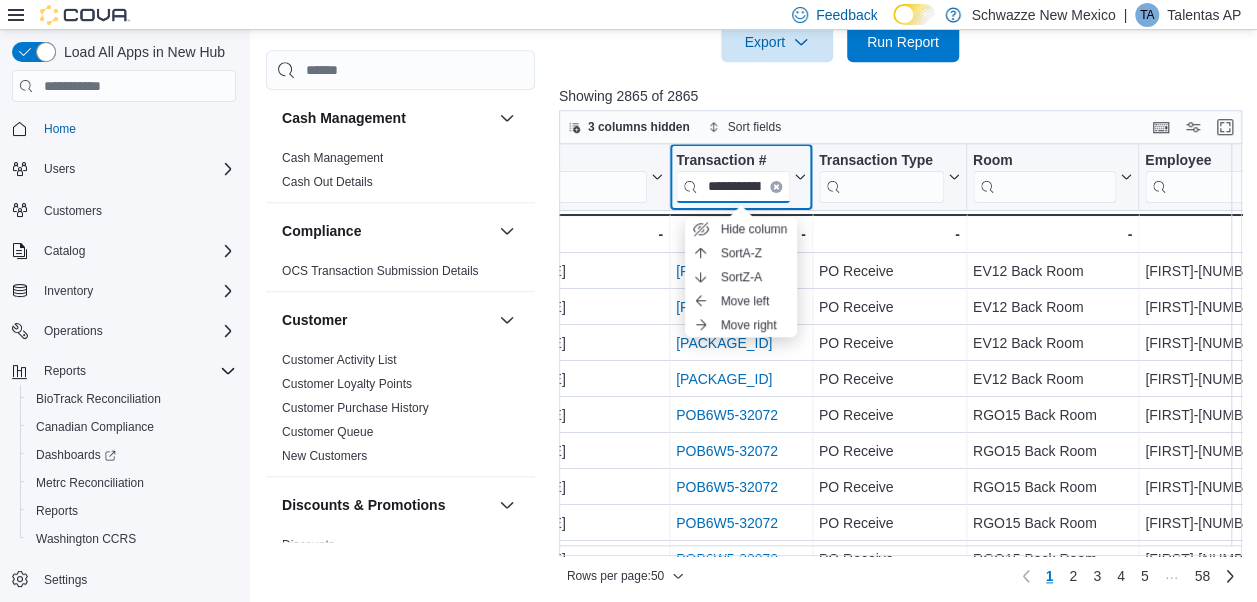 scroll, scrollTop: 0, scrollLeft: 28, axis: horizontal 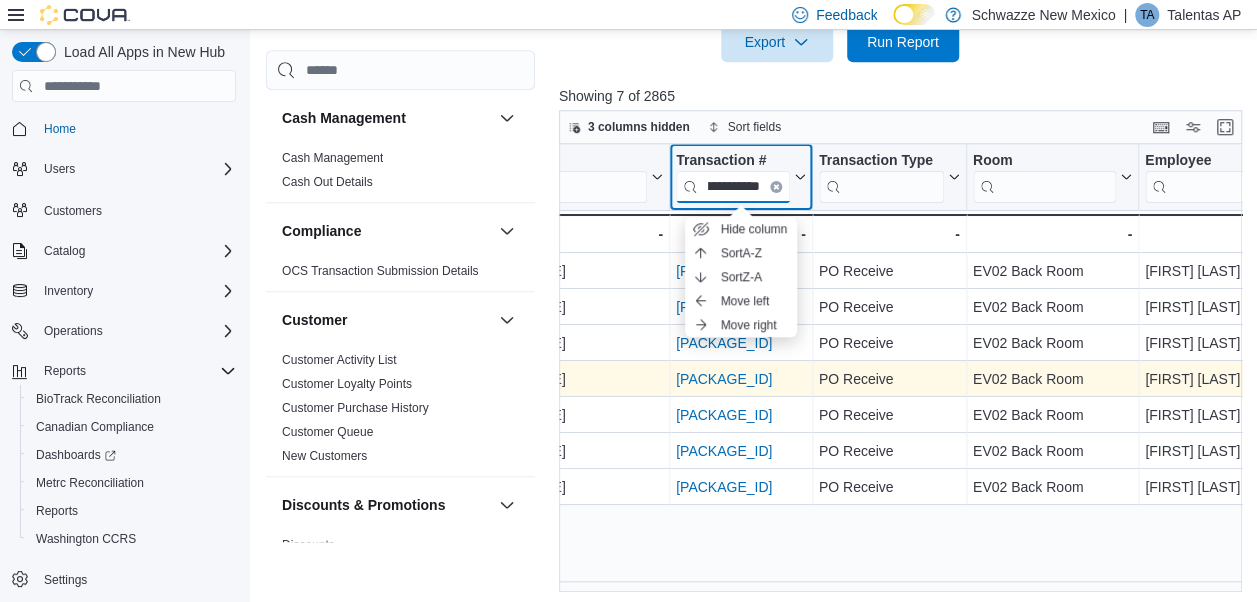 type on "**********" 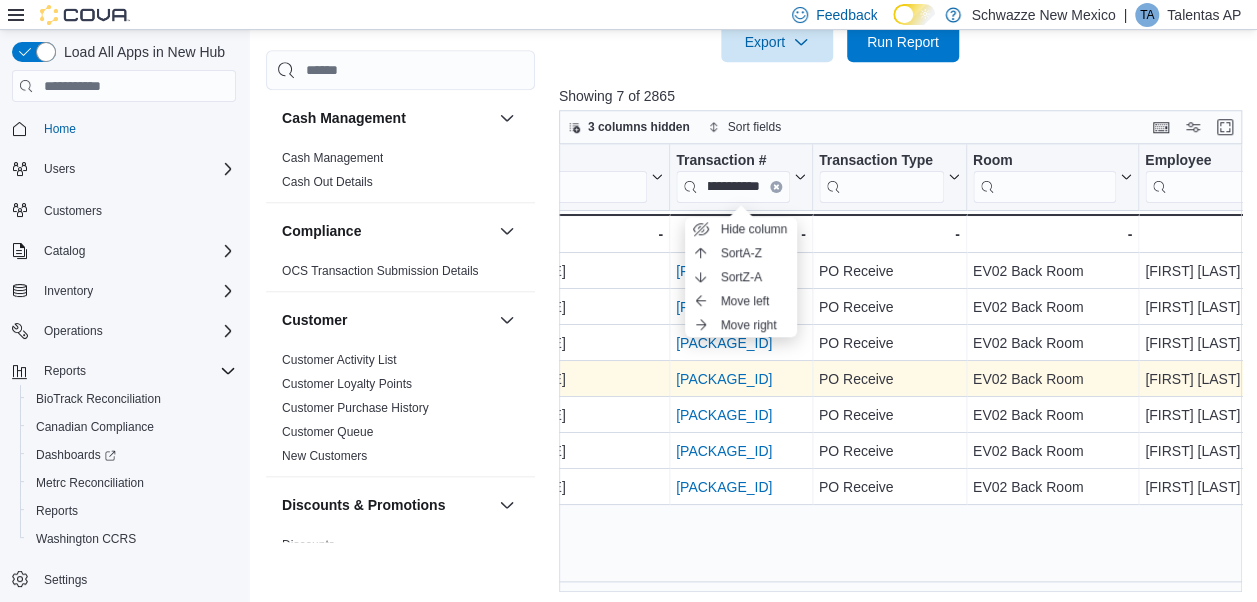click on "POB6W5-31948" at bounding box center [724, 379] 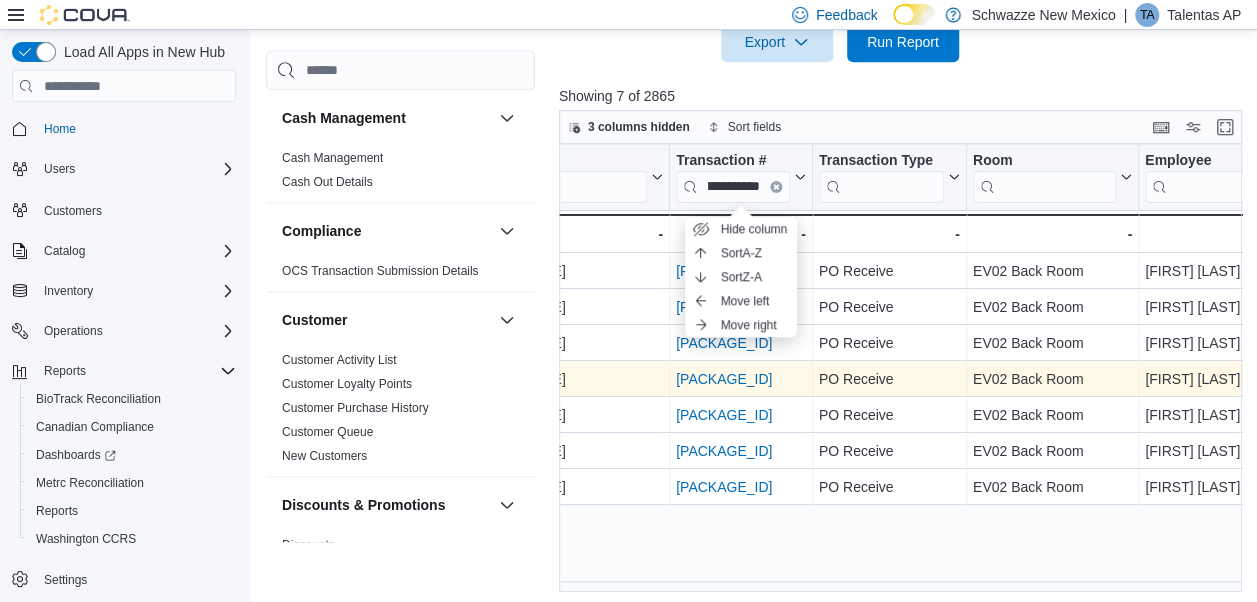 scroll, scrollTop: 0, scrollLeft: 0, axis: both 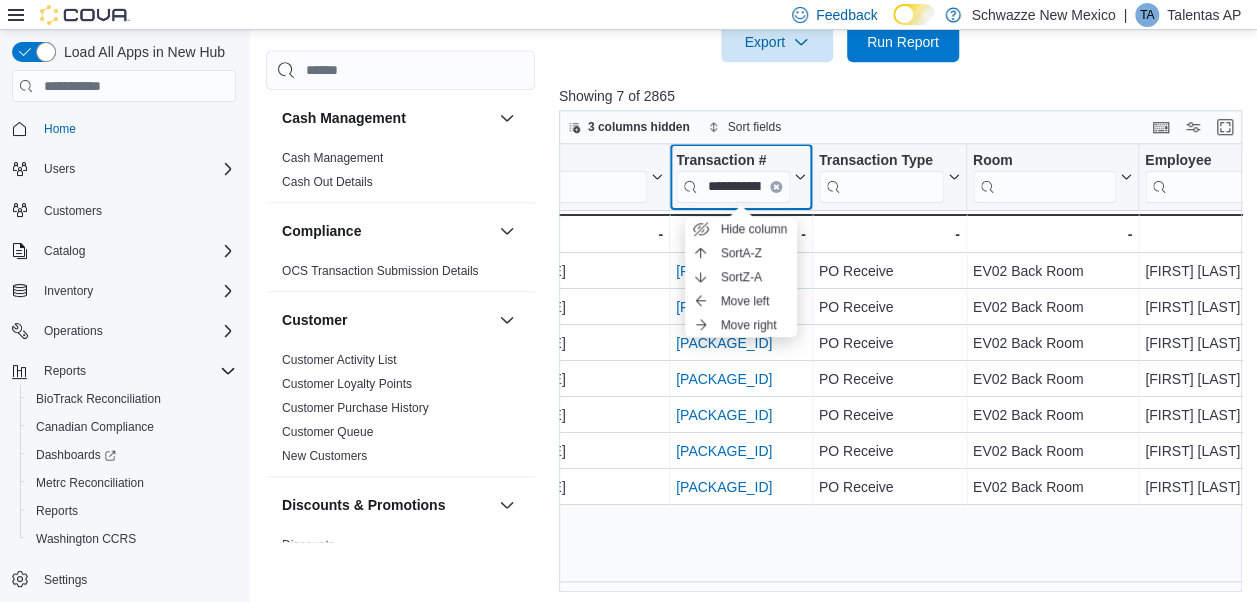 click 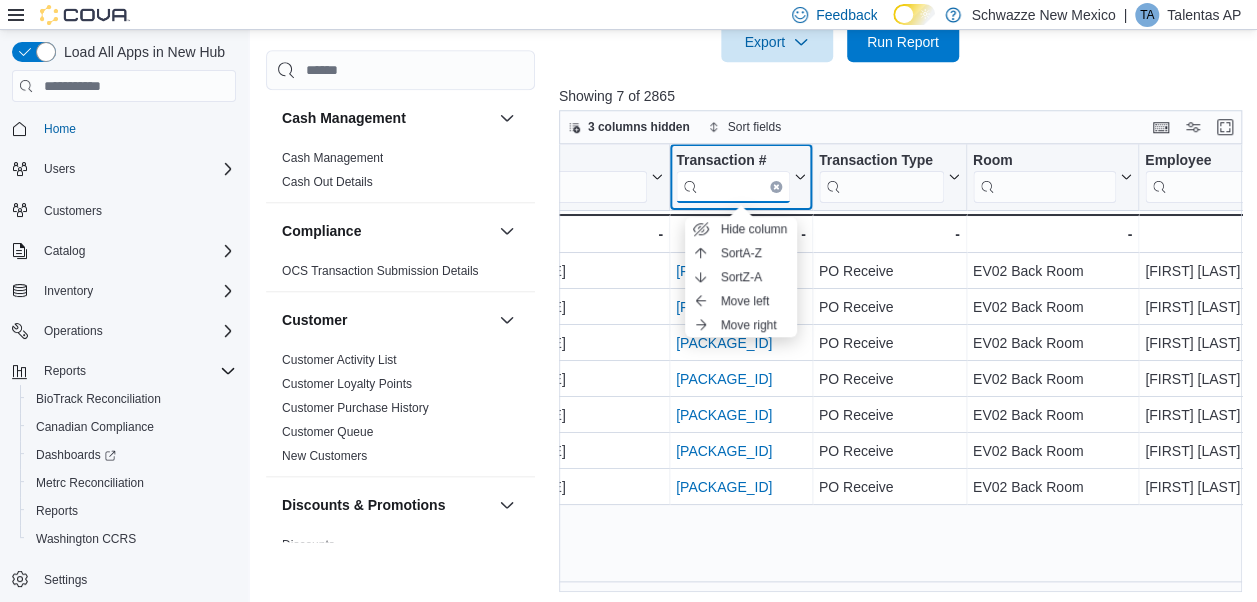 click at bounding box center [733, 187] 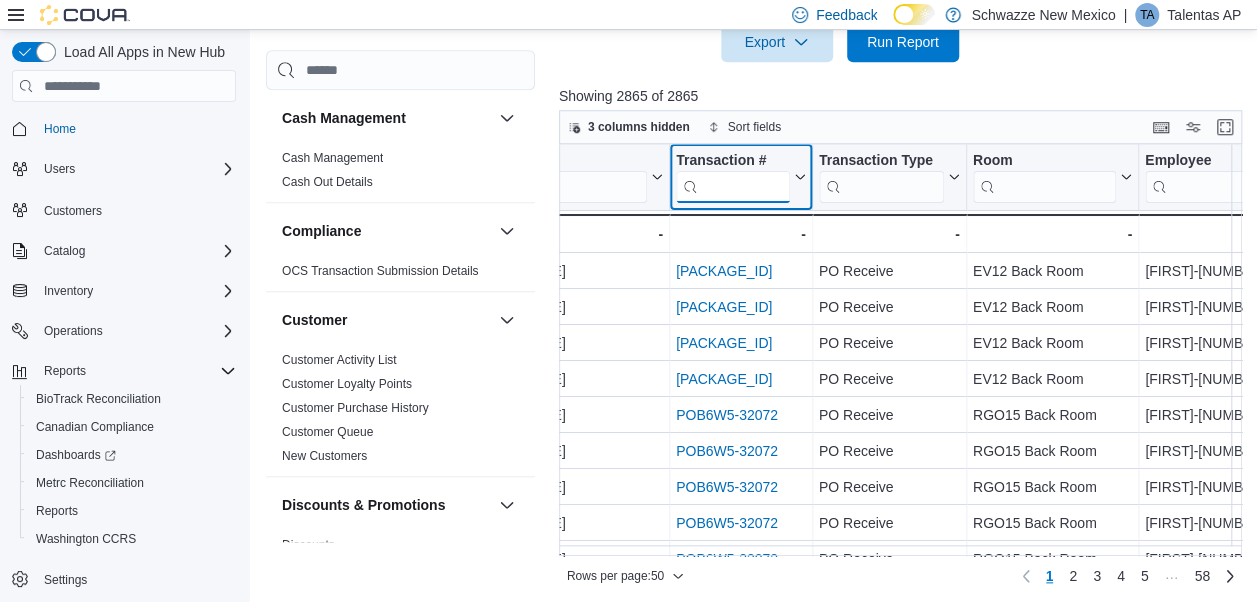 paste on "**********" 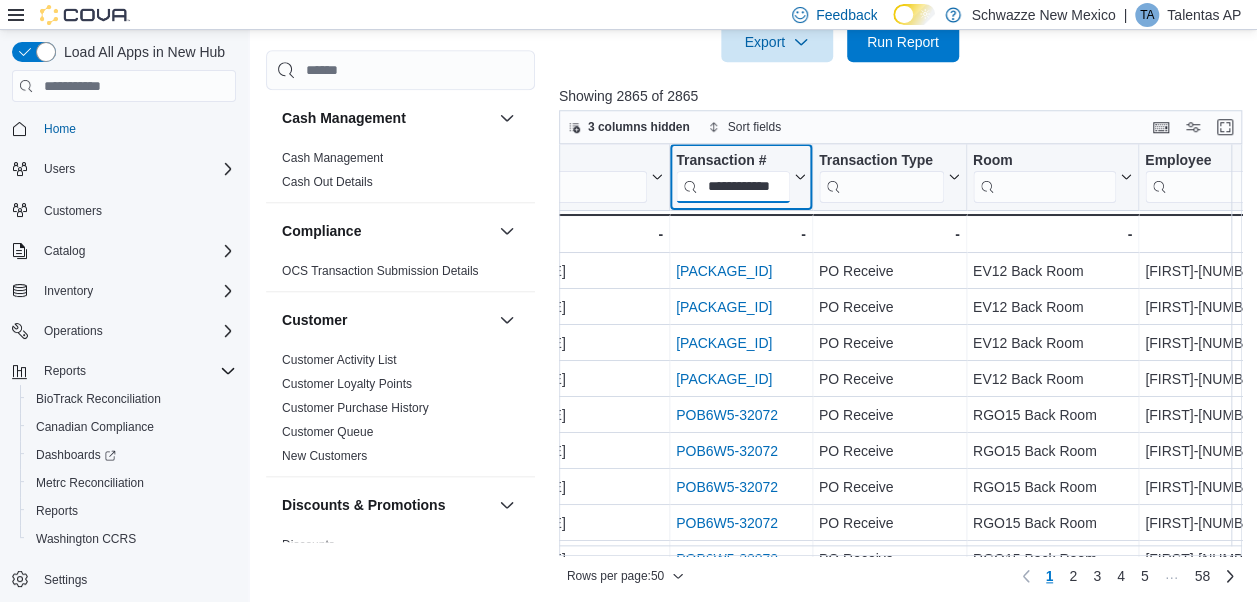 scroll, scrollTop: 0, scrollLeft: 28, axis: horizontal 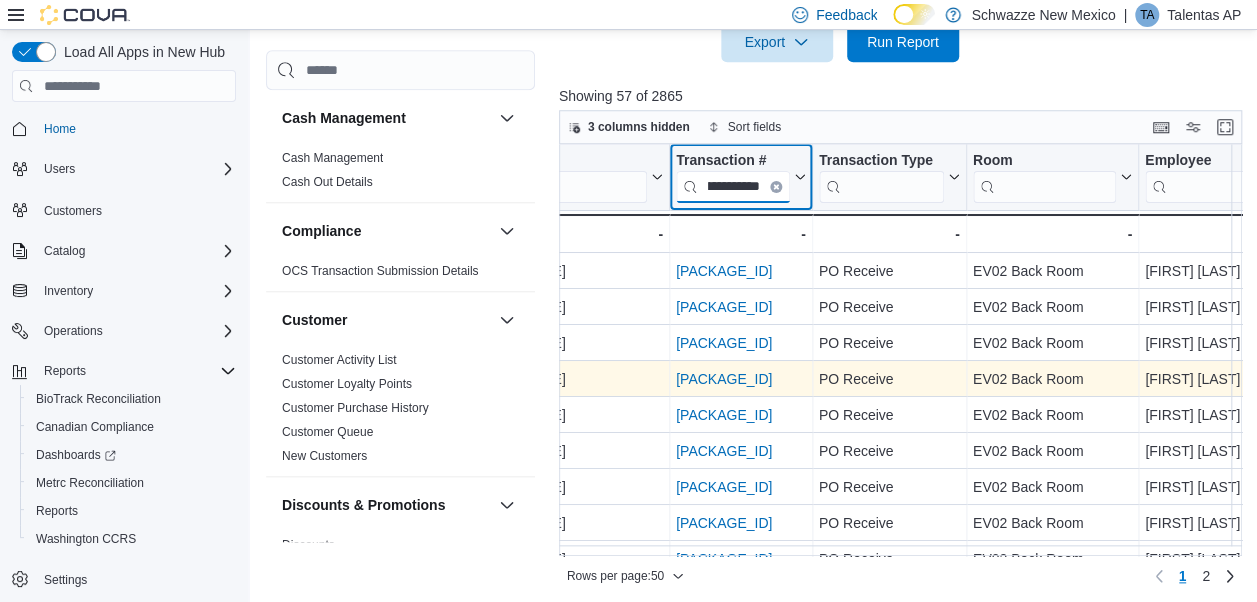 type on "**********" 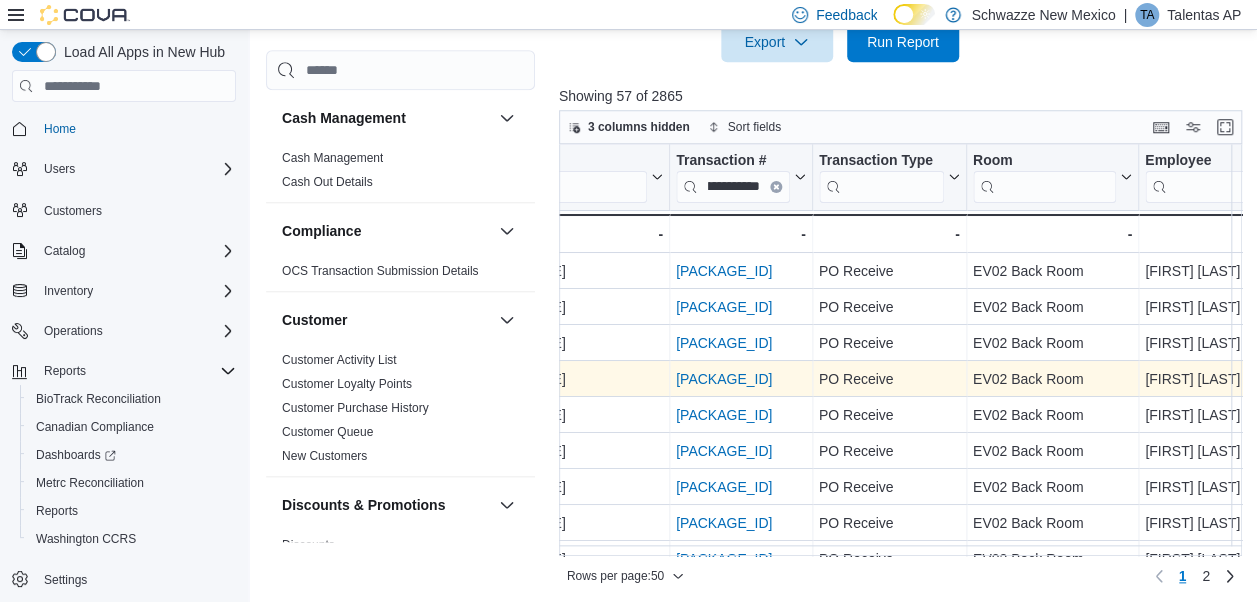 click on "POB6W5-31957" at bounding box center [724, 379] 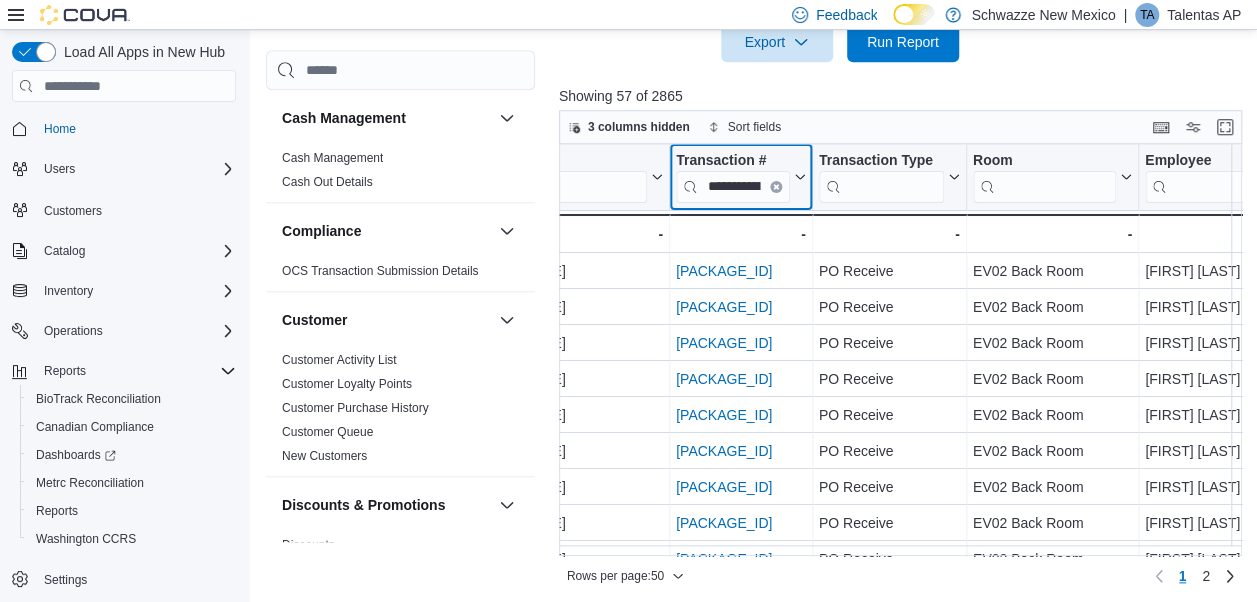 click 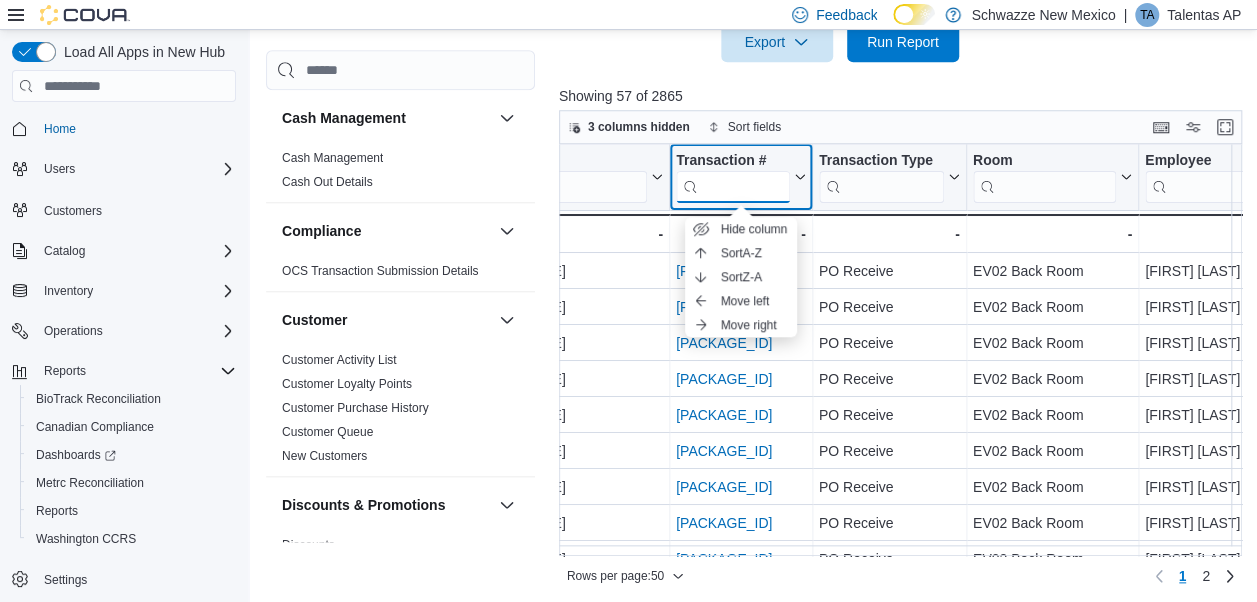 click at bounding box center [733, 187] 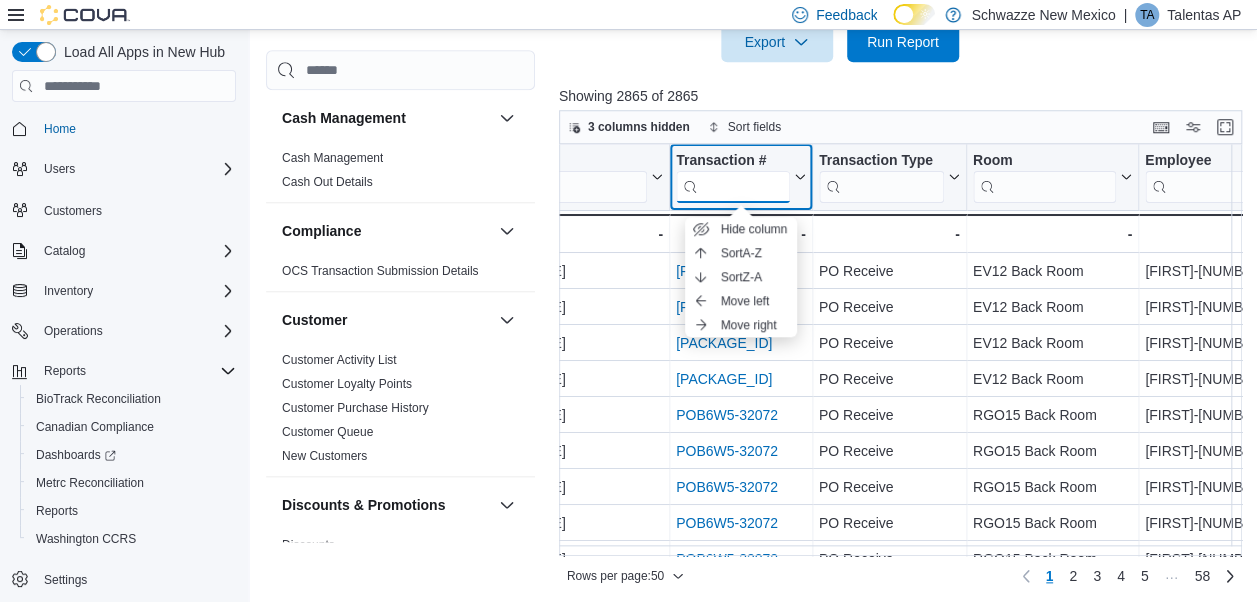 paste on "**********" 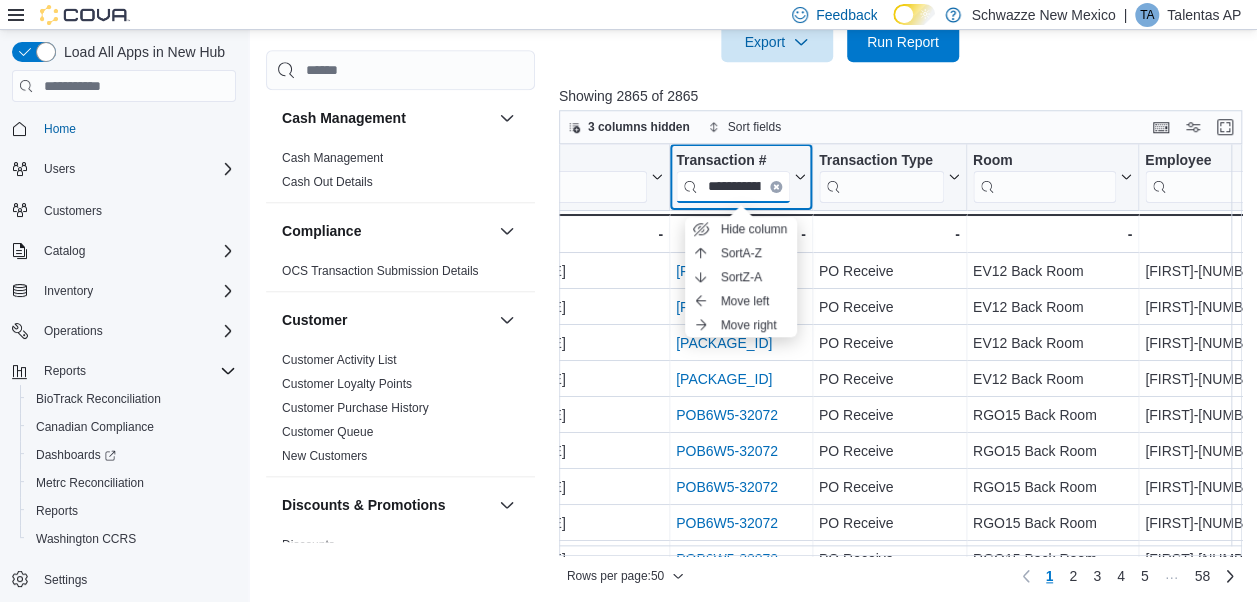 scroll, scrollTop: 0, scrollLeft: 28, axis: horizontal 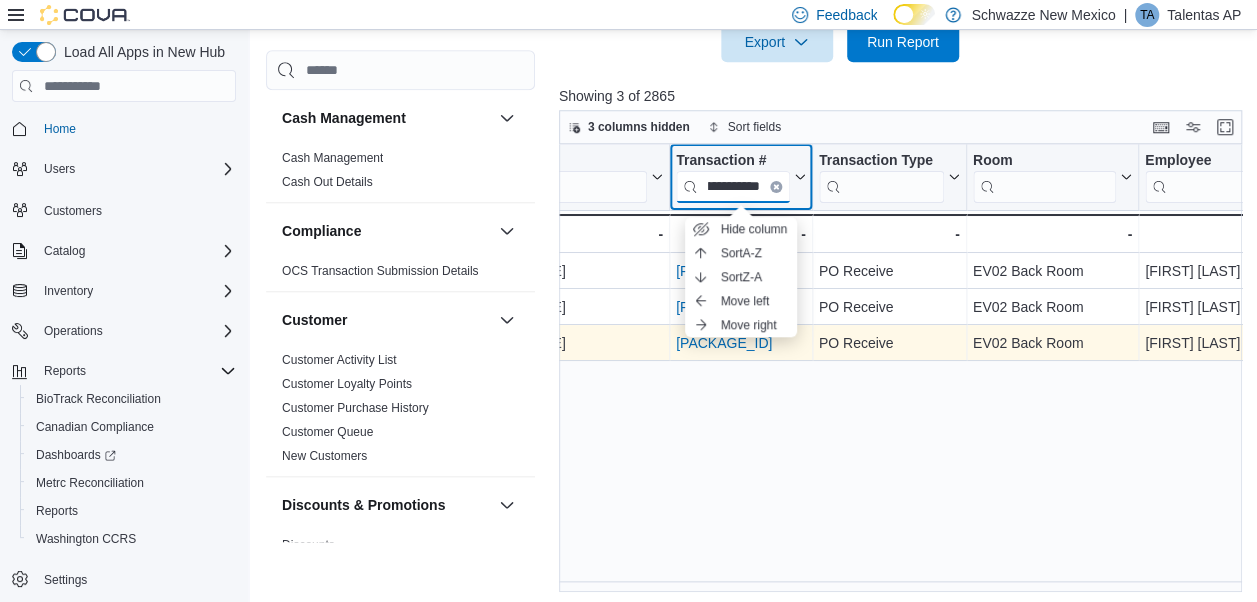 type on "**********" 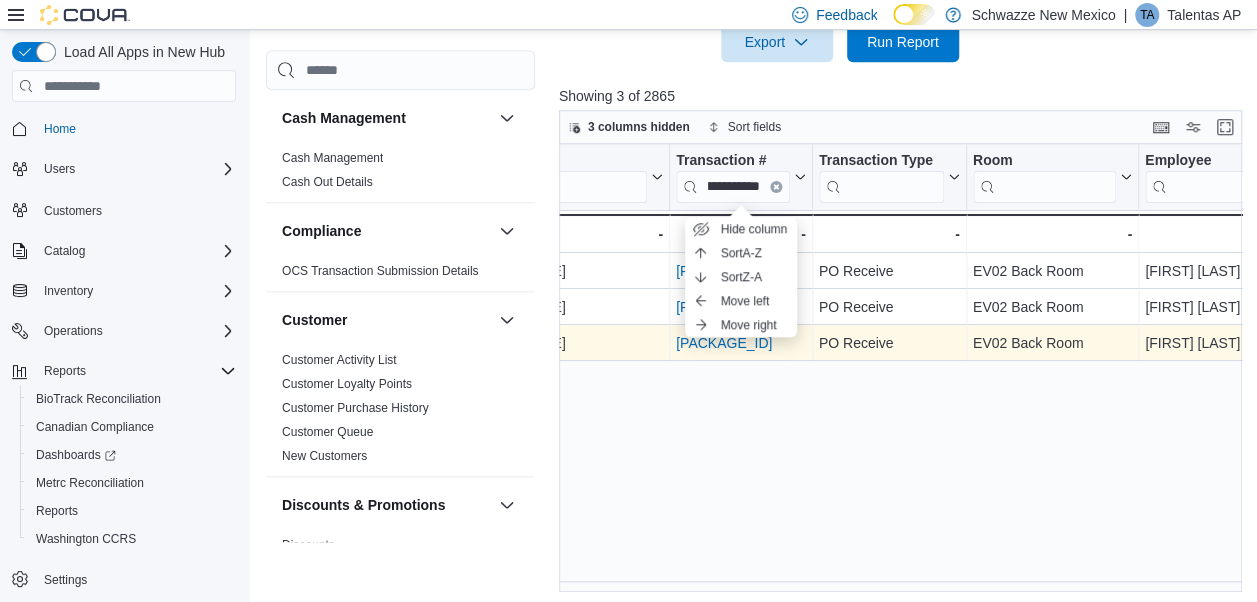 click on "POB6W5-31958" at bounding box center [724, 343] 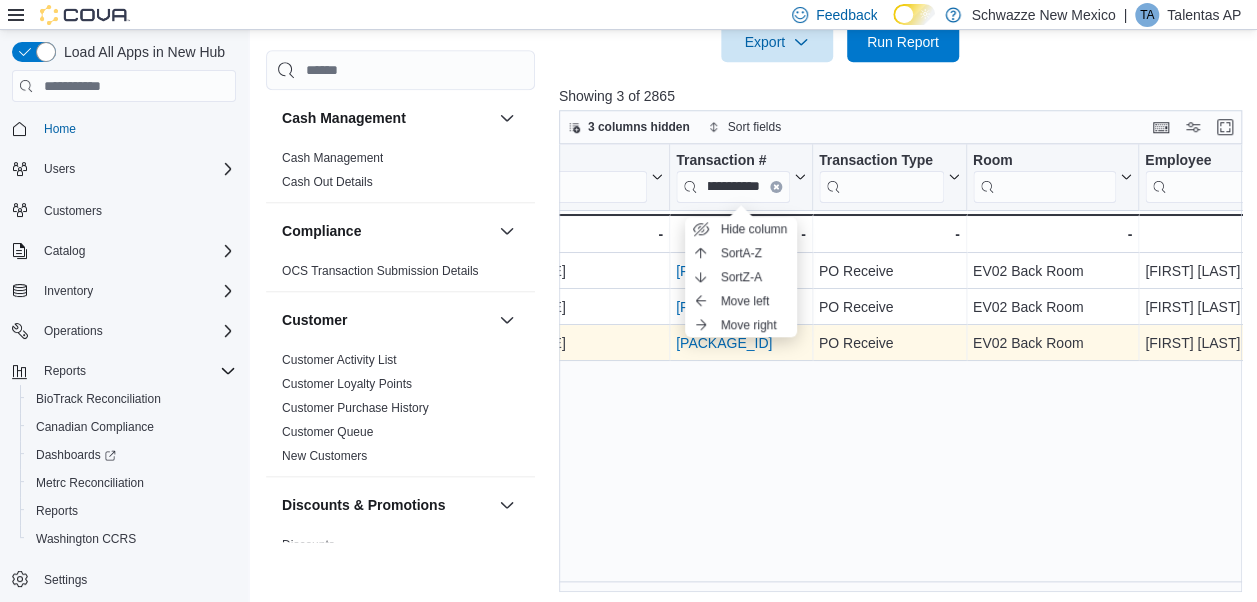 scroll, scrollTop: 0, scrollLeft: 0, axis: both 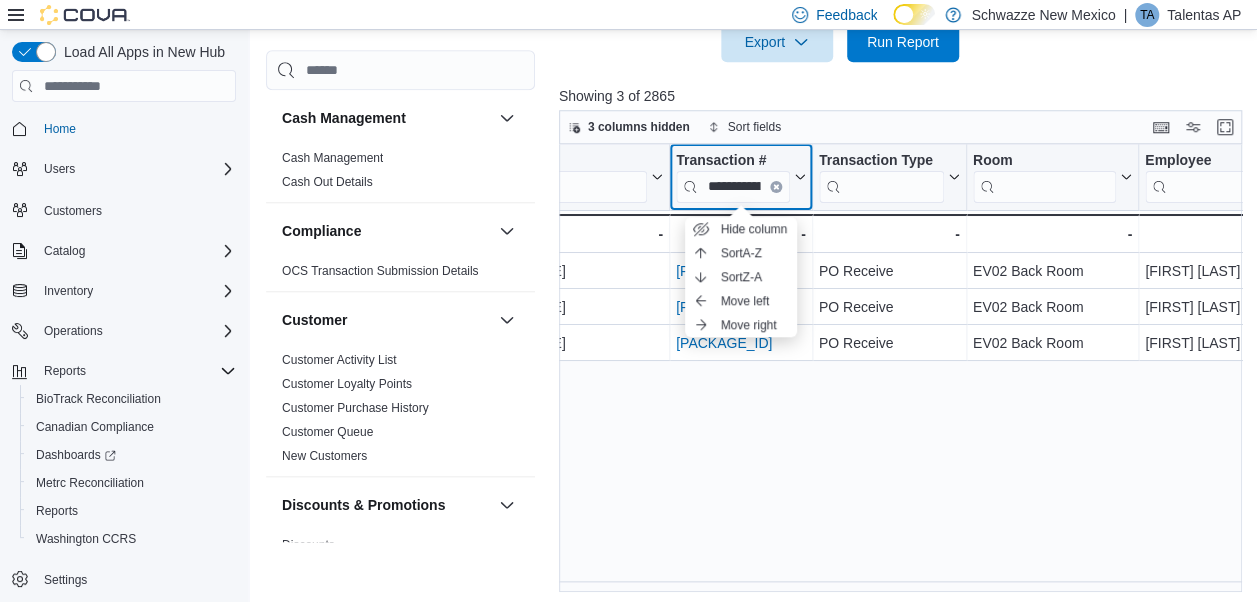 click 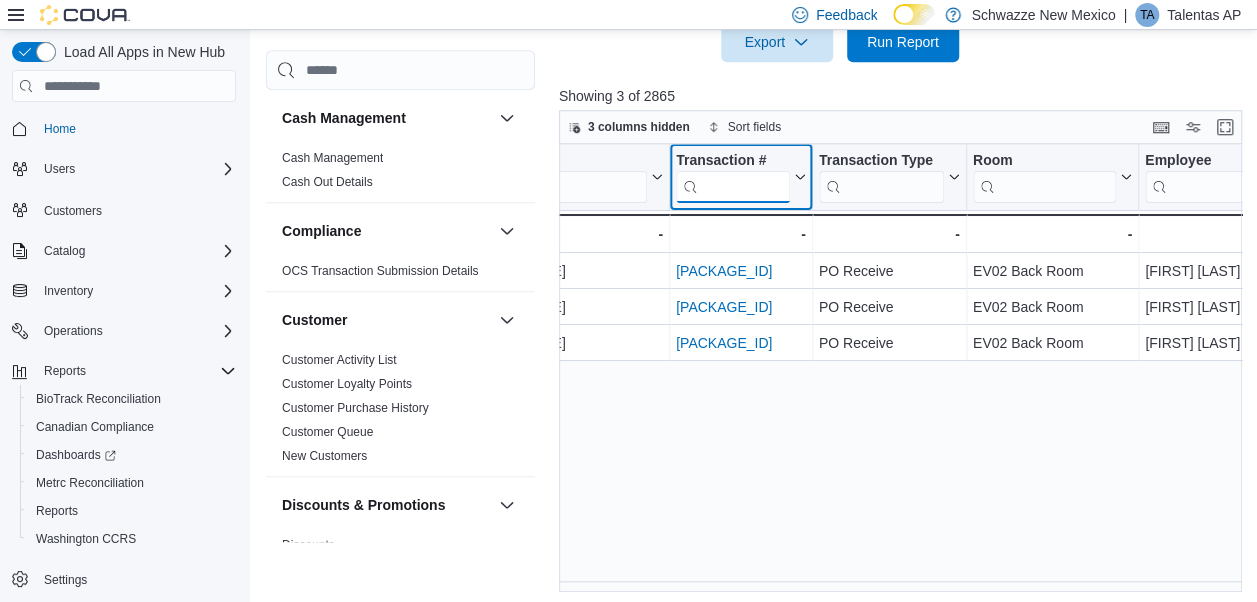 click at bounding box center [733, 187] 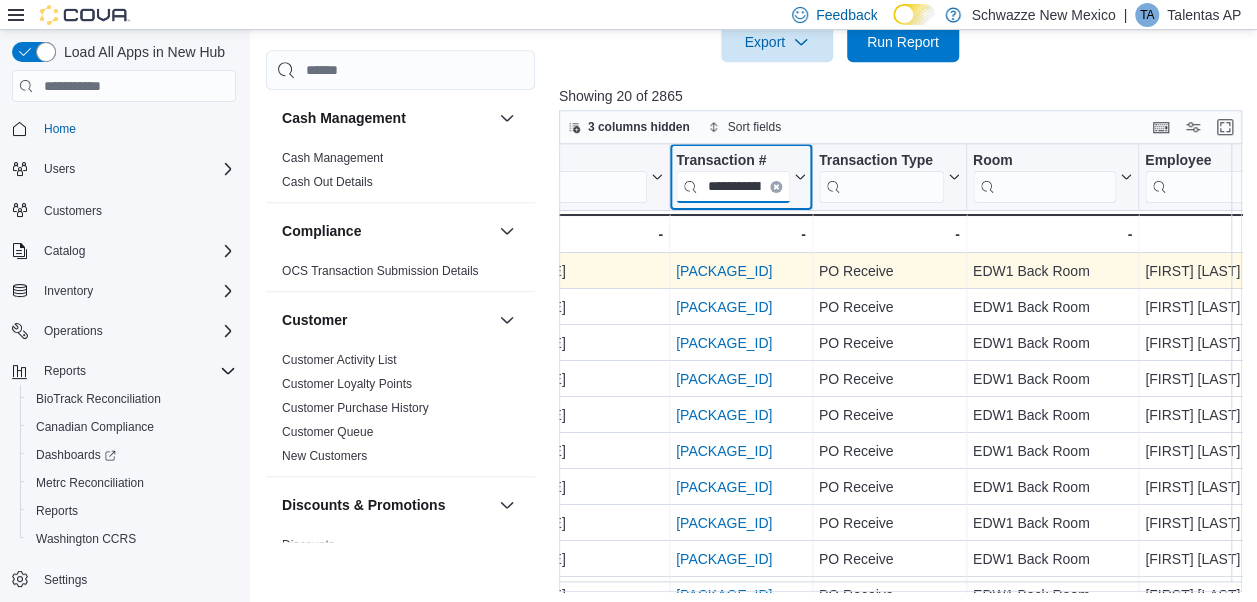 scroll, scrollTop: 0, scrollLeft: 28, axis: horizontal 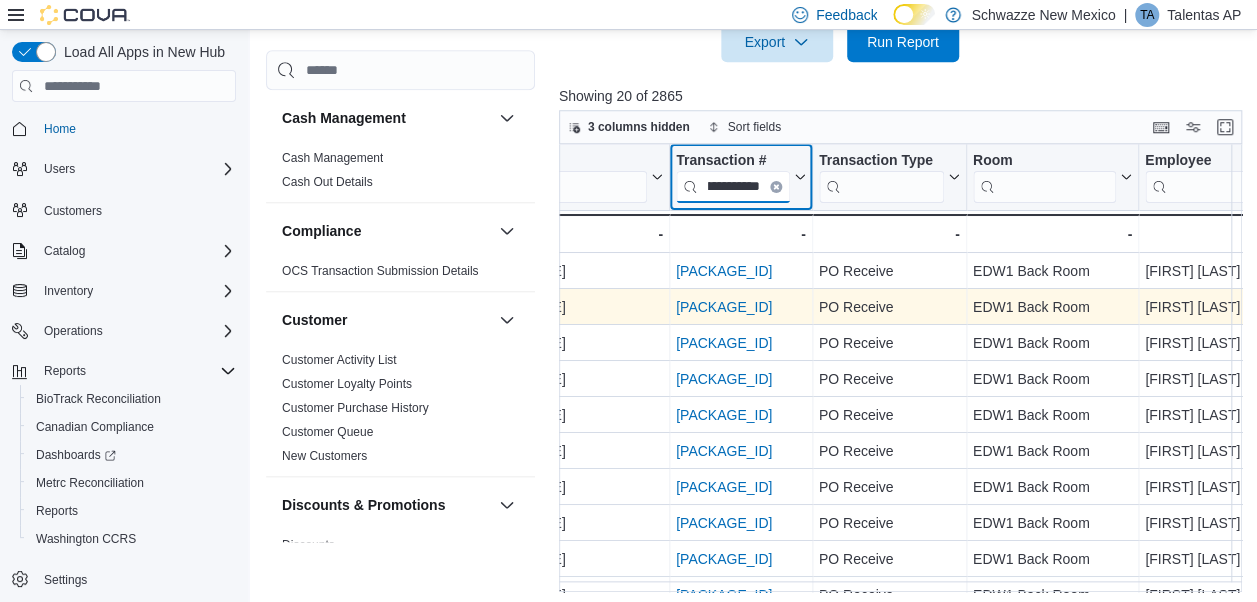 type on "**********" 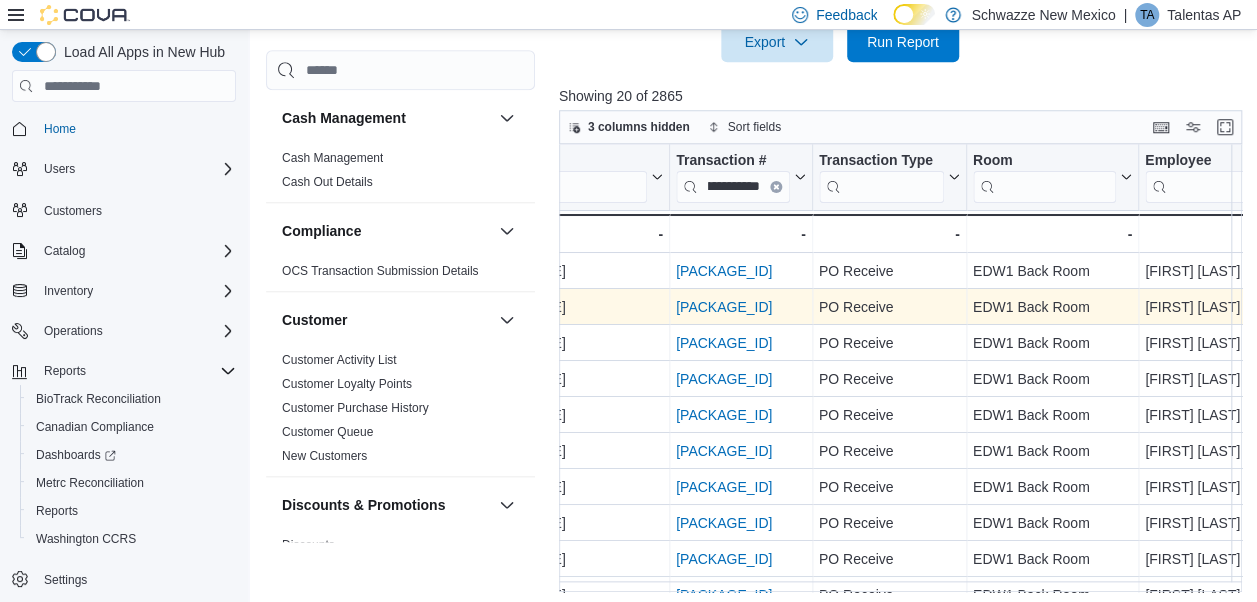 click on "POB6W5-31941" at bounding box center (724, 307) 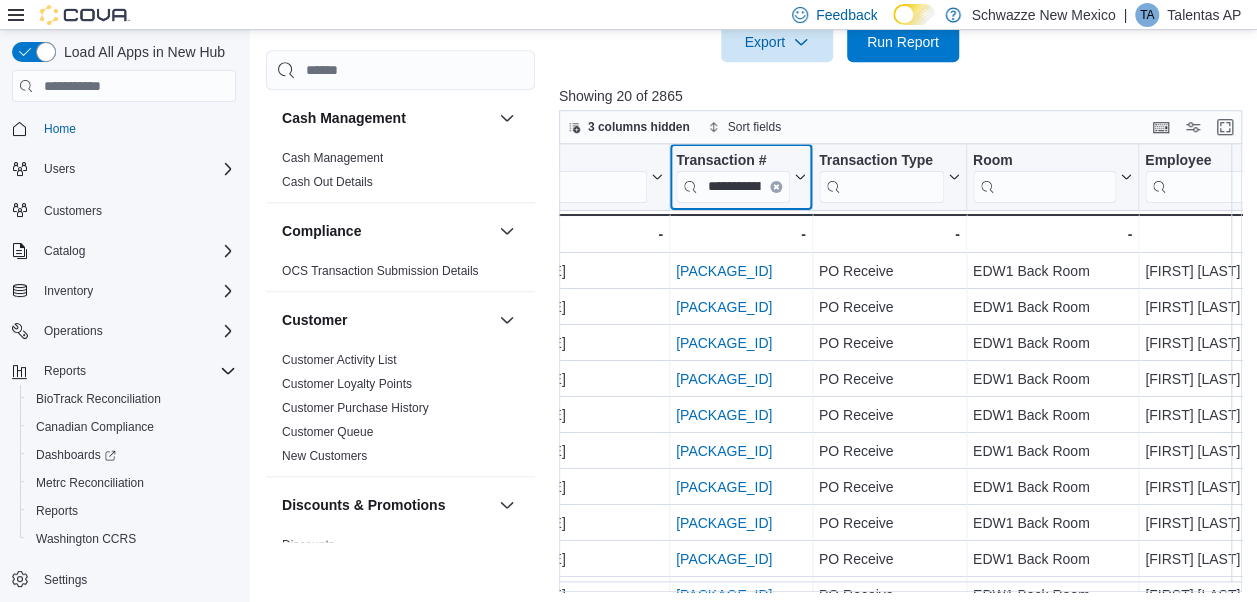 click at bounding box center [775, 187] 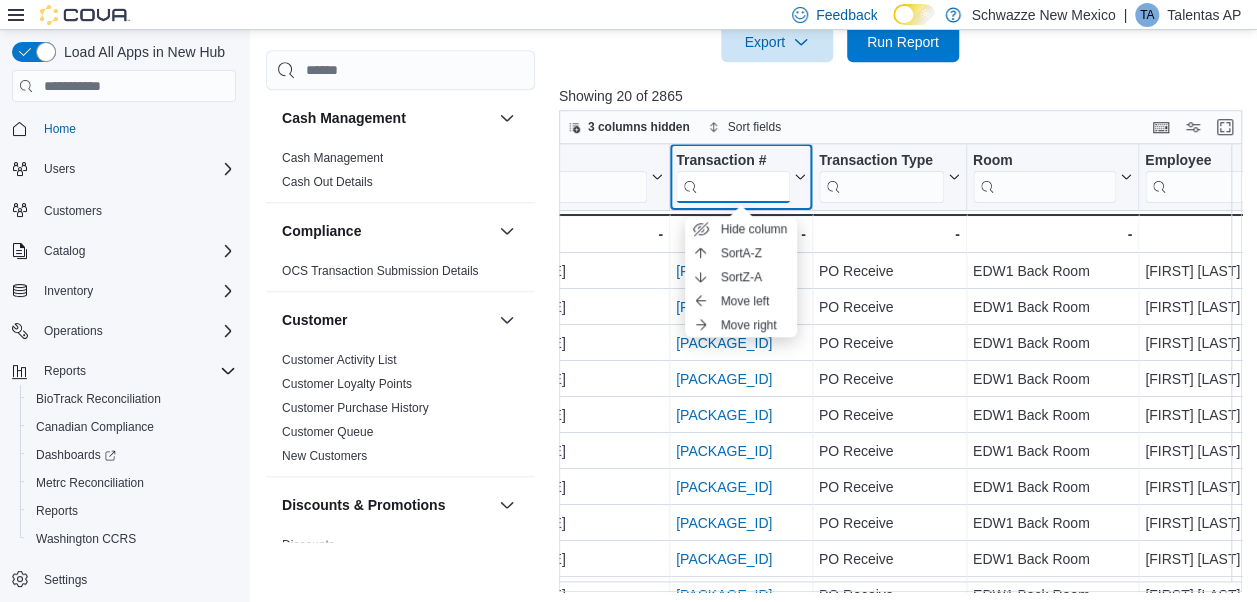 click at bounding box center [733, 187] 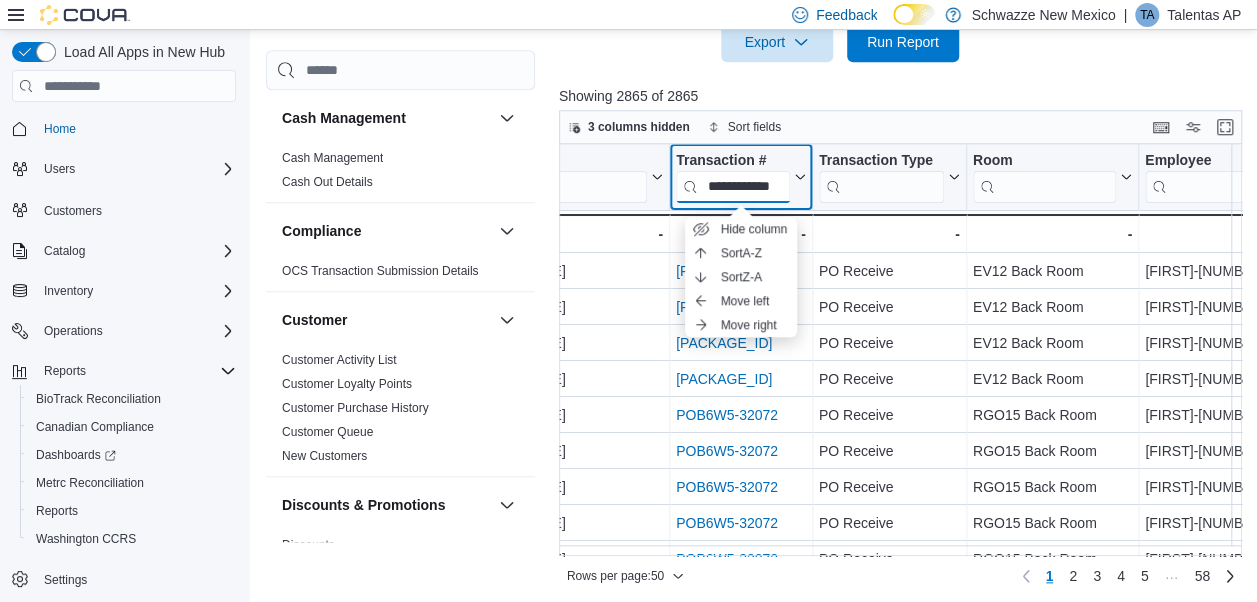 scroll, scrollTop: 0, scrollLeft: 28, axis: horizontal 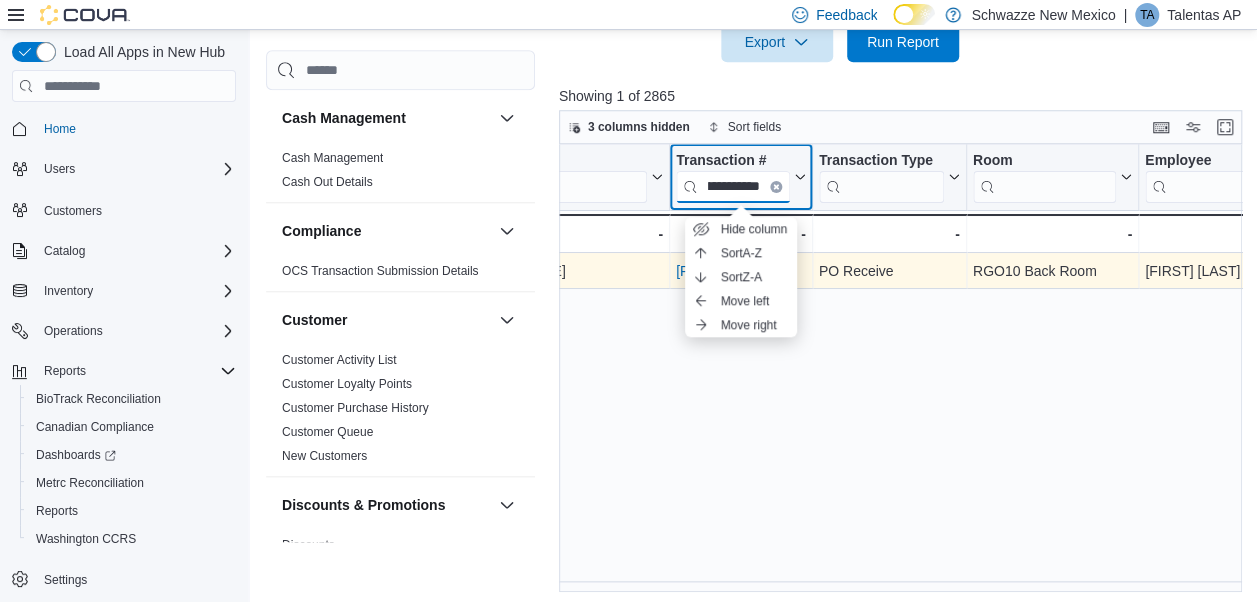 type on "**********" 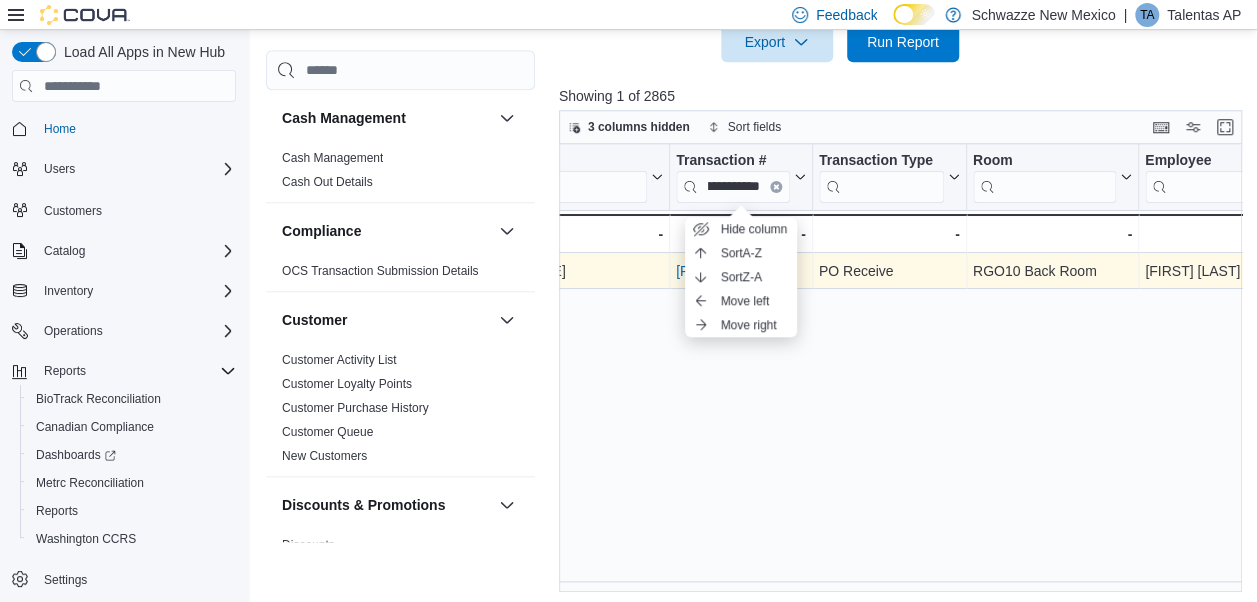click on "POB6W5-31973" at bounding box center [724, 271] 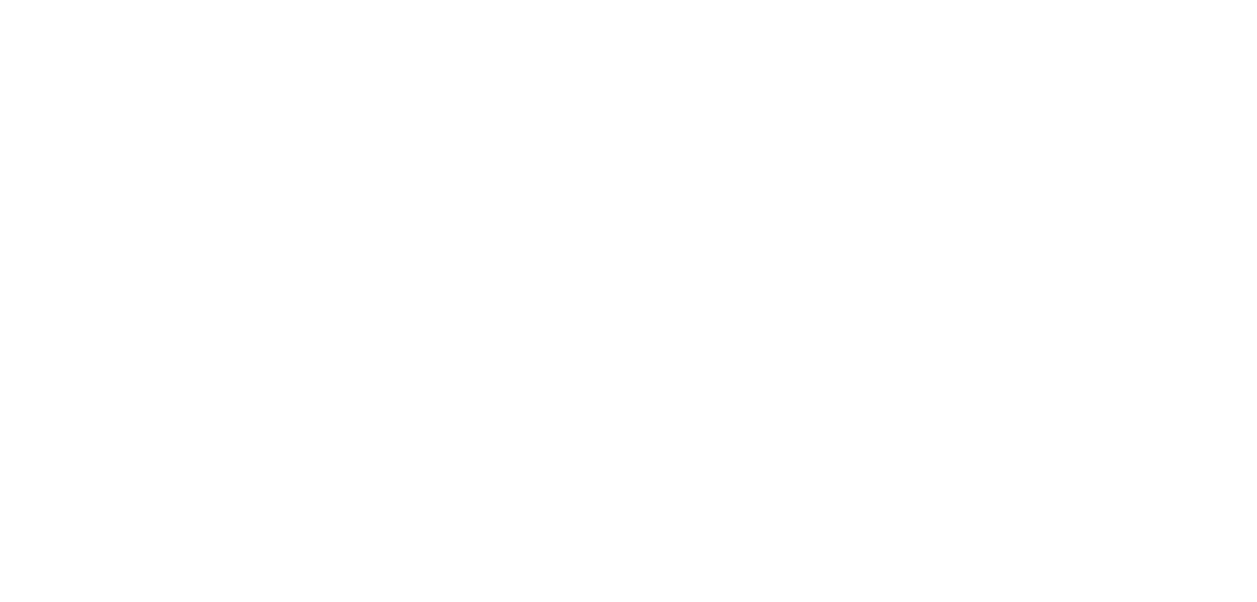 scroll, scrollTop: 0, scrollLeft: 0, axis: both 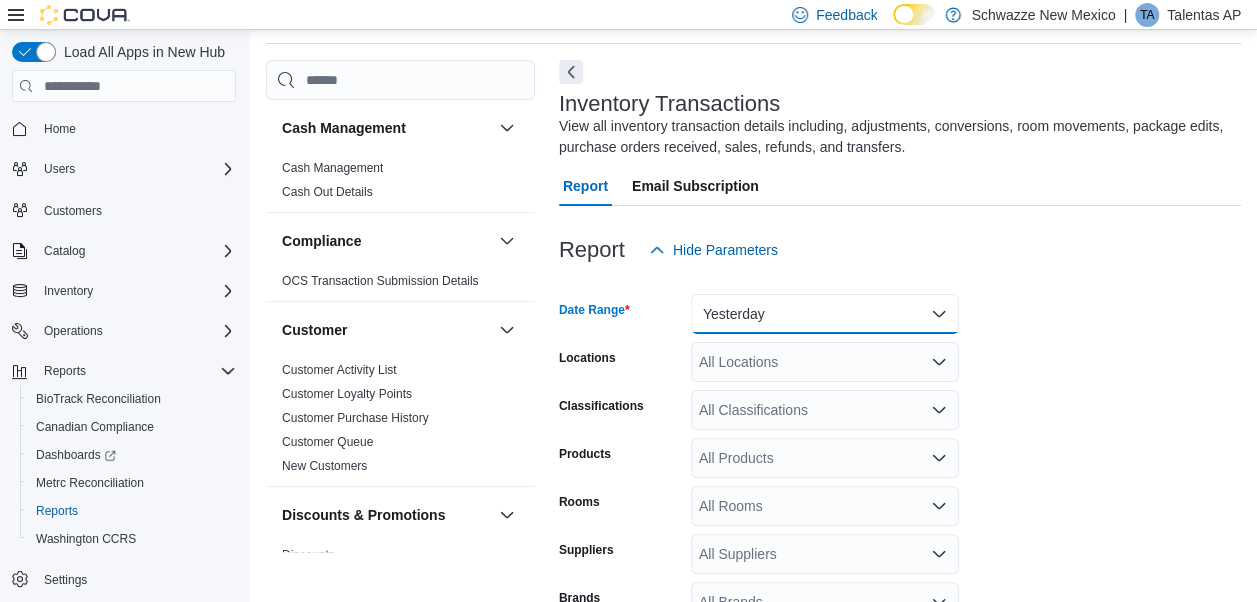 click on "Yesterday" at bounding box center [825, 314] 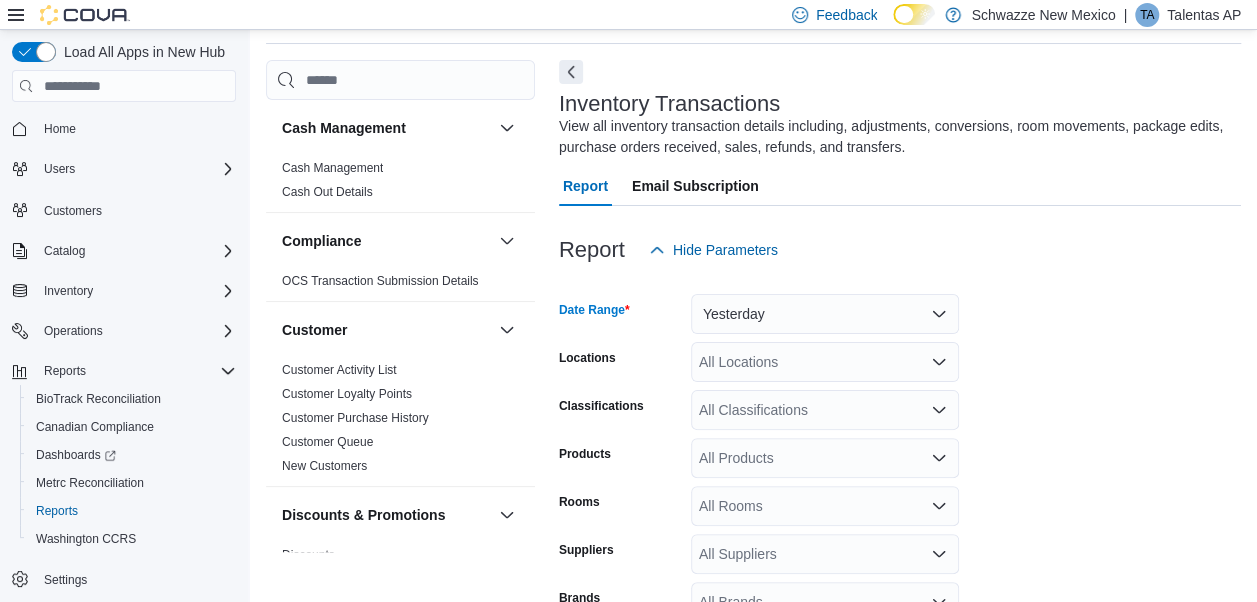 scroll, scrollTop: 61, scrollLeft: 0, axis: vertical 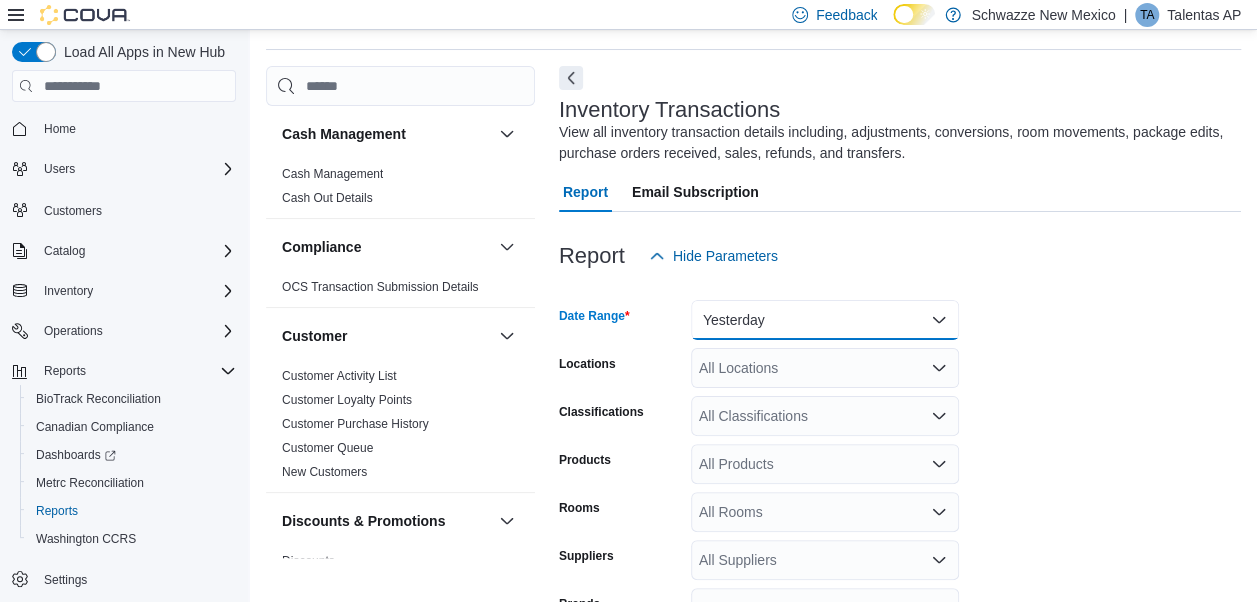 click on "Yesterday" at bounding box center [825, 320] 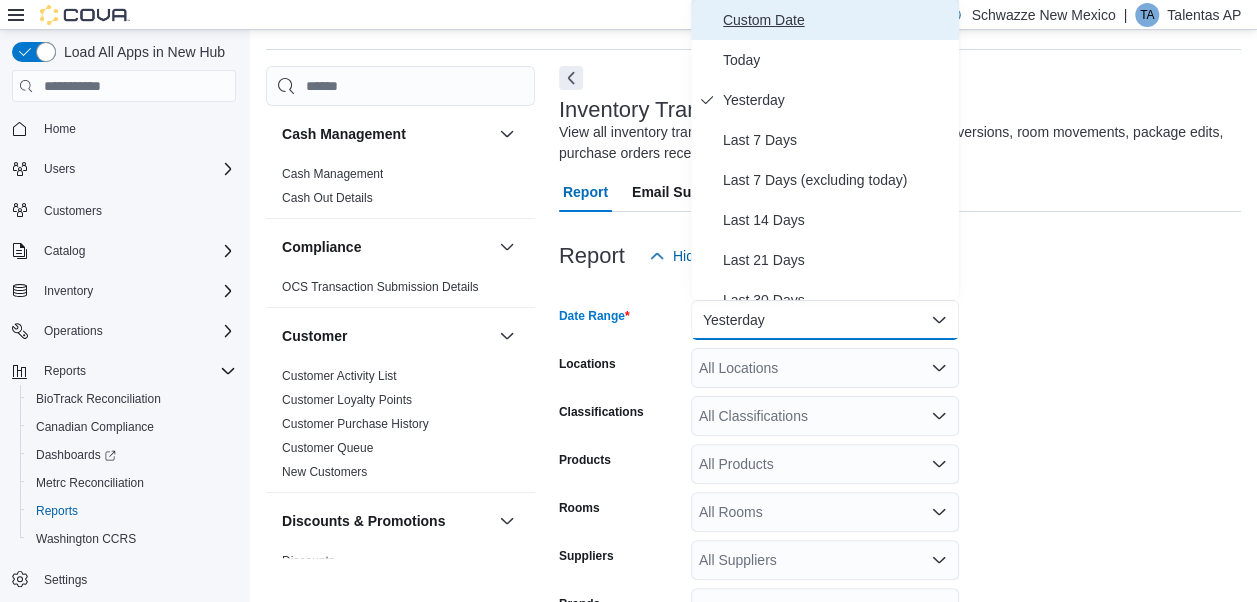 click on "Custom Date" at bounding box center [825, 20] 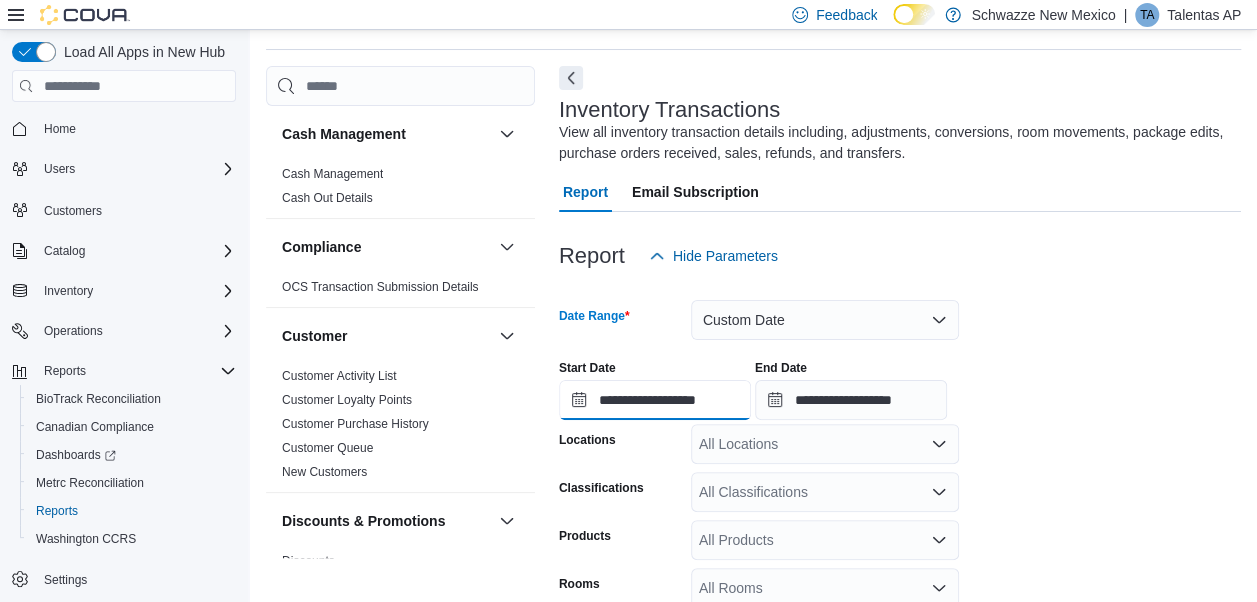 click on "**********" at bounding box center (655, 400) 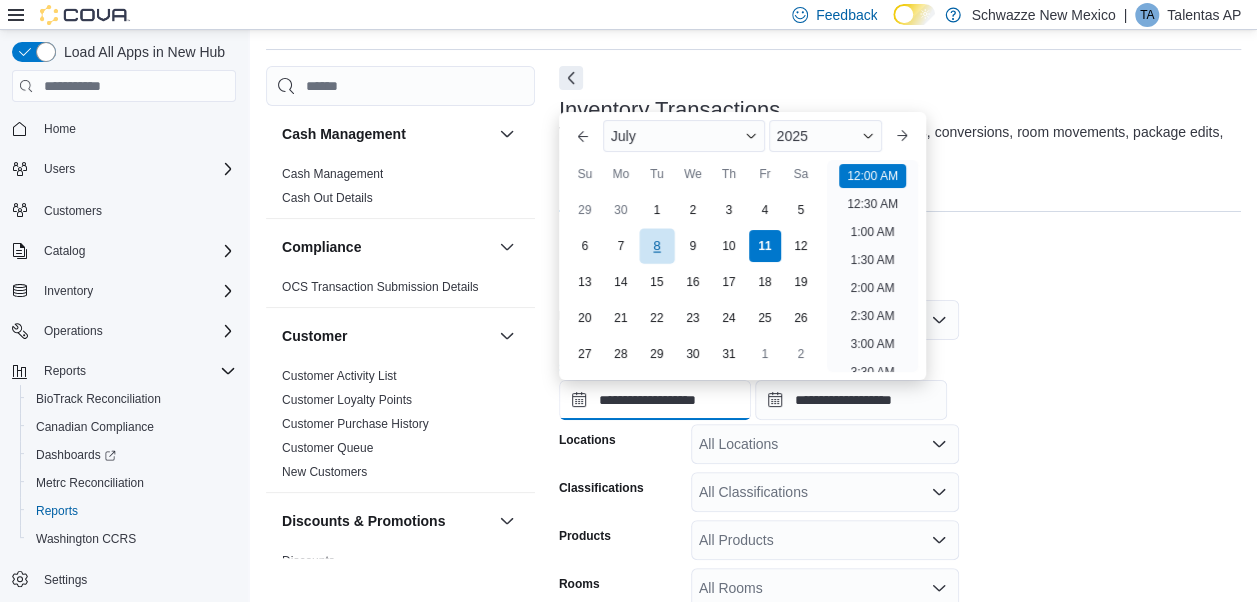 scroll, scrollTop: 62, scrollLeft: 0, axis: vertical 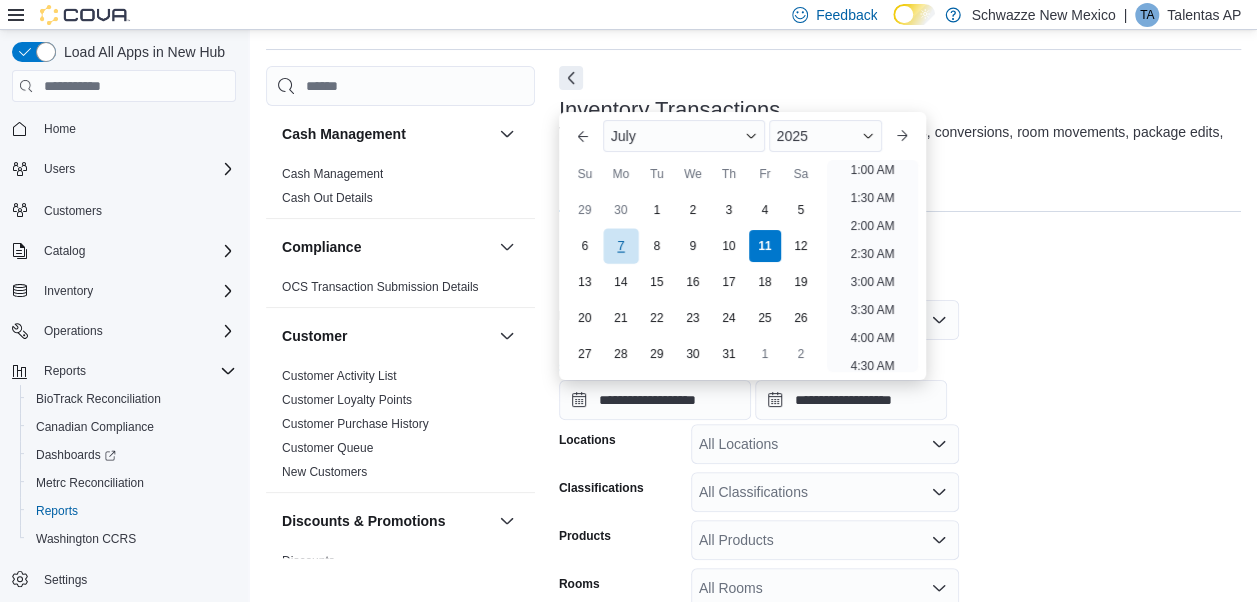 click on "7" at bounding box center (620, 245) 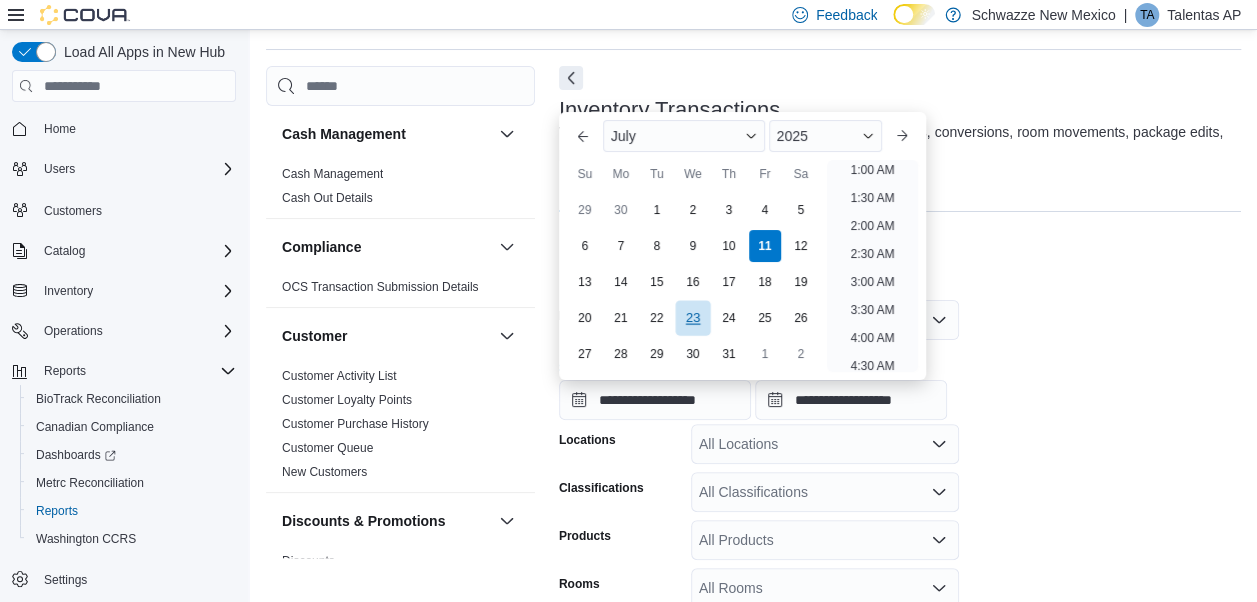 type on "**********" 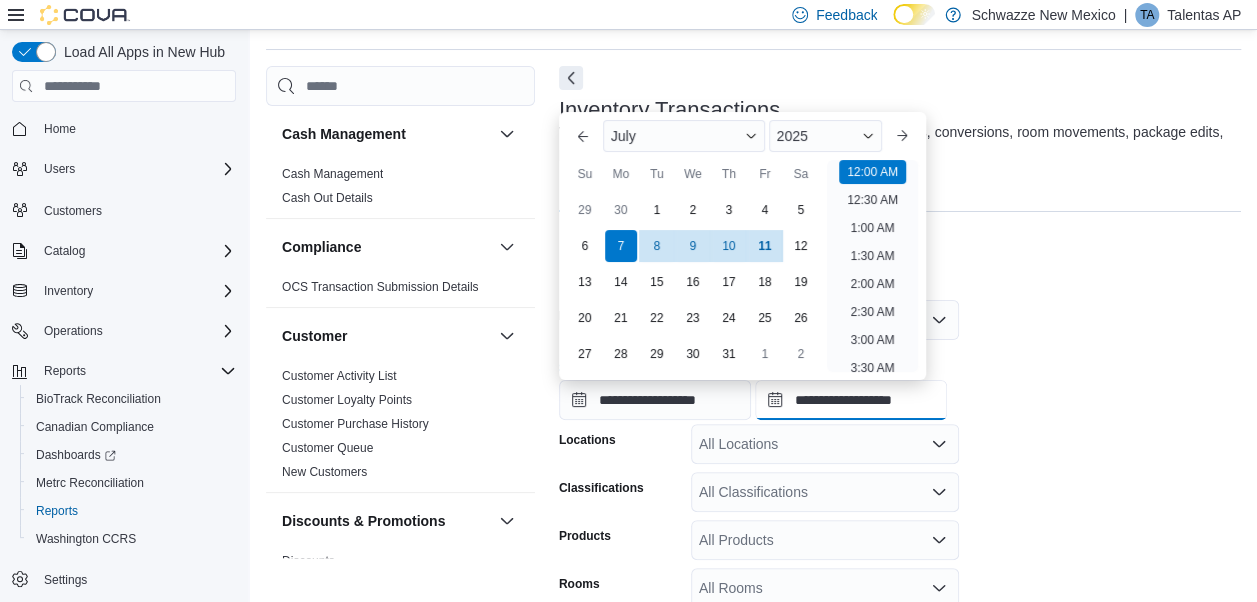 click on "**********" at bounding box center (851, 400) 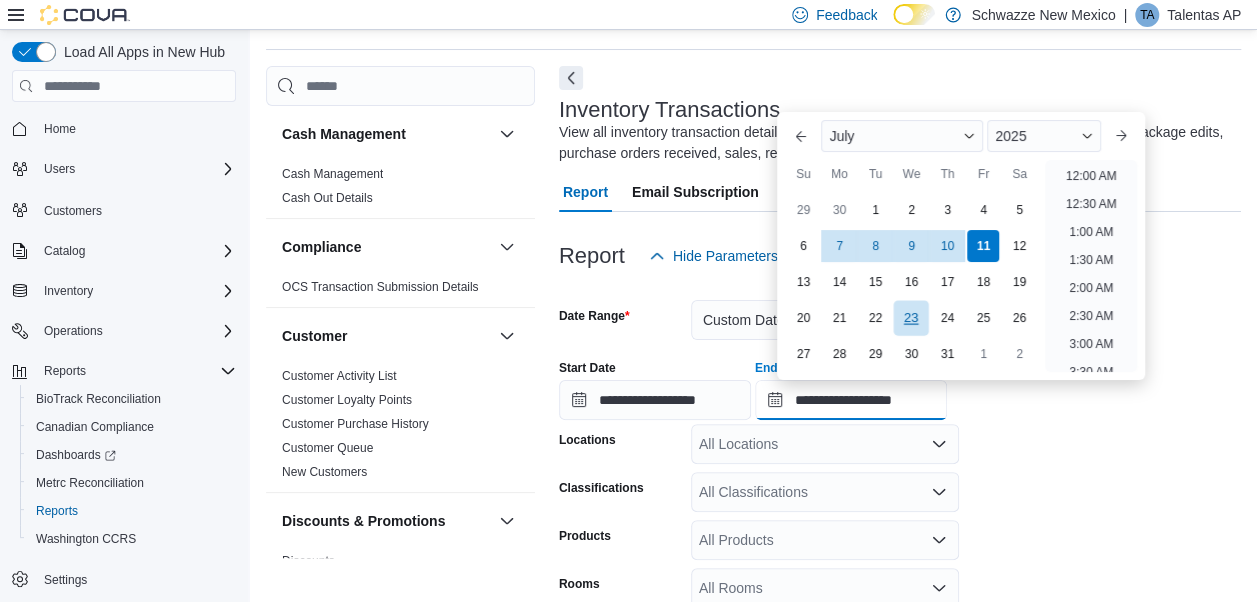 scroll, scrollTop: 1136, scrollLeft: 0, axis: vertical 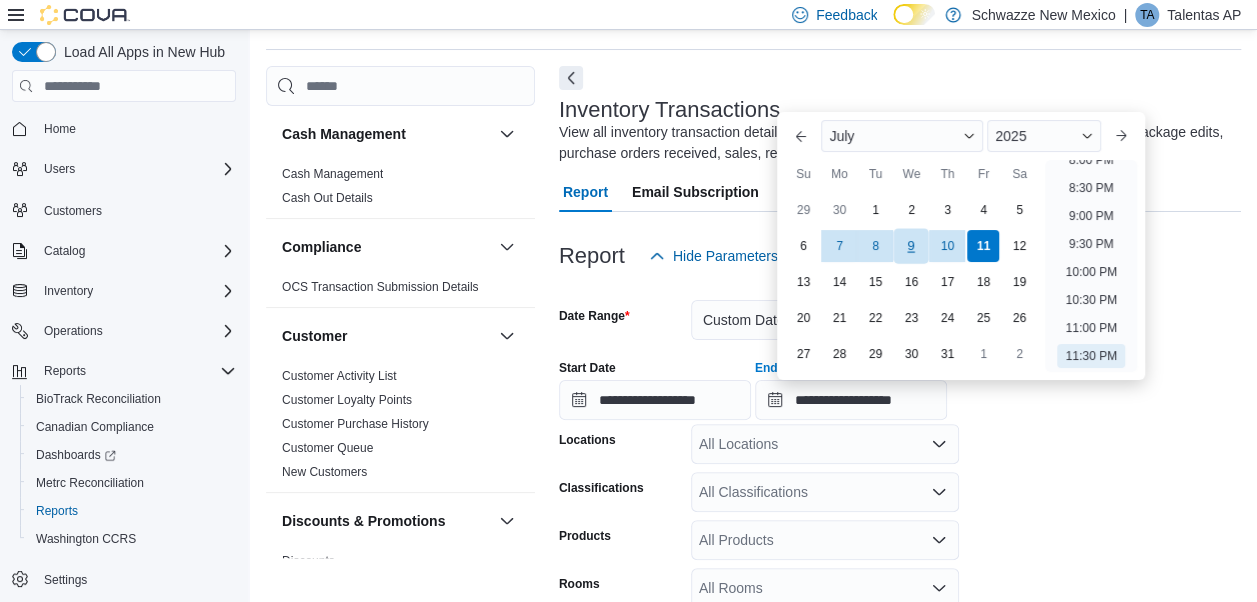 click on "9" at bounding box center [911, 245] 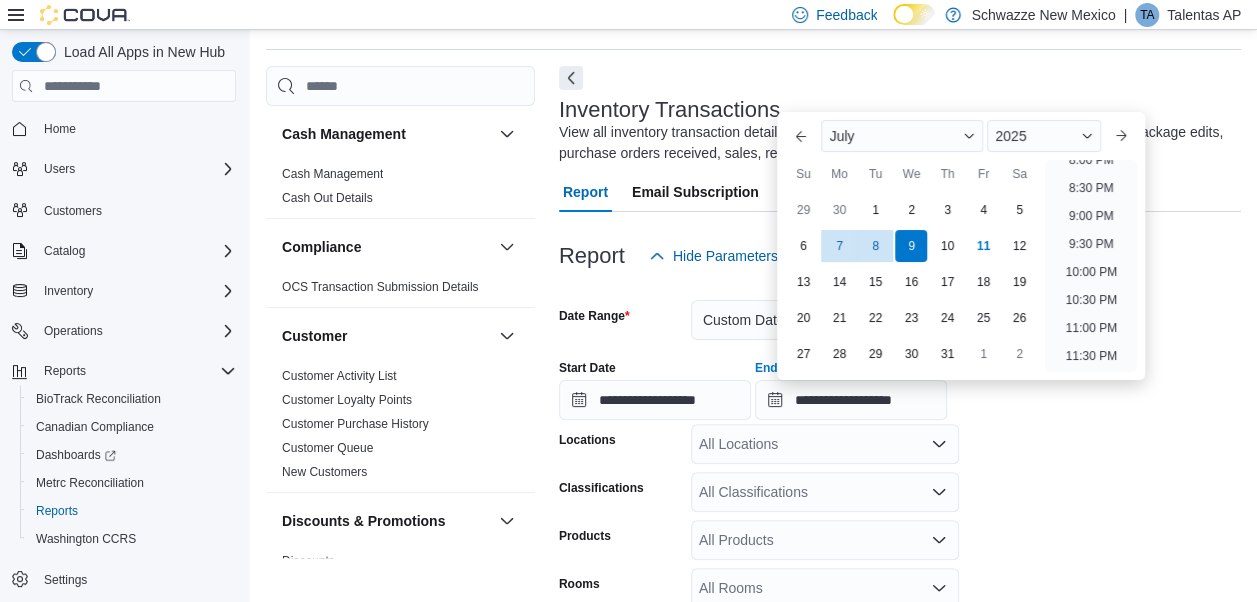 click on "Date Range" at bounding box center (621, 320) 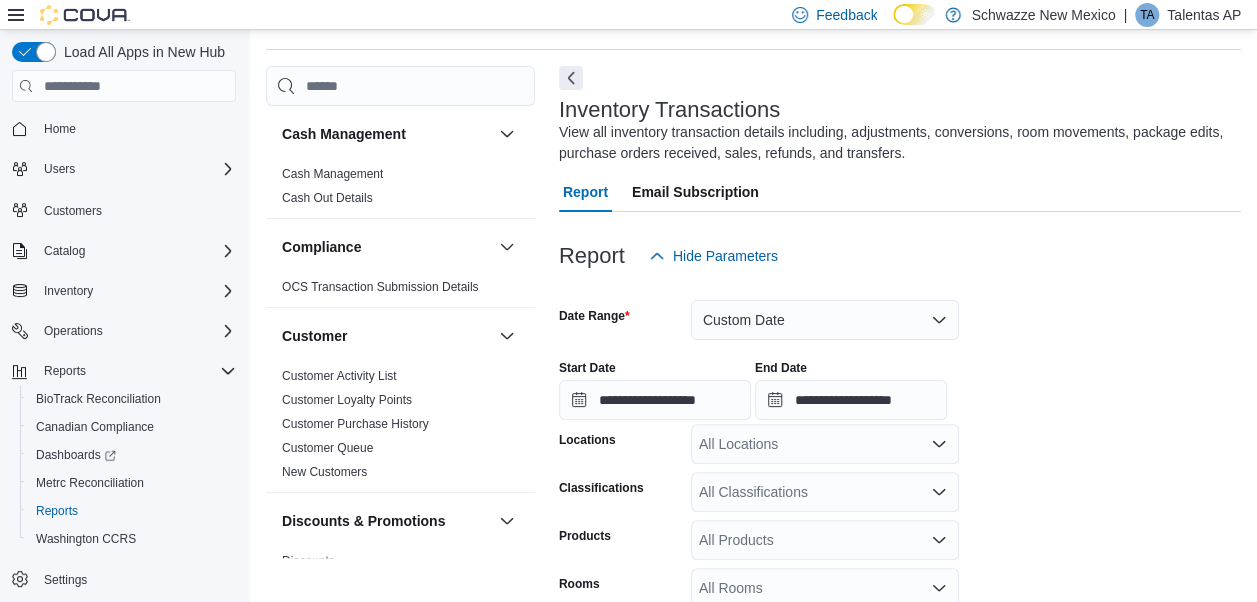 scroll, scrollTop: 307, scrollLeft: 0, axis: vertical 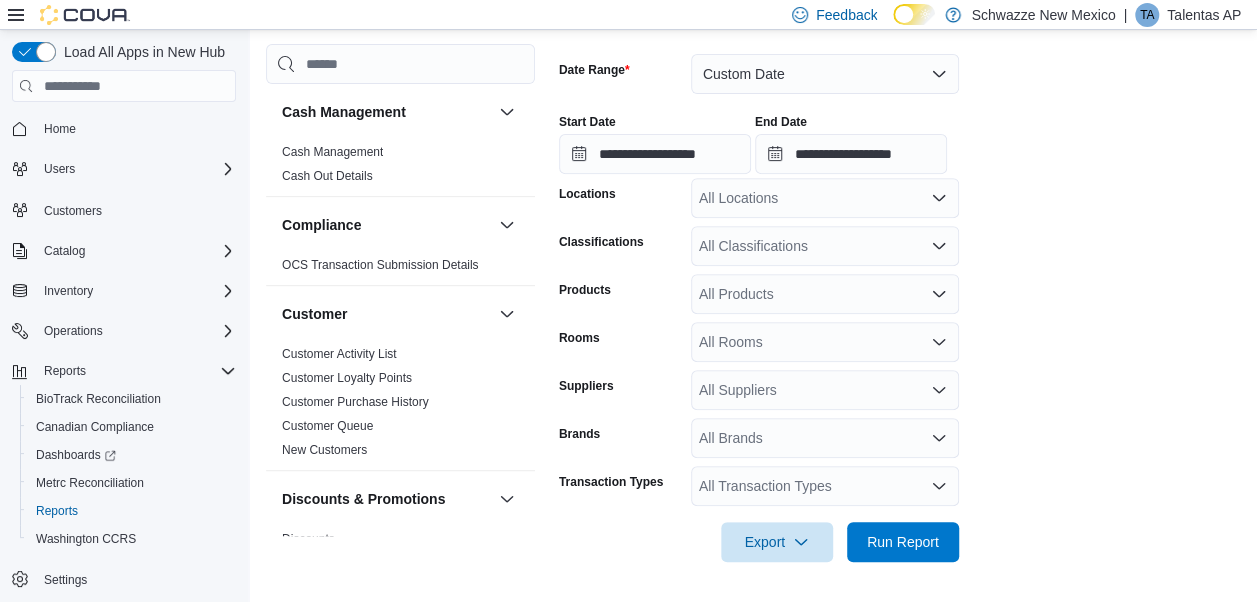 click on "All Transaction Types" at bounding box center [825, 486] 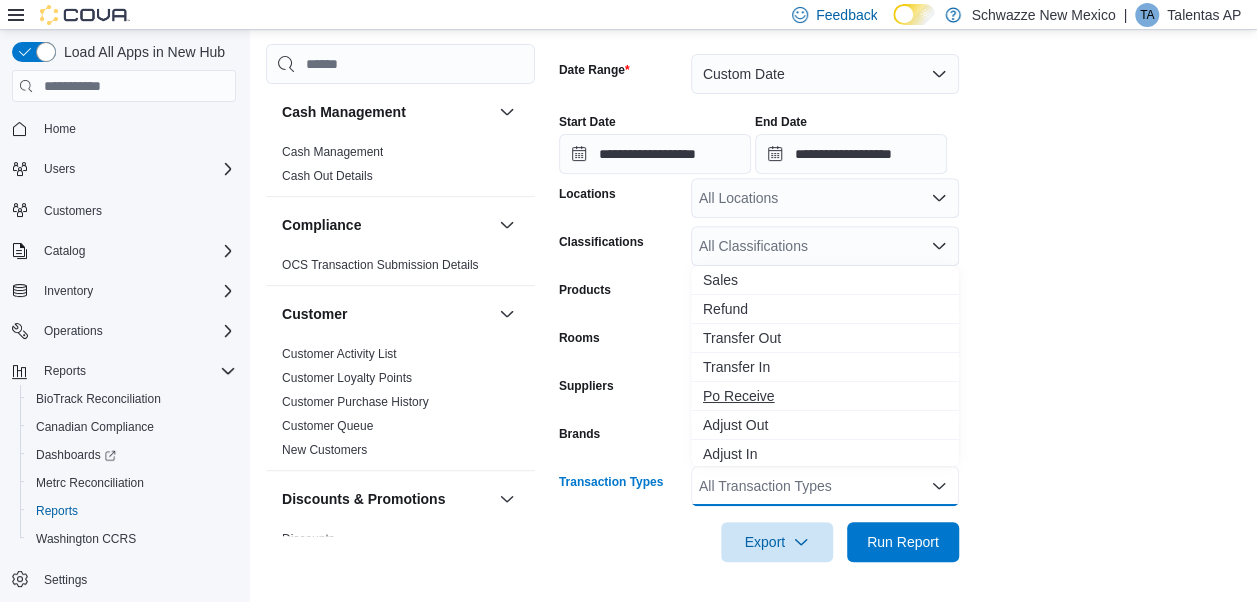 click on "Po Receive" at bounding box center [825, 396] 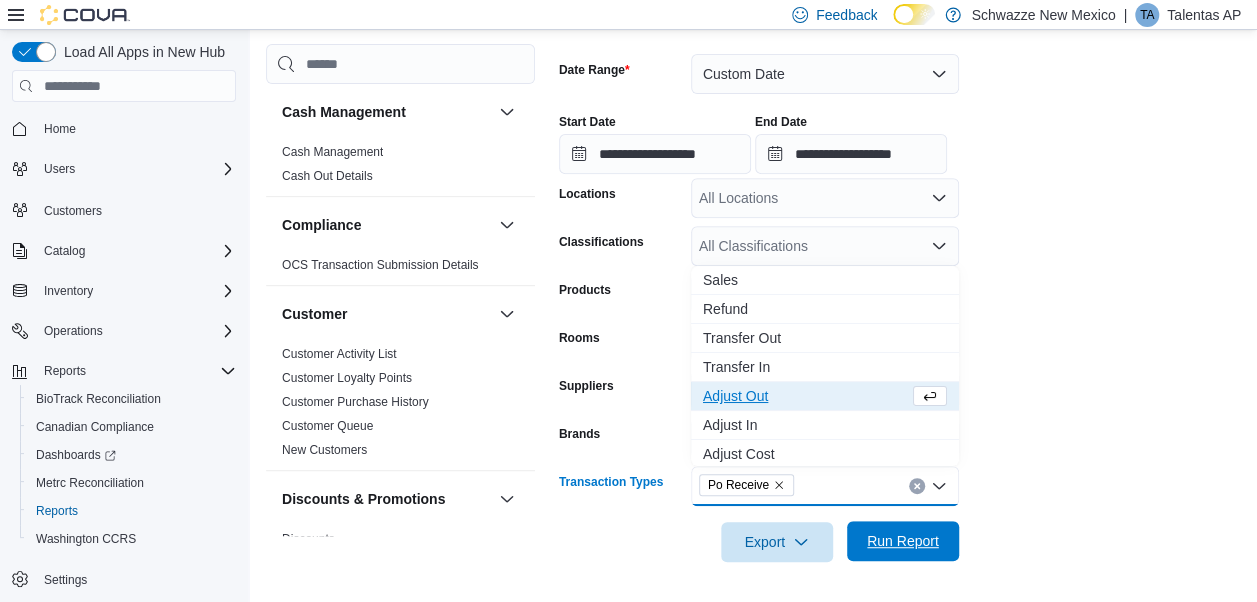 click on "Run Report" at bounding box center [903, 541] 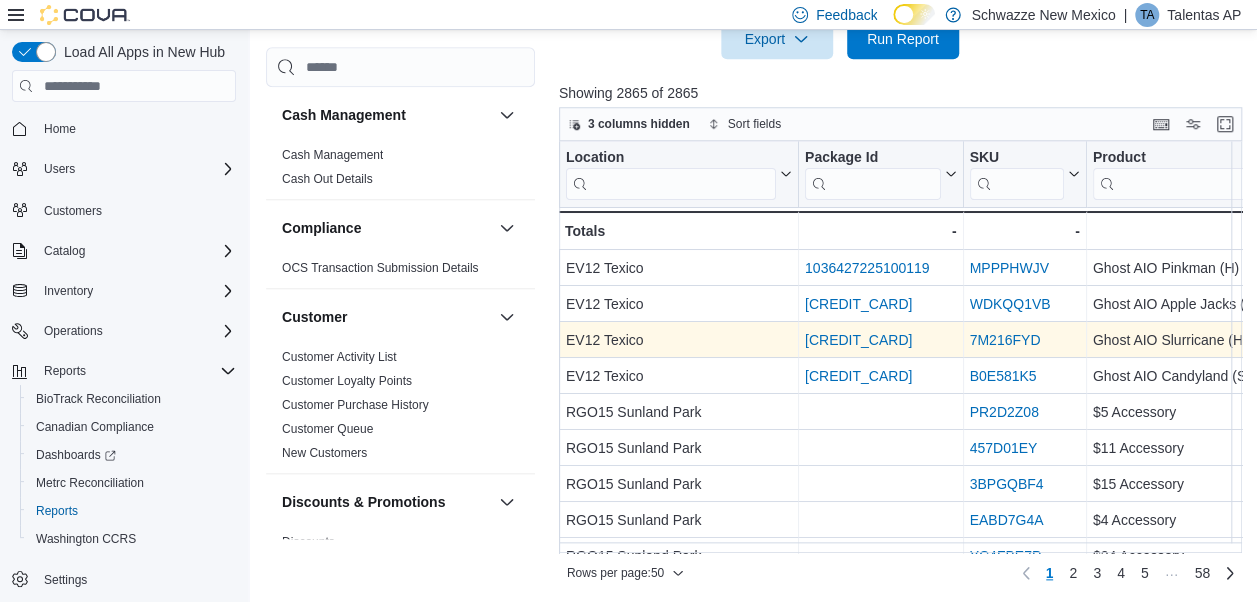 scroll, scrollTop: 812, scrollLeft: 0, axis: vertical 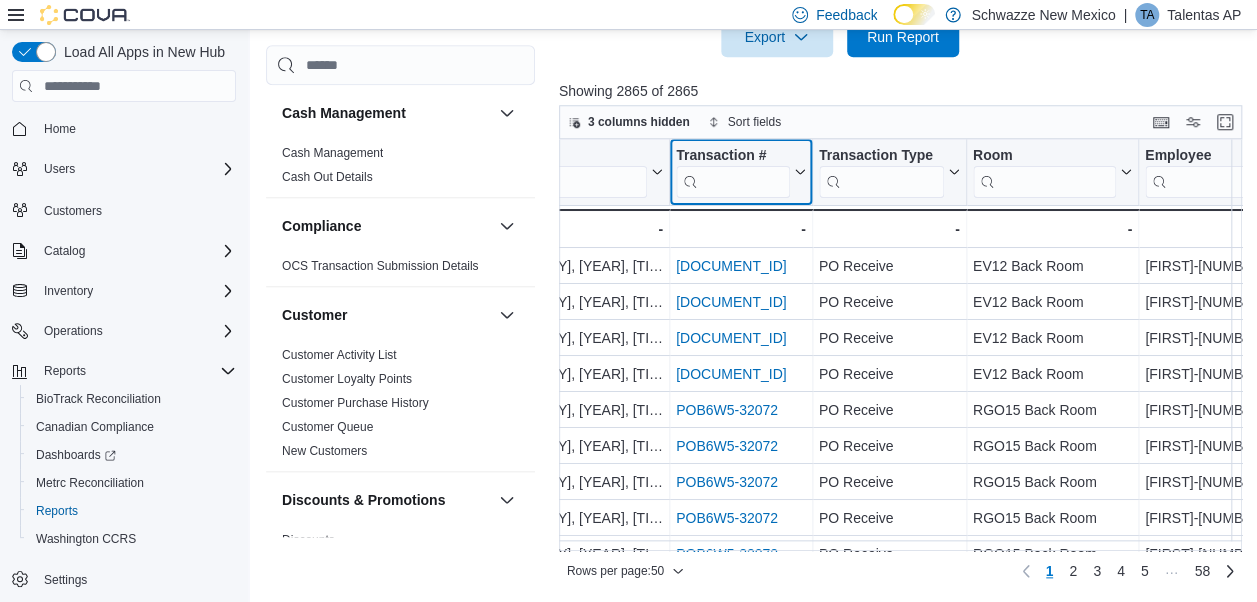 click at bounding box center (733, 182) 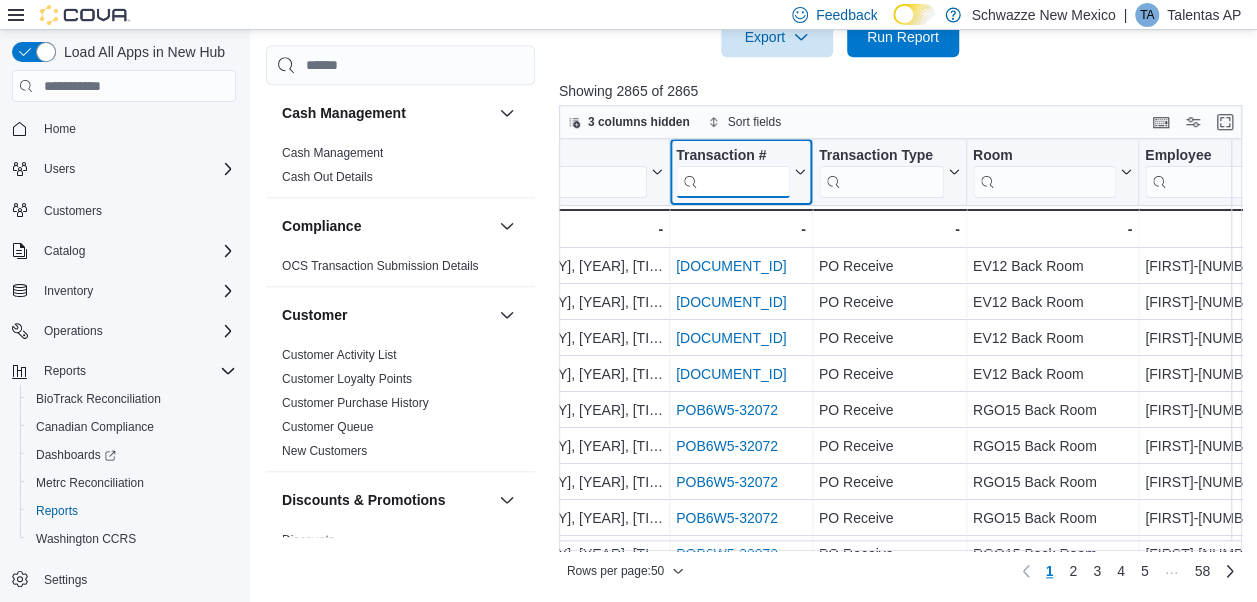 paste on "**********" 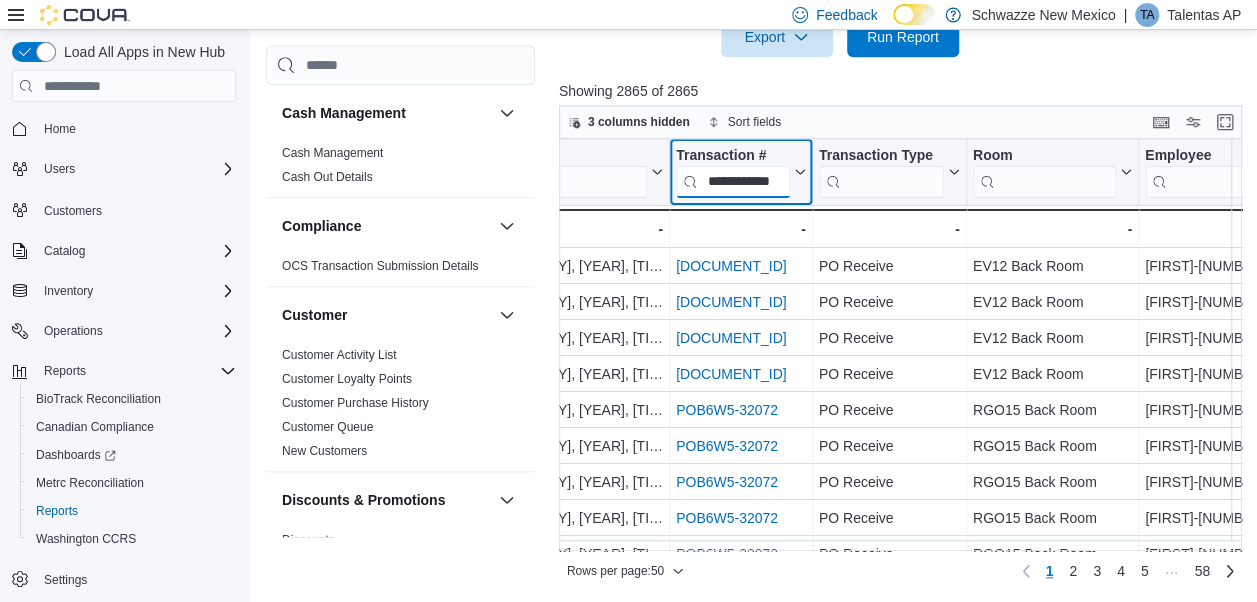 scroll, scrollTop: 0, scrollLeft: 28, axis: horizontal 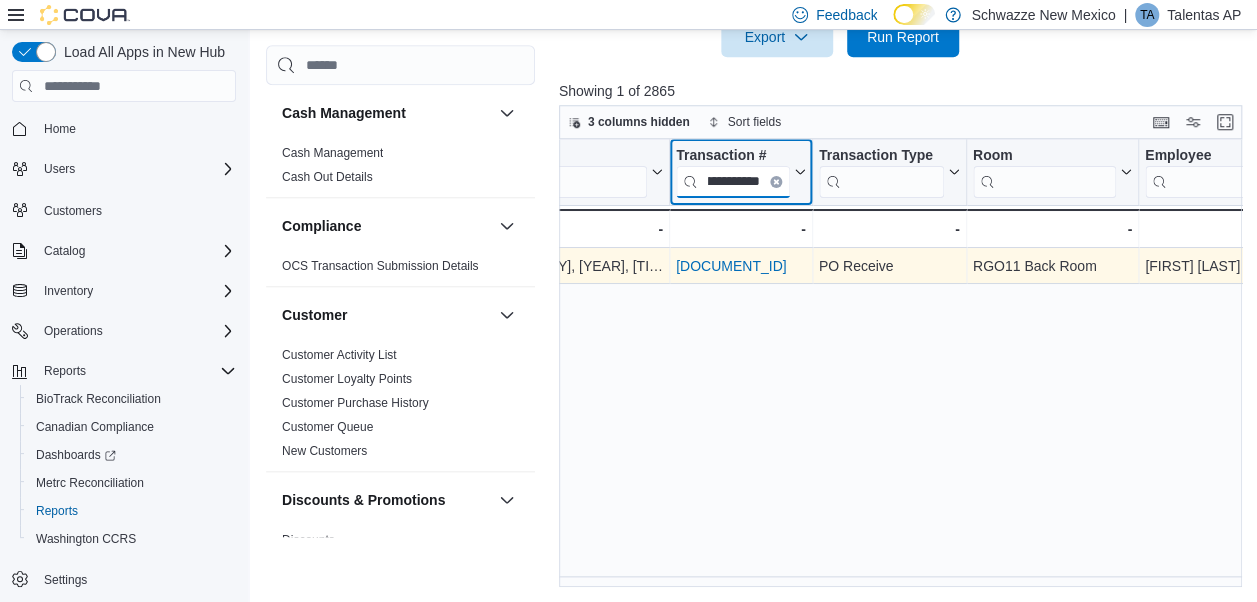 type on "**********" 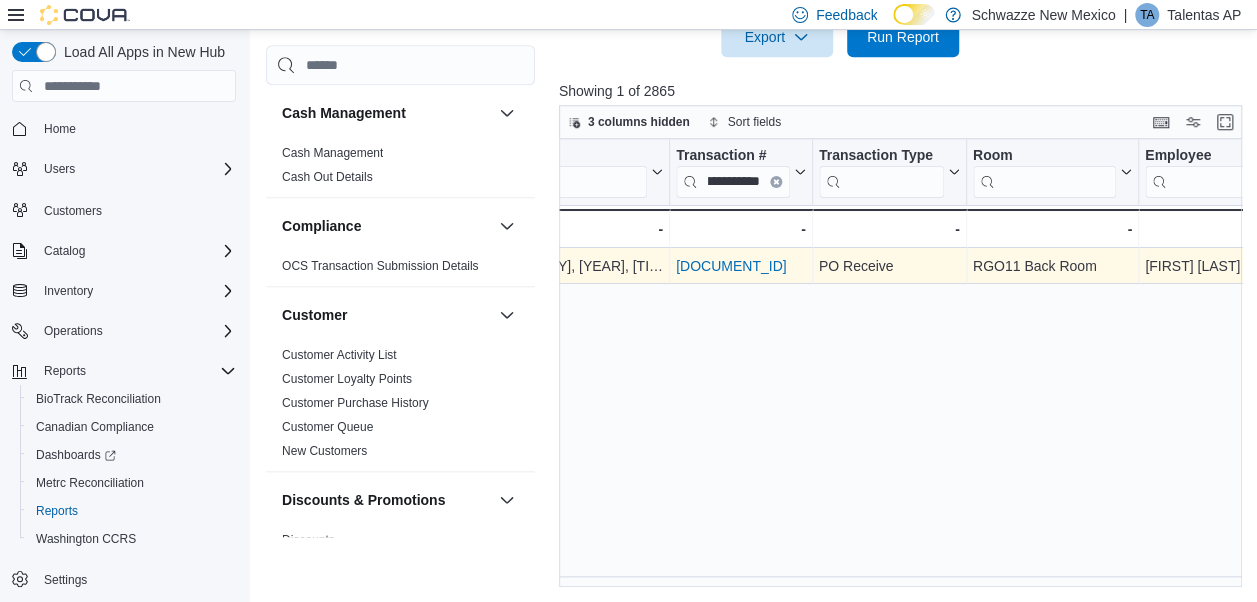click on "POB6W5-31974" at bounding box center (731, 266) 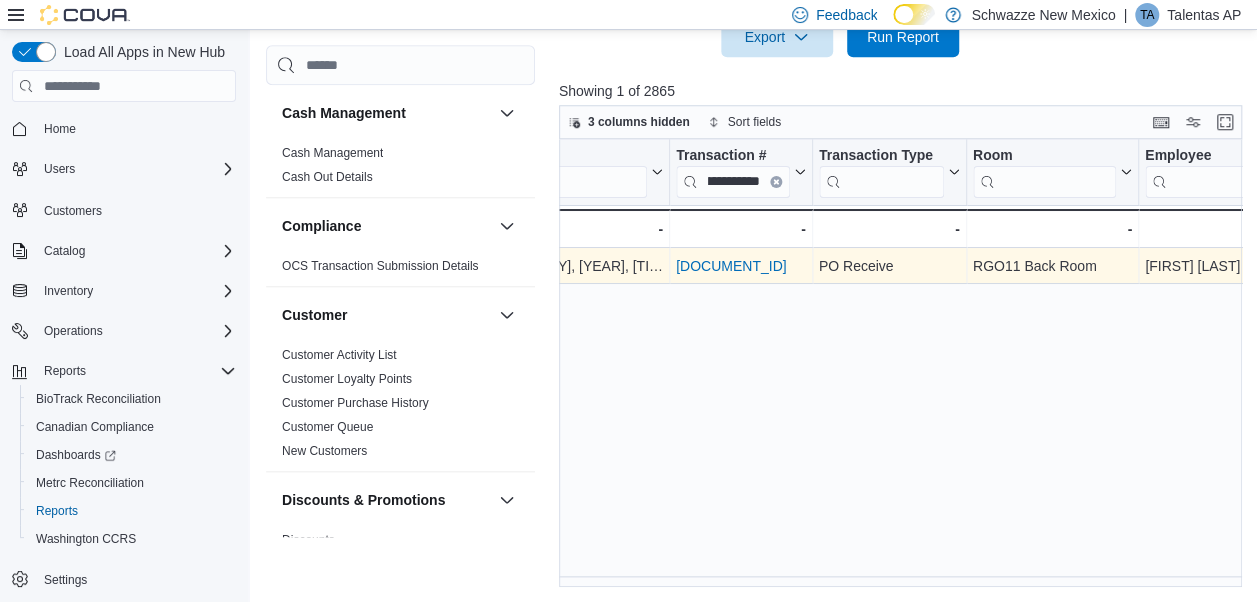scroll, scrollTop: 0, scrollLeft: 0, axis: both 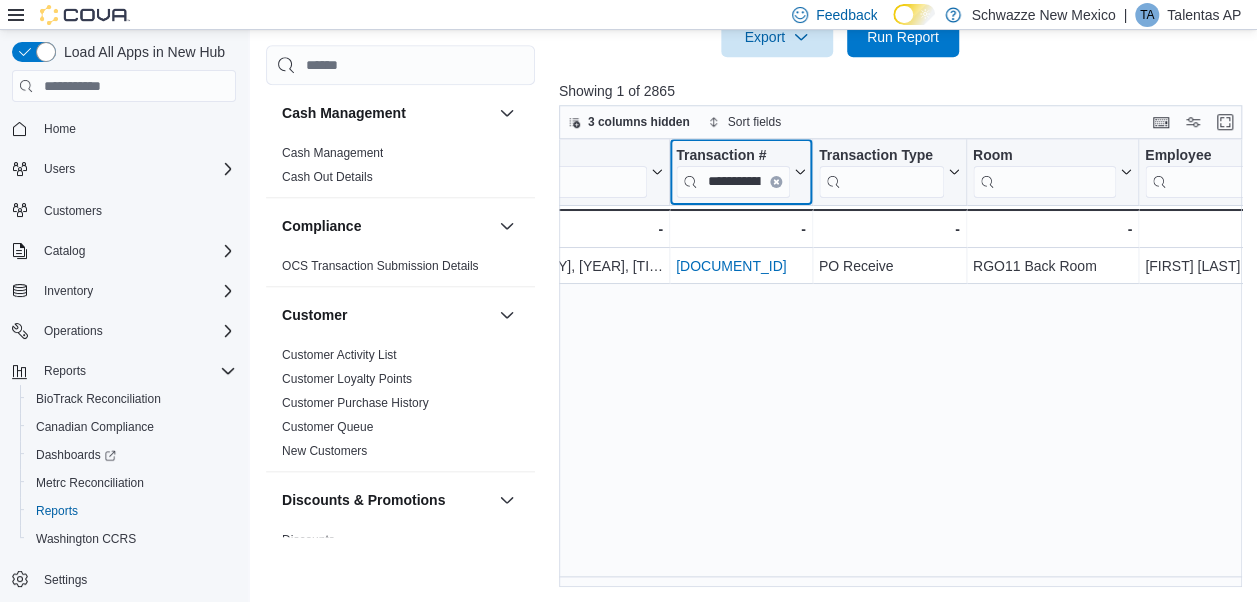 click 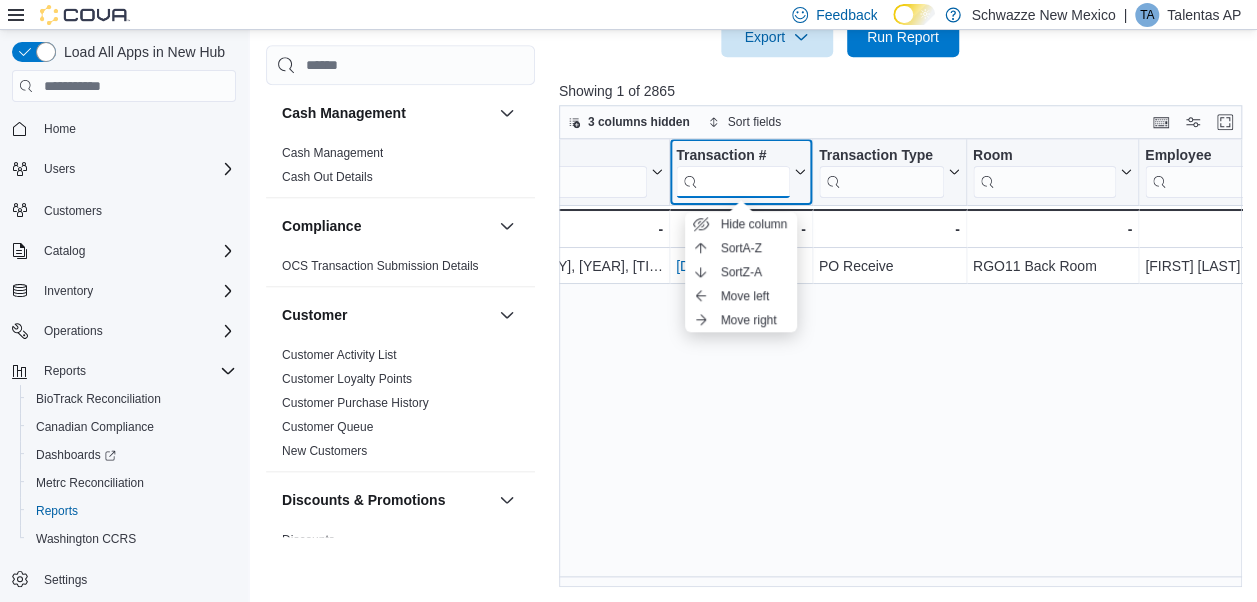 click at bounding box center [733, 182] 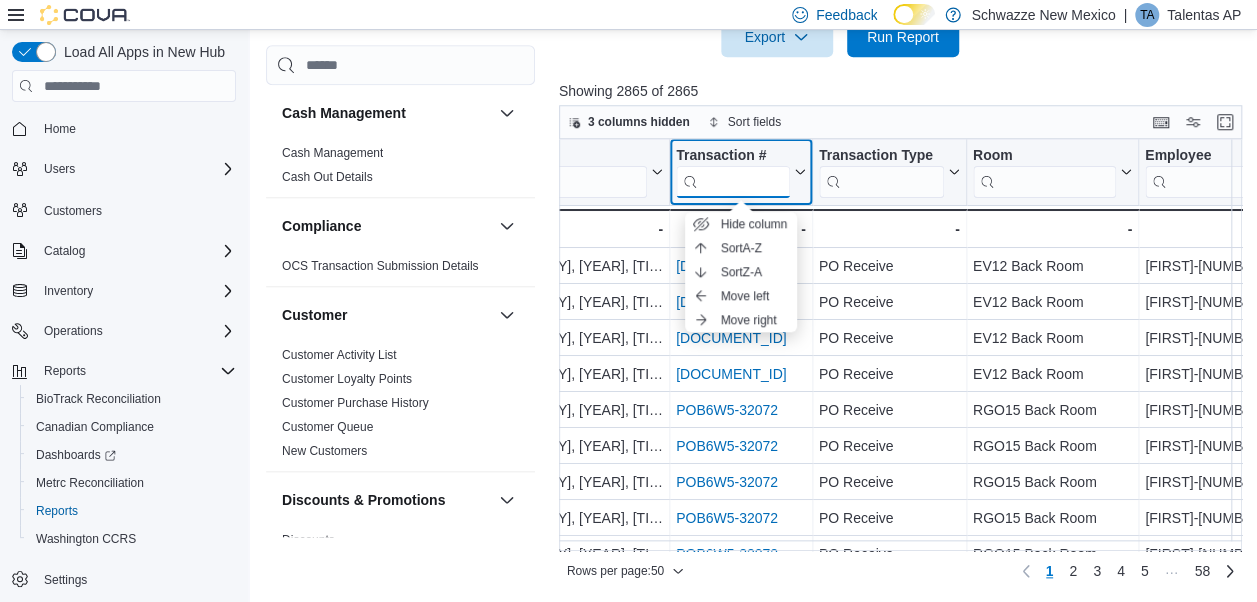 paste on "**********" 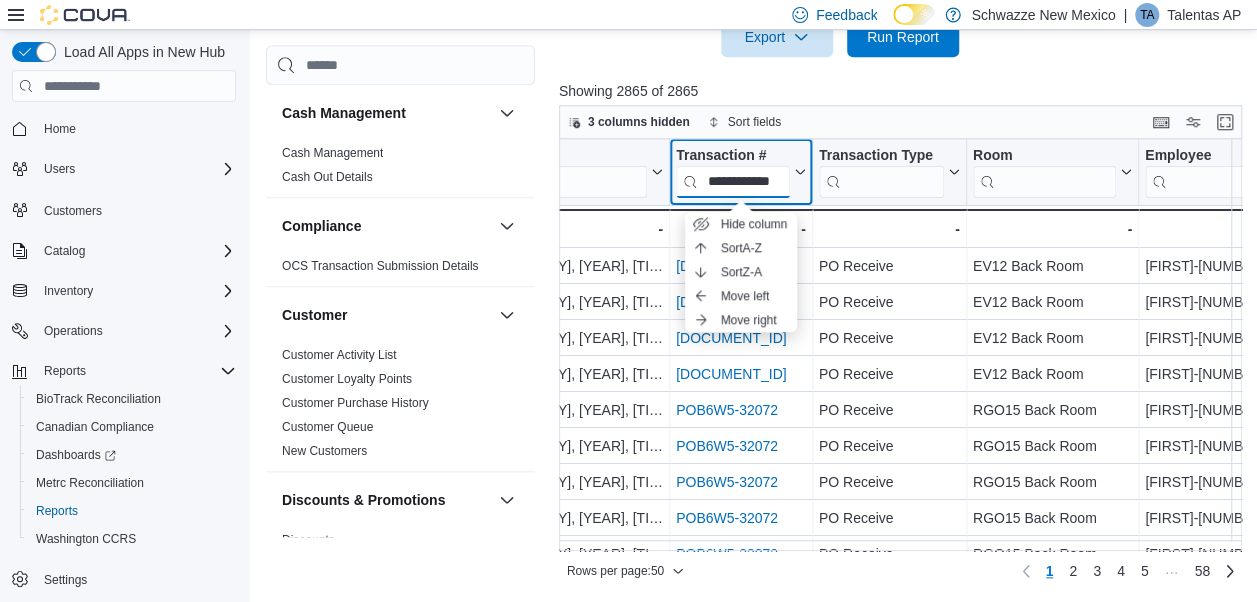 scroll, scrollTop: 0, scrollLeft: 28, axis: horizontal 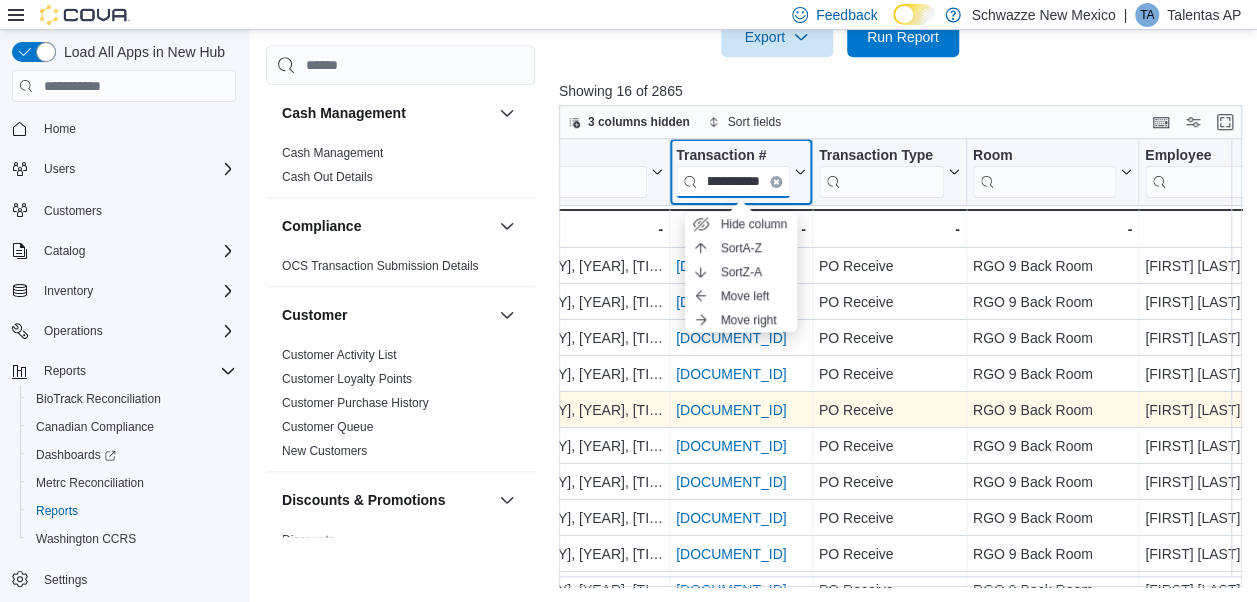 type on "**********" 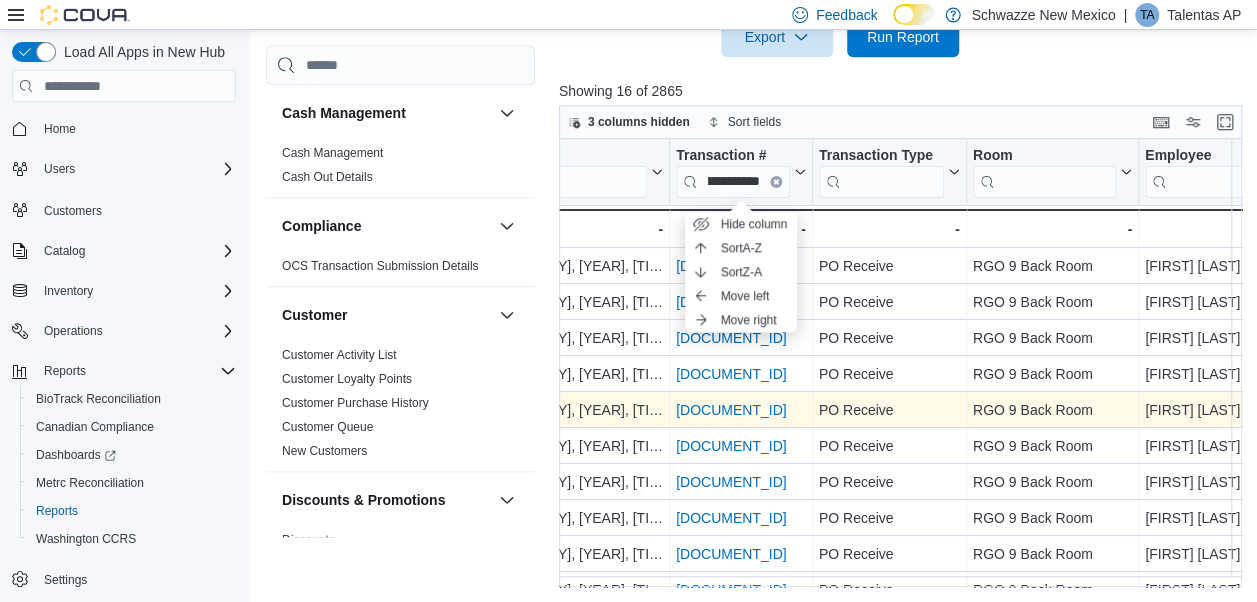 click on "POB6W5-31979" at bounding box center [731, 410] 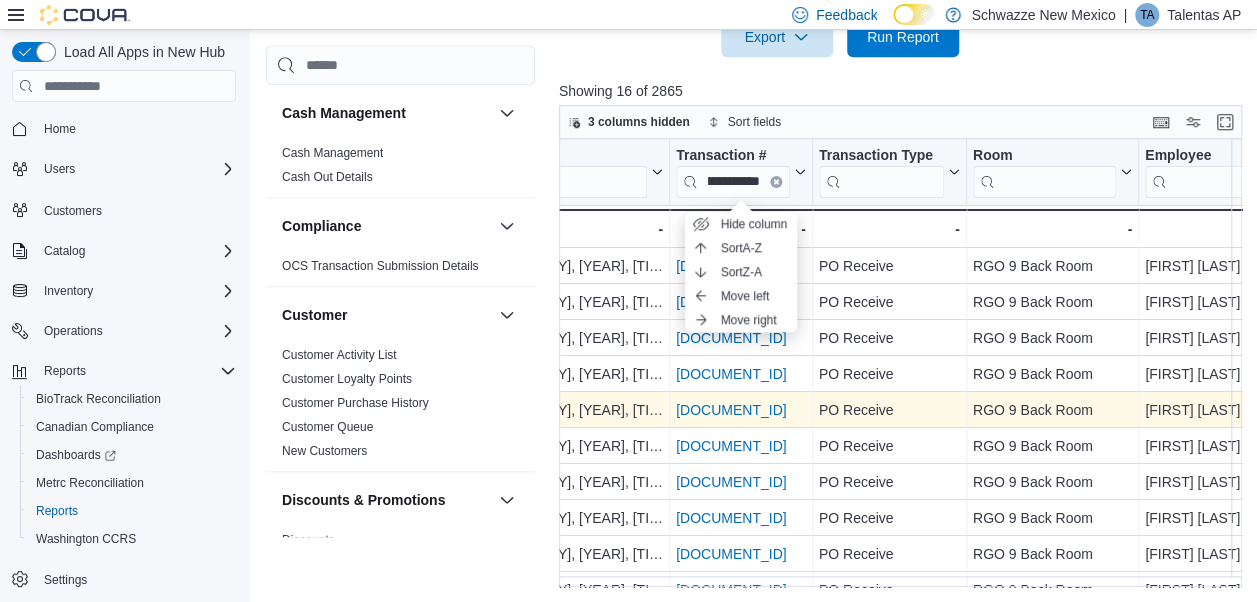 scroll, scrollTop: 0, scrollLeft: 0, axis: both 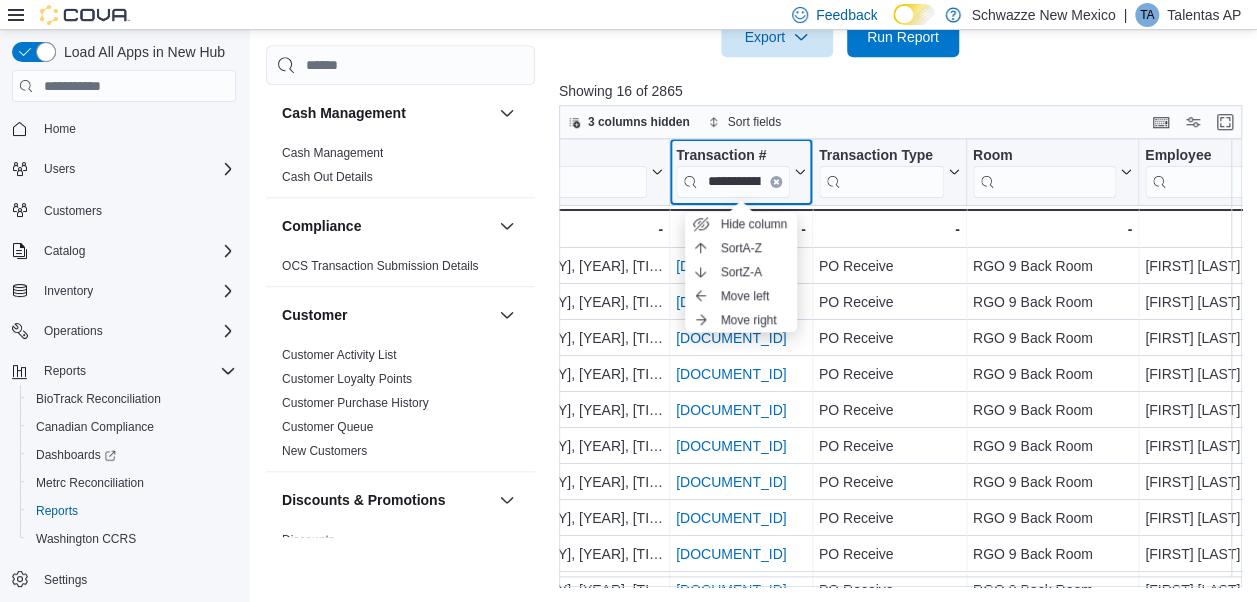 click 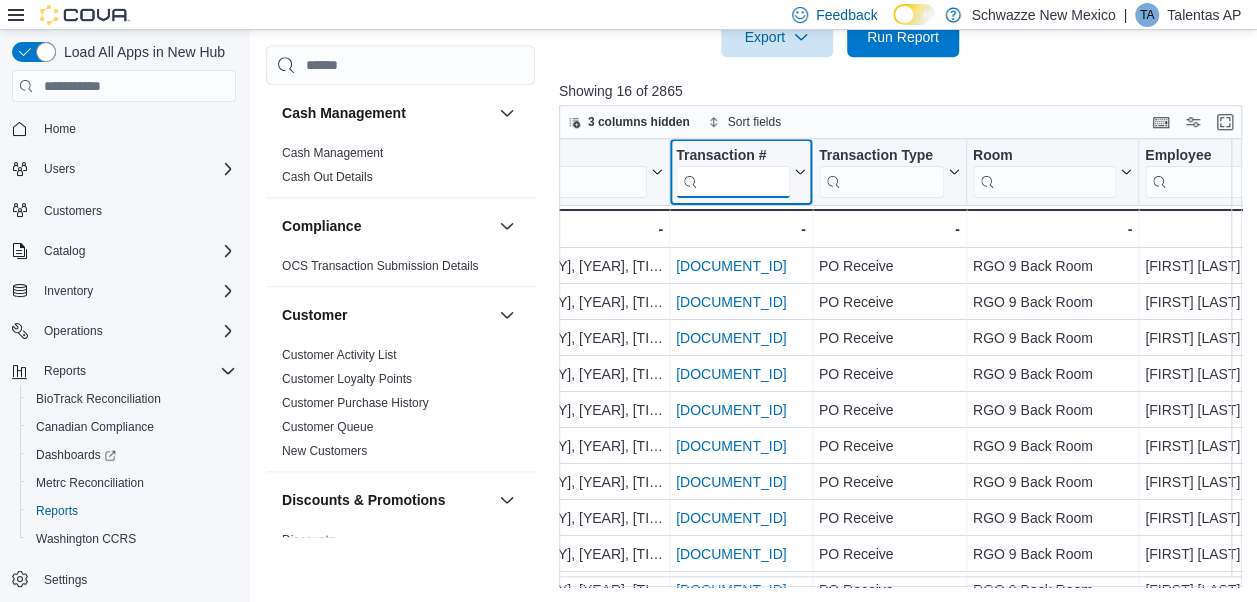 click at bounding box center [733, 182] 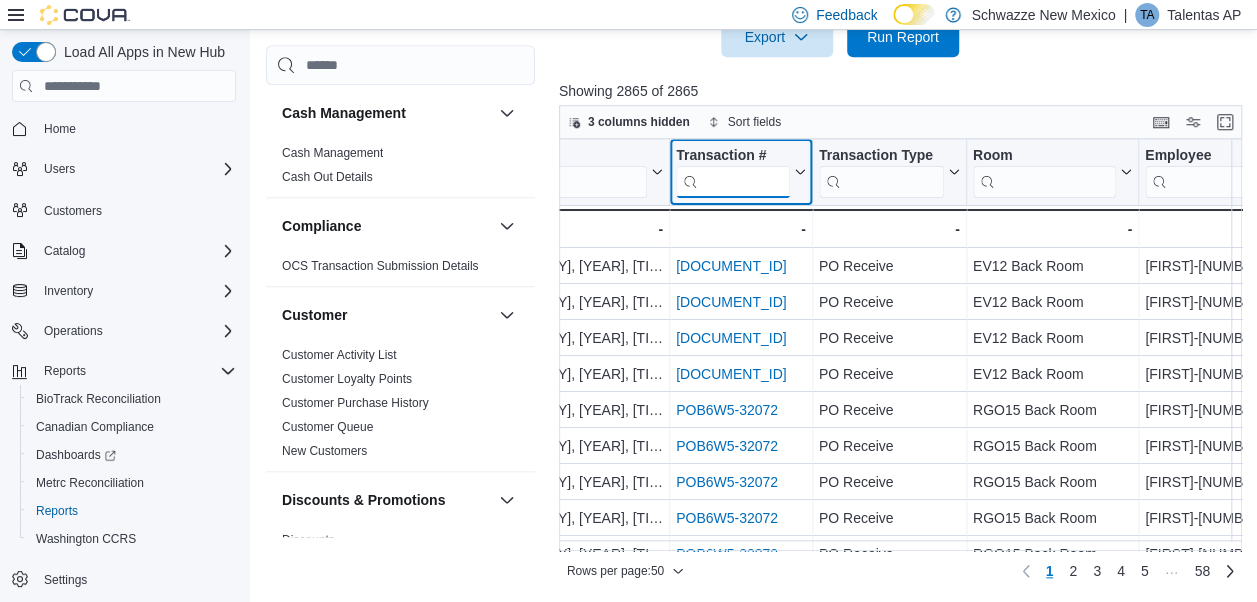 paste on "**********" 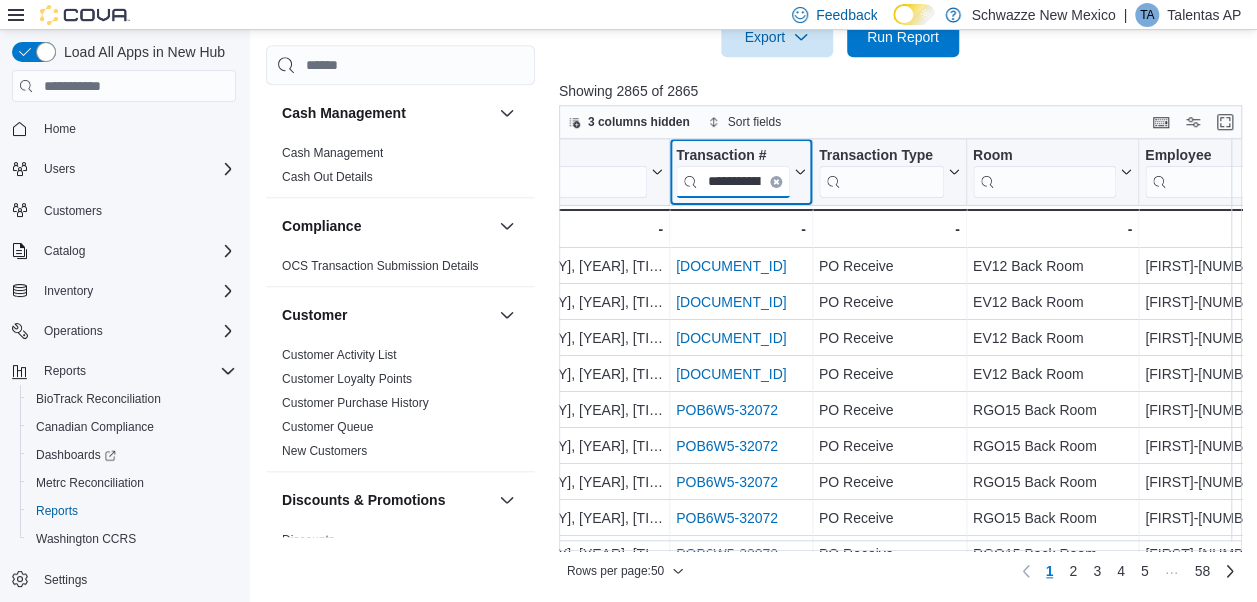 scroll, scrollTop: 0, scrollLeft: 28, axis: horizontal 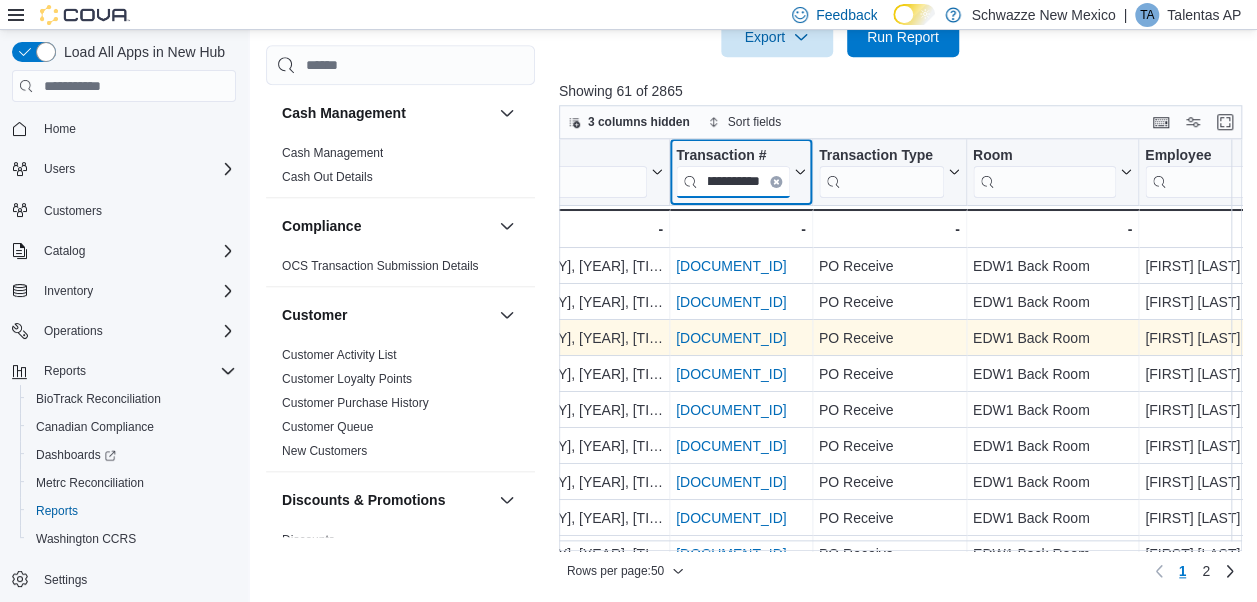 type on "**********" 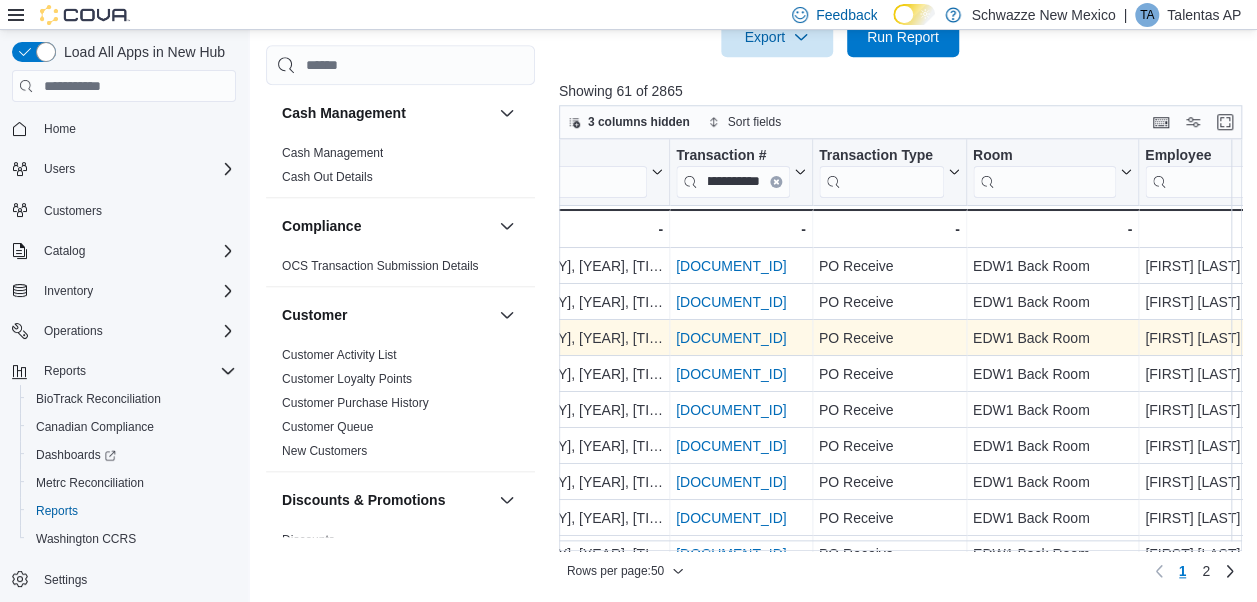 click on "POB6W5-31983" at bounding box center [731, 338] 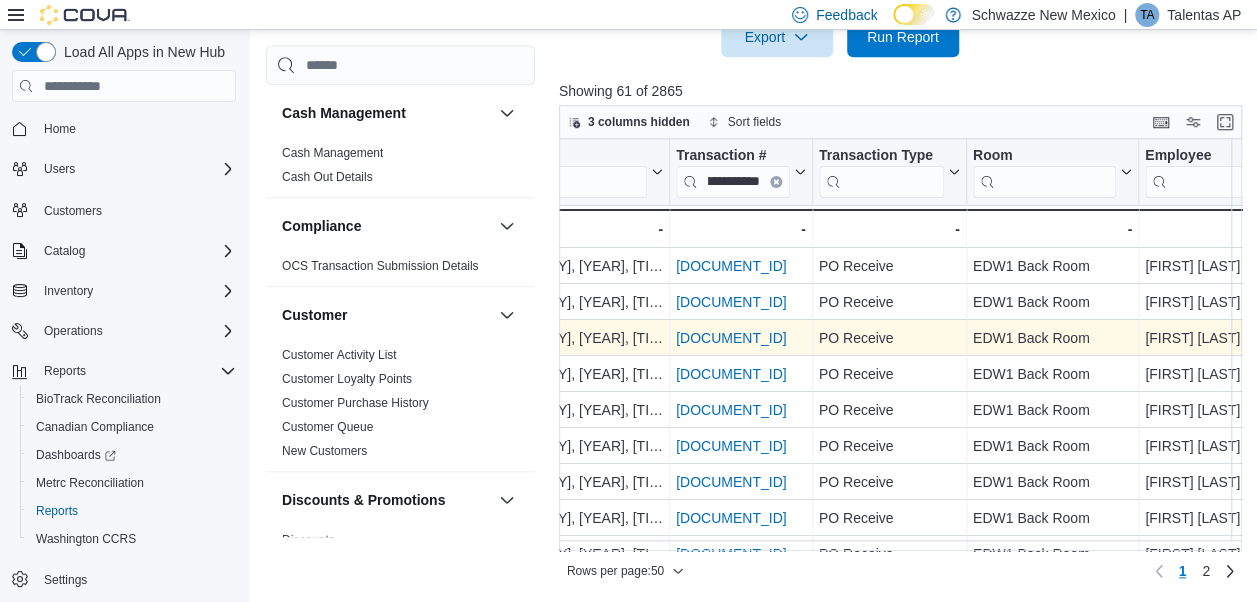 scroll, scrollTop: 0, scrollLeft: 0, axis: both 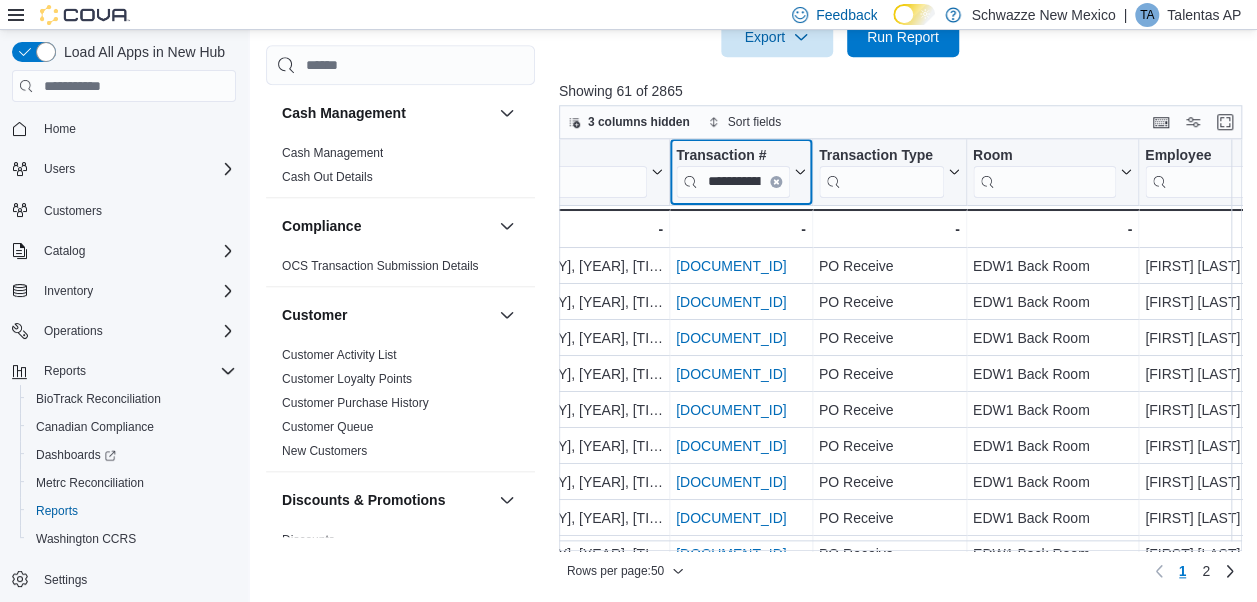 click 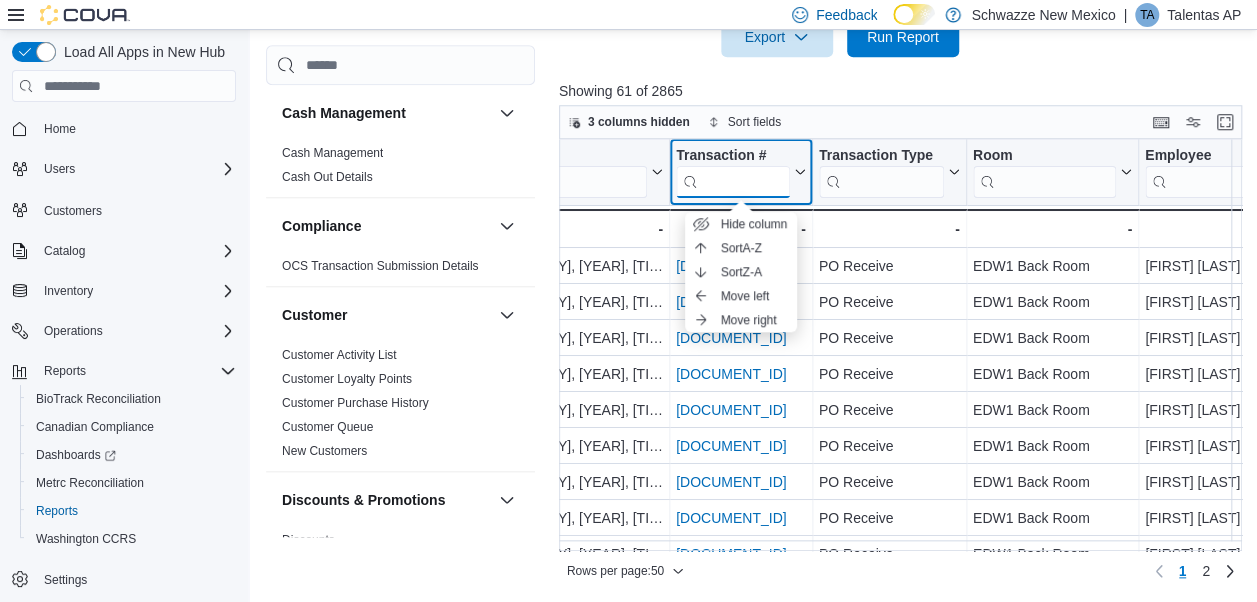 click at bounding box center [733, 182] 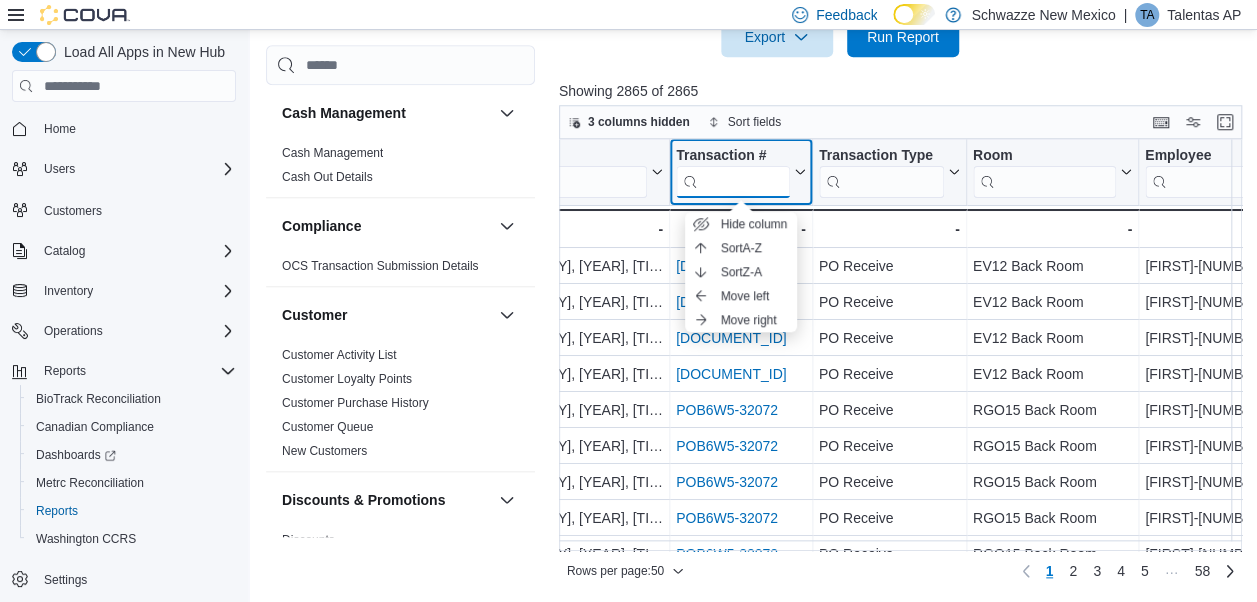 paste on "**********" 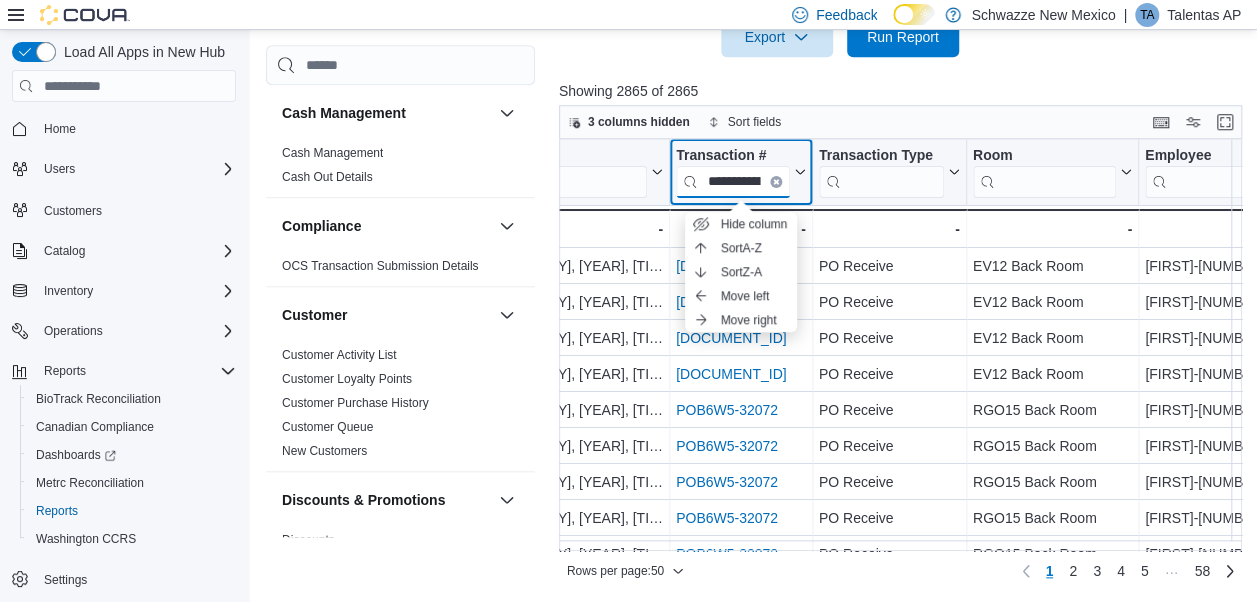 scroll, scrollTop: 0, scrollLeft: 28, axis: horizontal 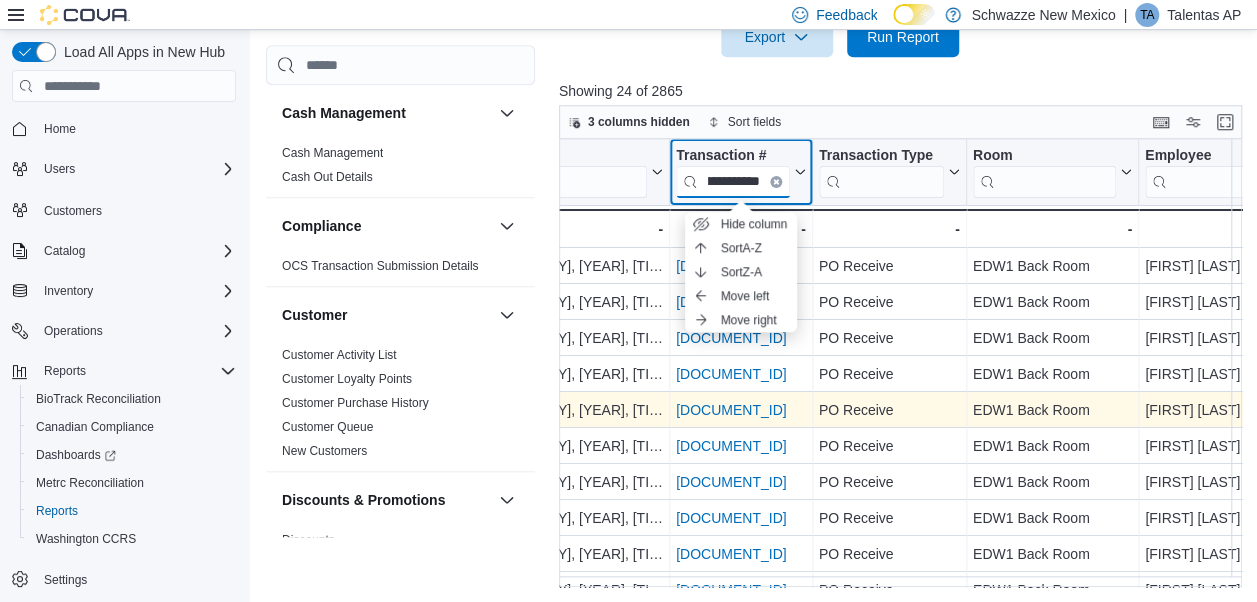 type on "**********" 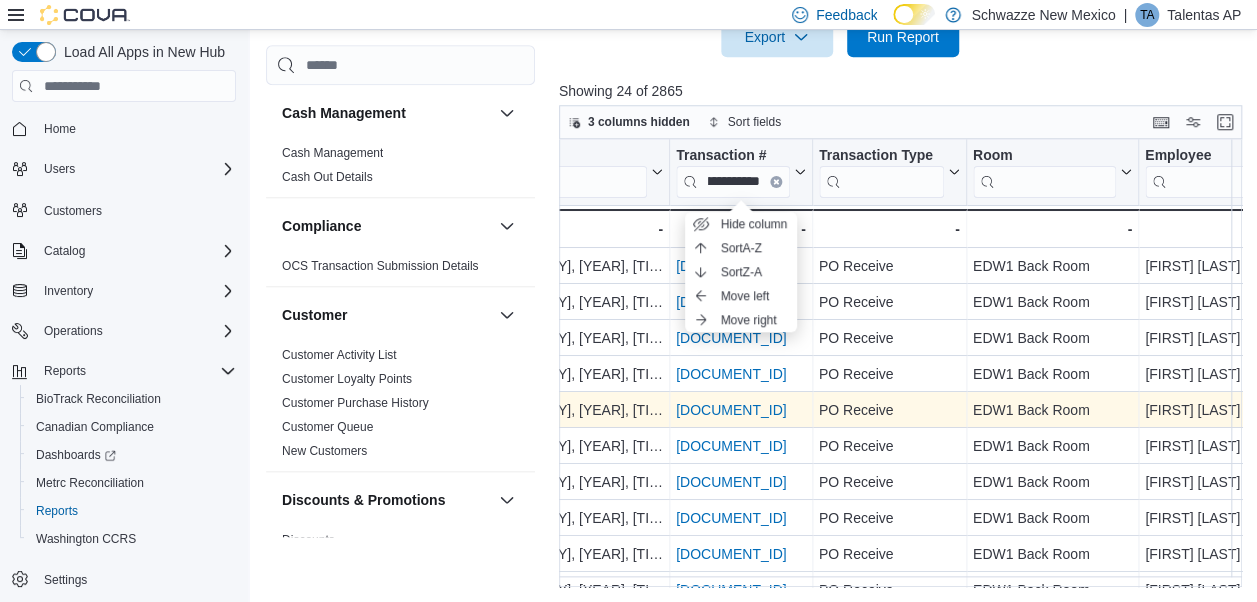click on "POB6W5-31984" at bounding box center [731, 410] 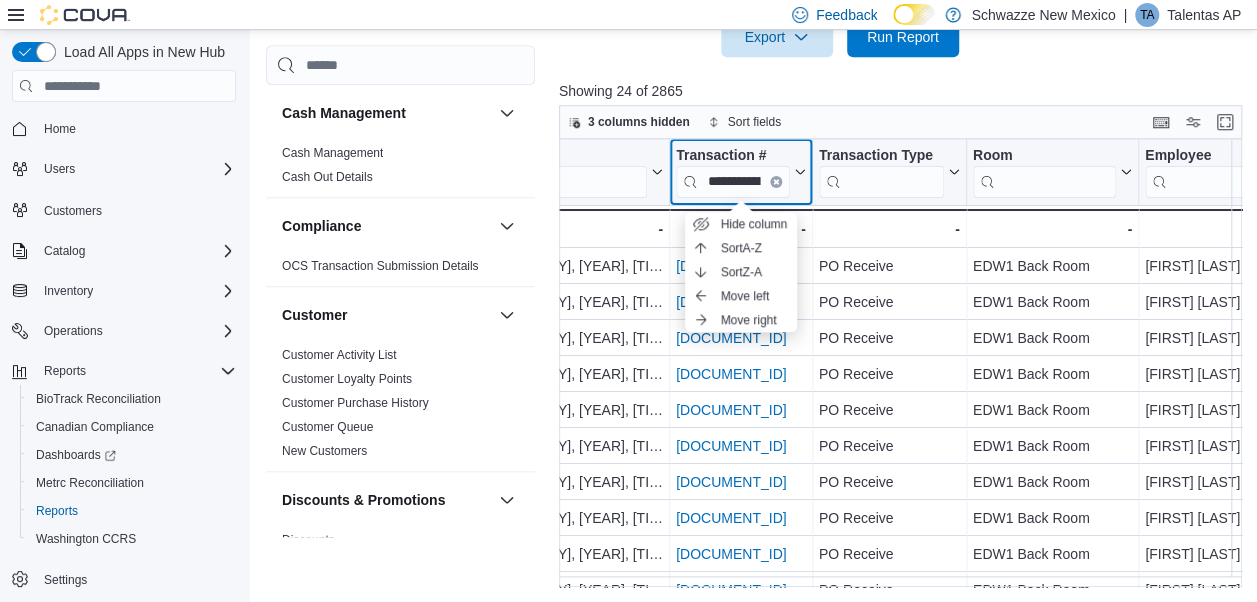 click 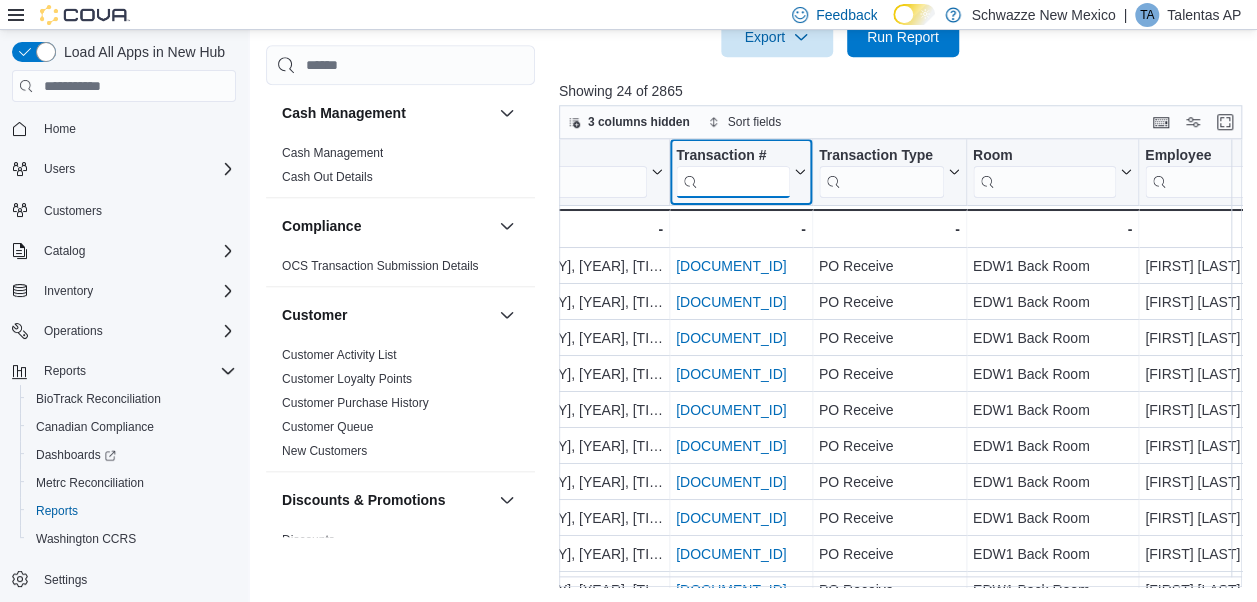 click at bounding box center (733, 182) 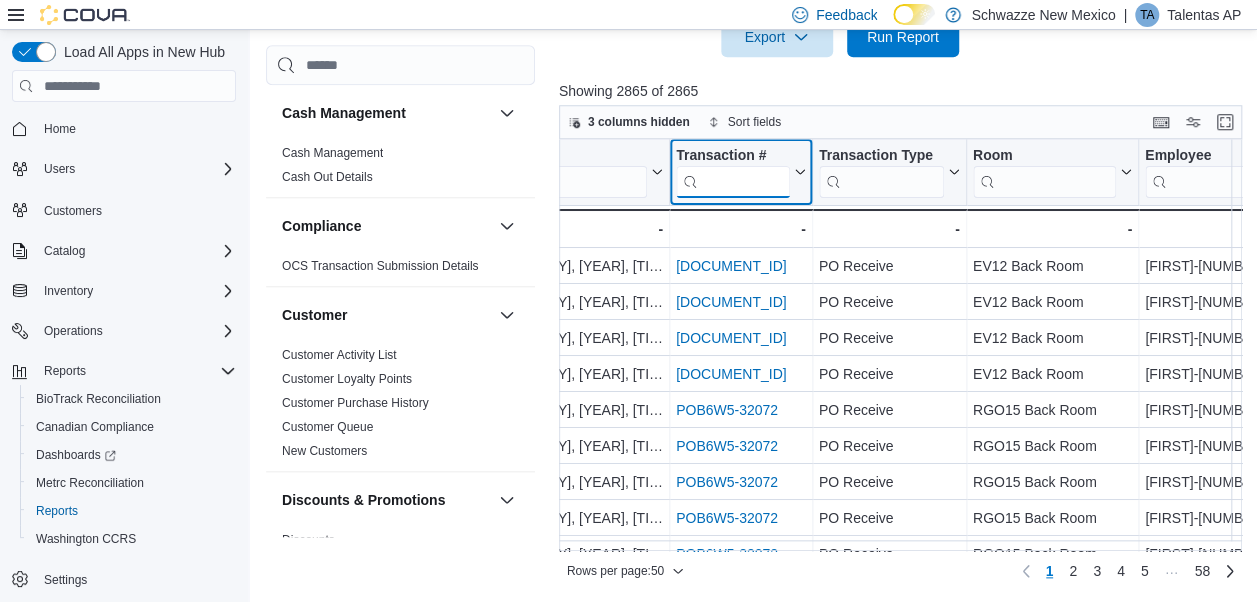 paste on "**********" 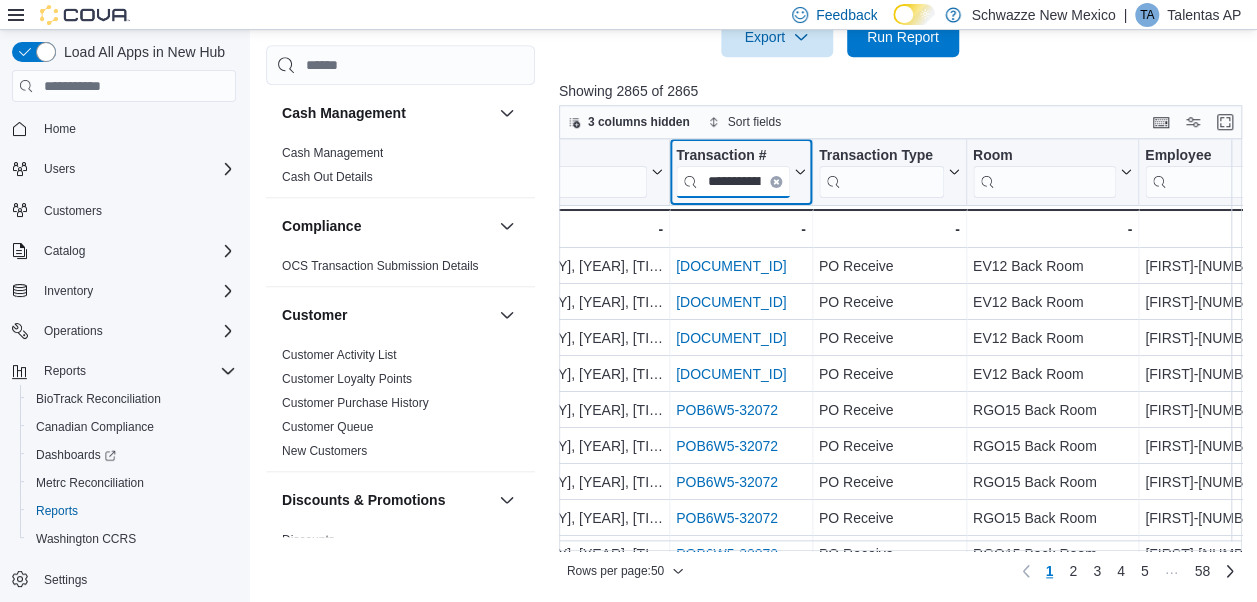 scroll, scrollTop: 0, scrollLeft: 28, axis: horizontal 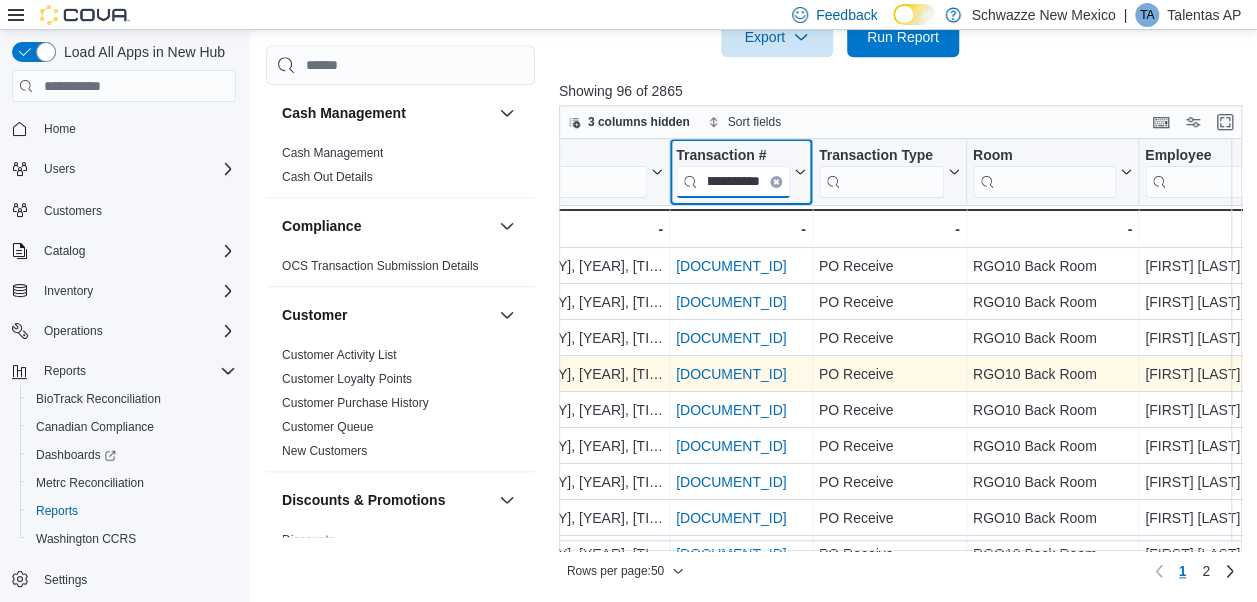 type on "**********" 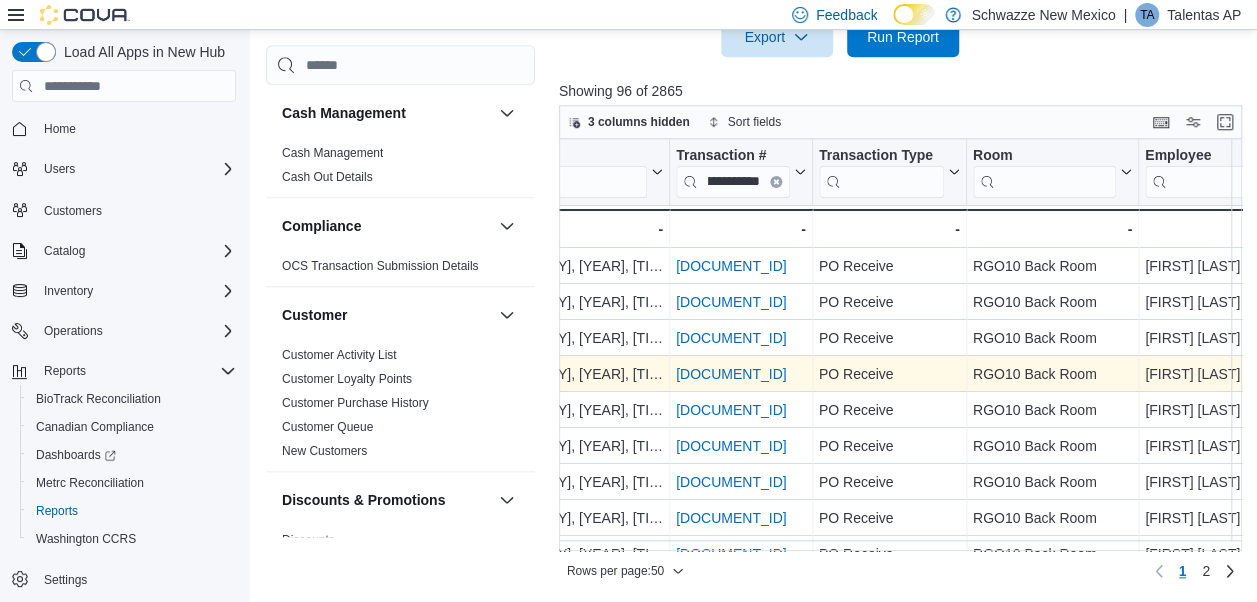 scroll, scrollTop: 0, scrollLeft: 0, axis: both 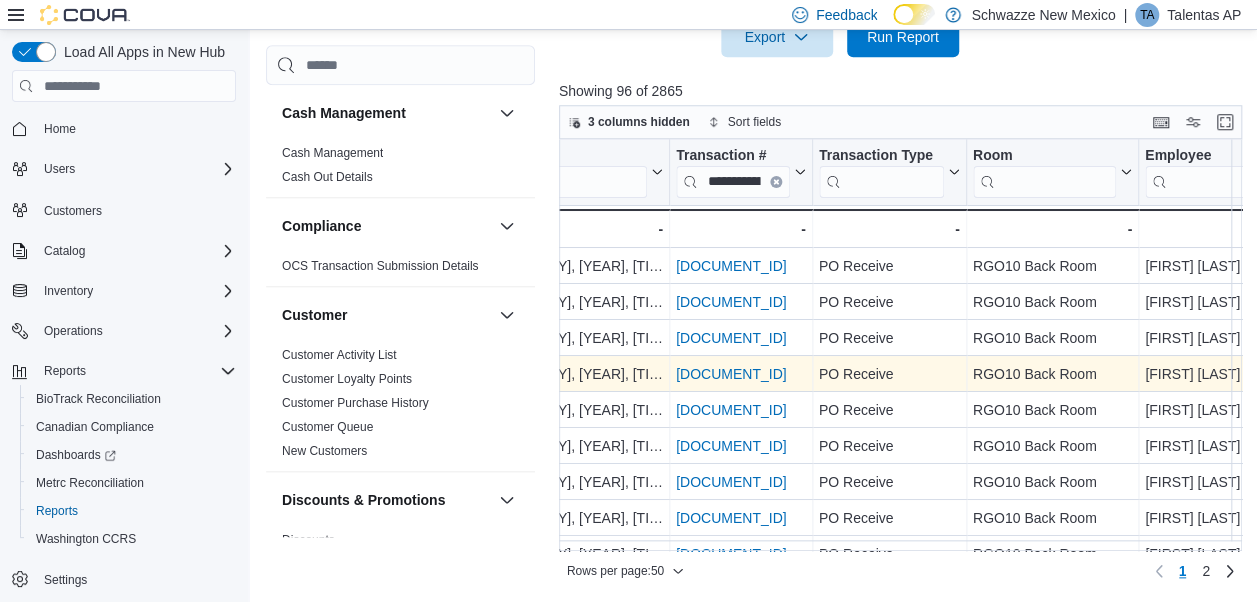 click on "POB6W5-31988" at bounding box center (731, 374) 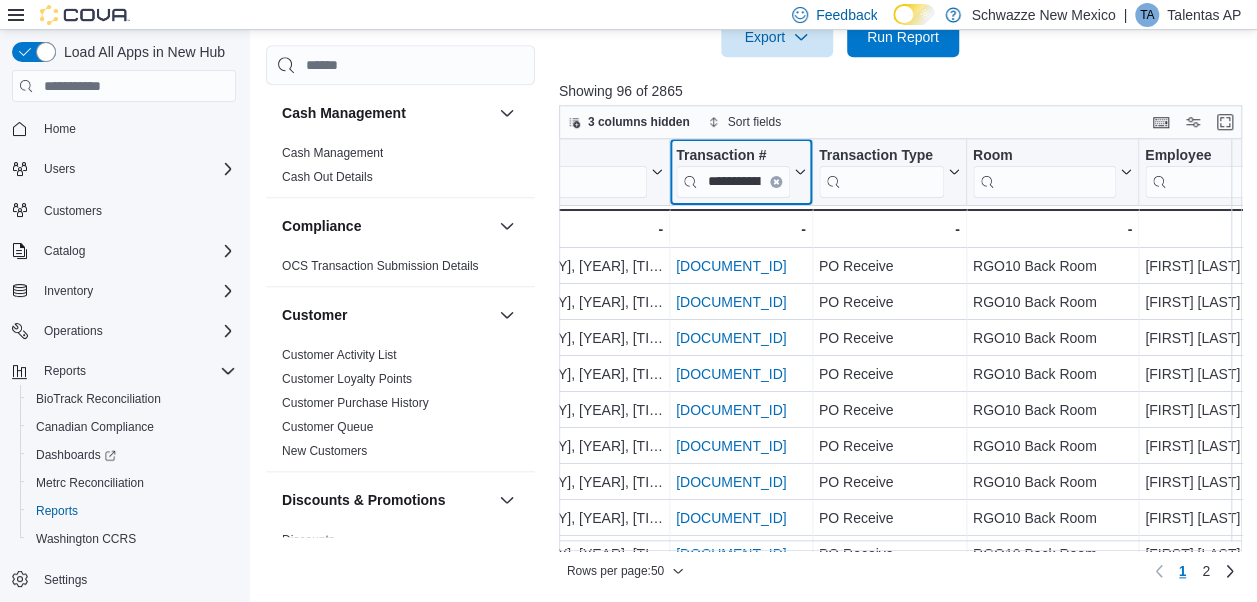 click 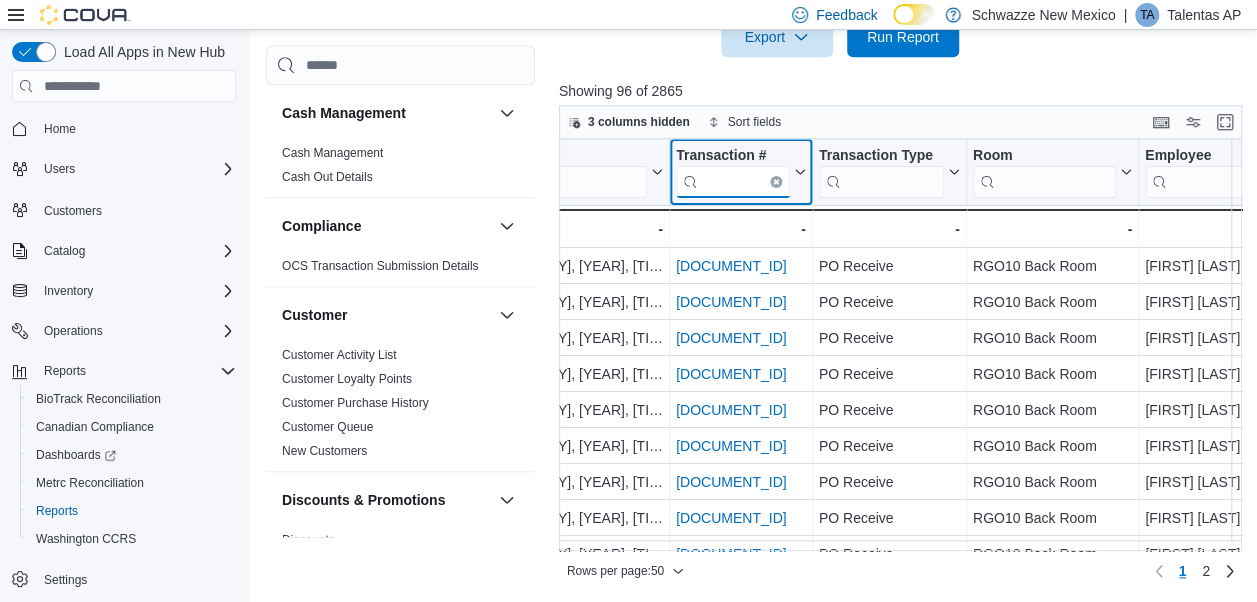click at bounding box center (733, 182) 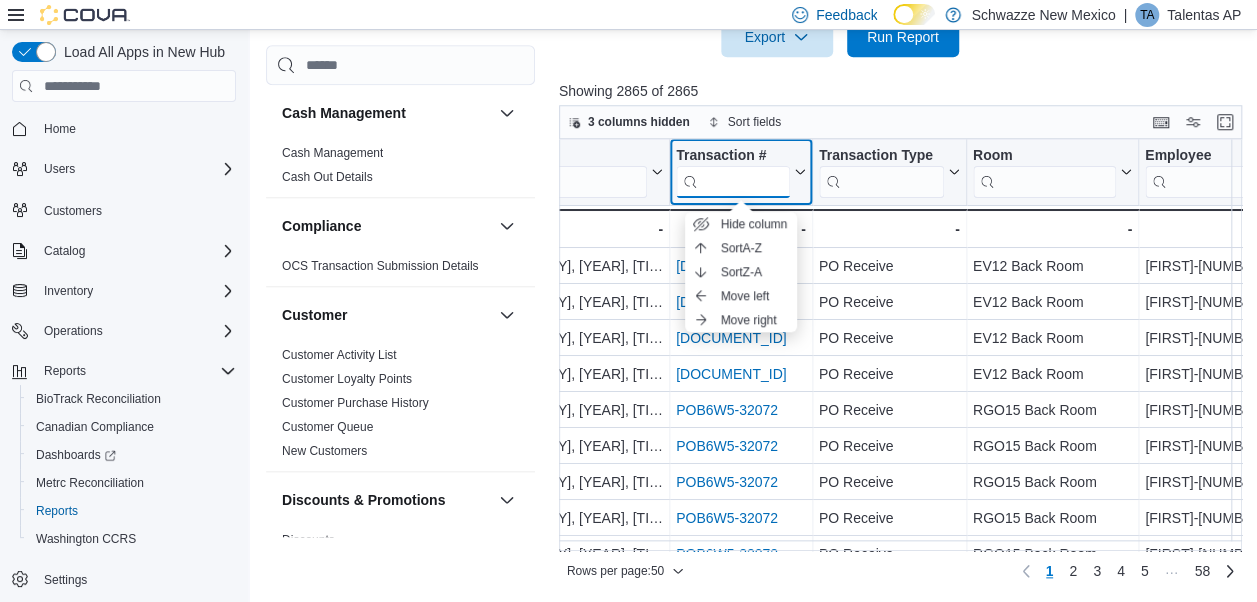 paste on "**********" 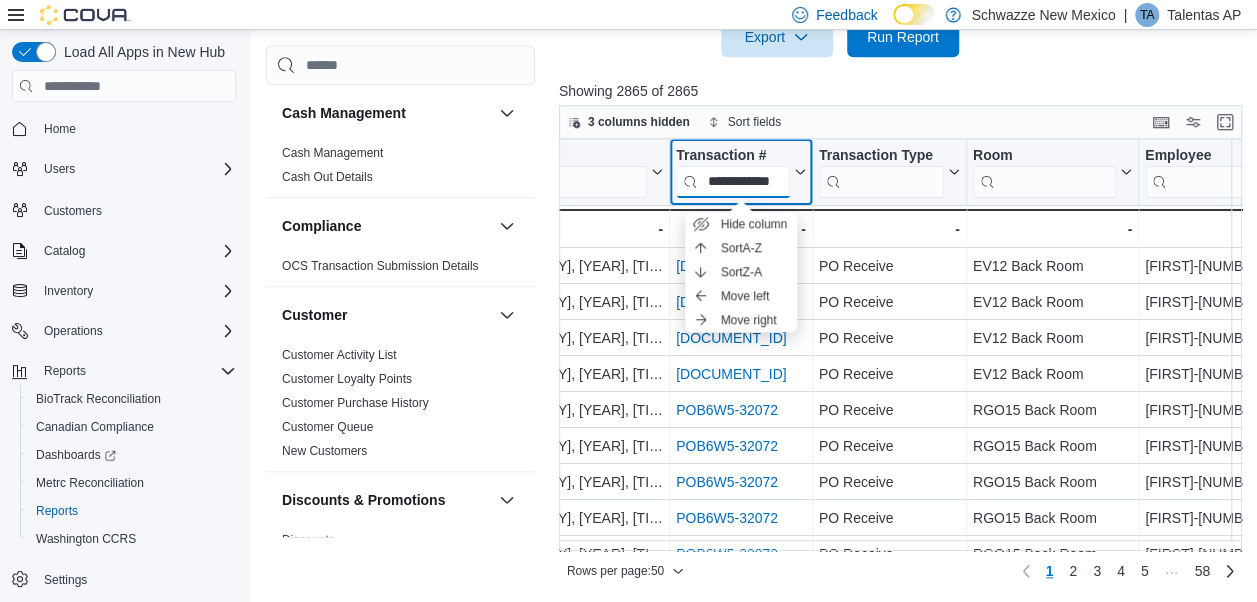 scroll, scrollTop: 0, scrollLeft: 28, axis: horizontal 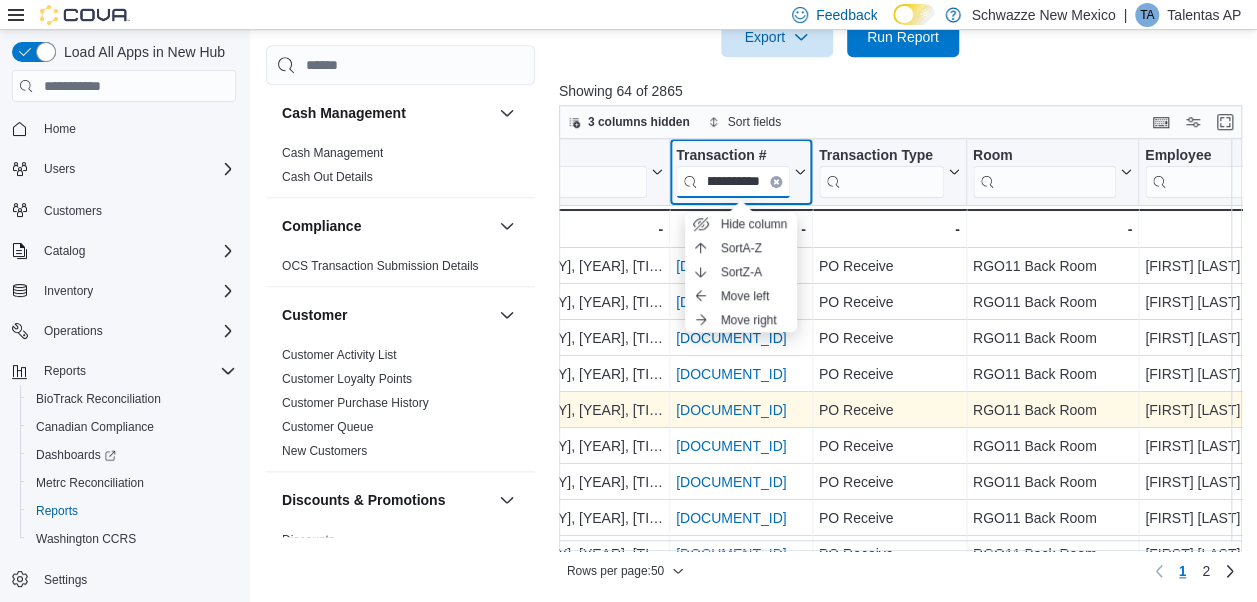 type on "**********" 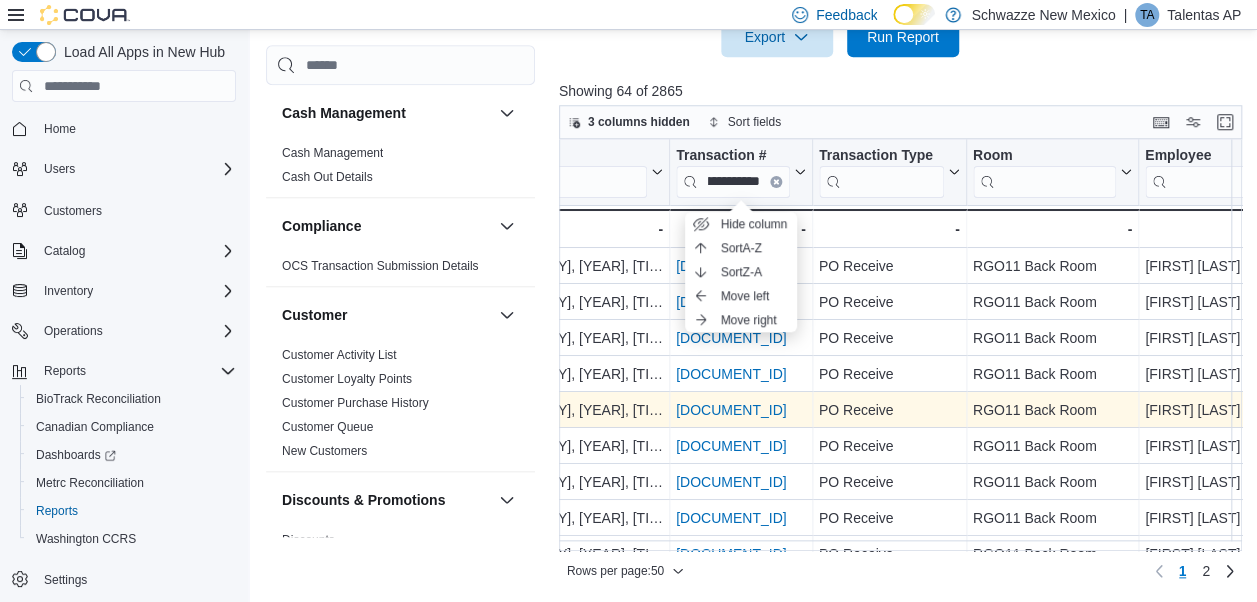 click on "POB6W5-31989" at bounding box center [731, 410] 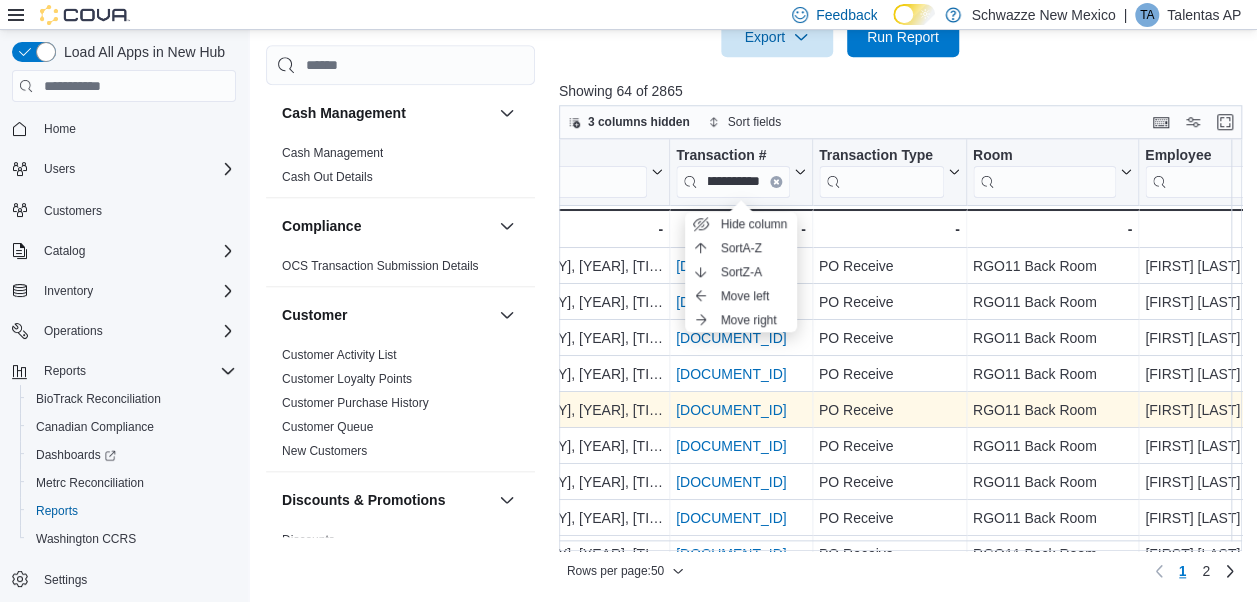 scroll, scrollTop: 0, scrollLeft: 0, axis: both 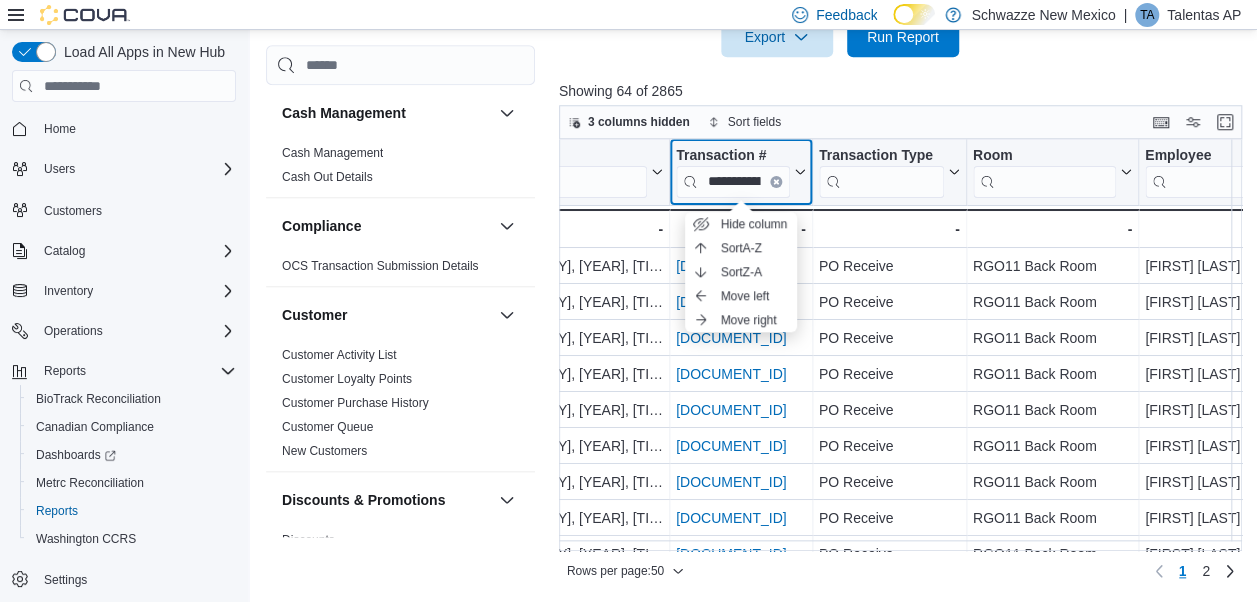 click 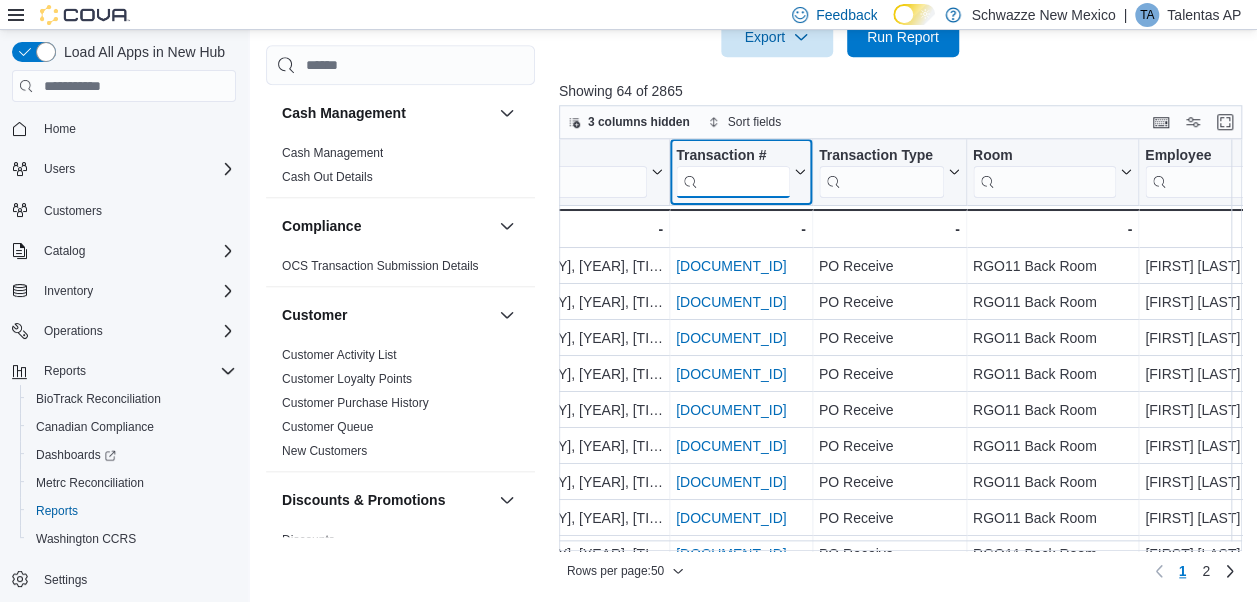 click at bounding box center [733, 182] 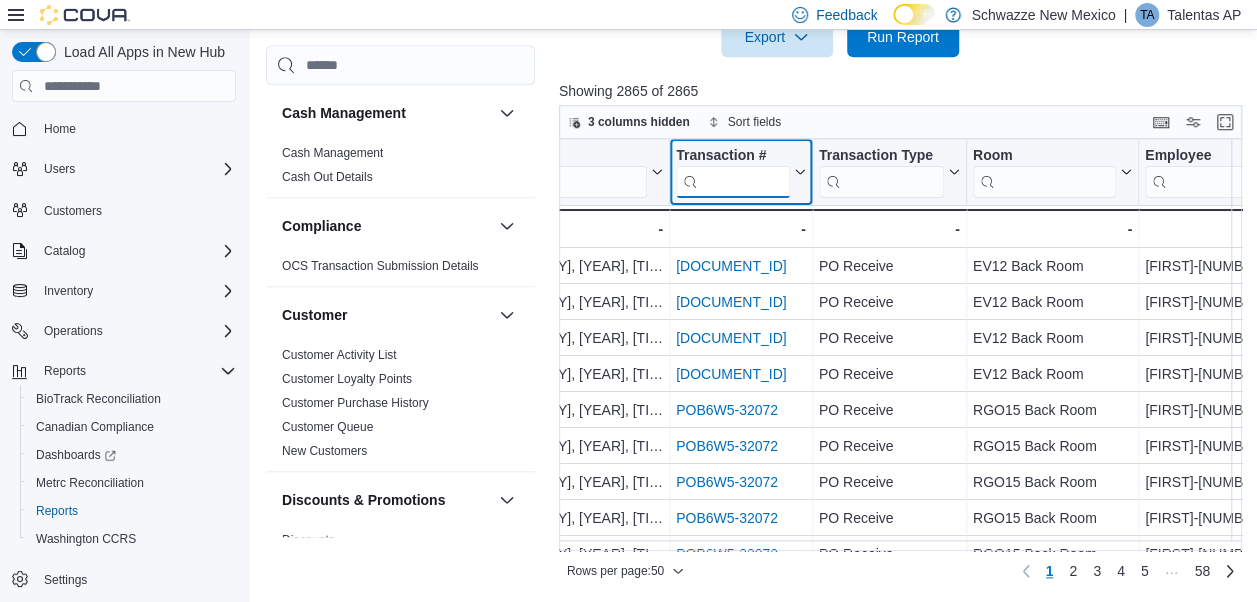 paste on "**********" 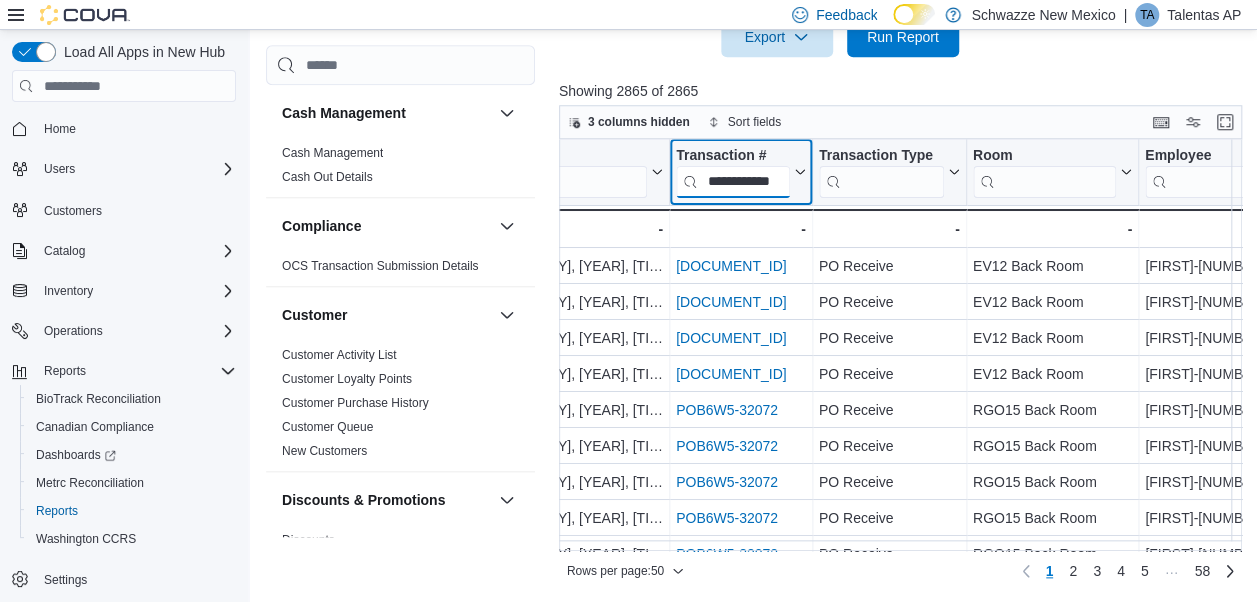 scroll, scrollTop: 0, scrollLeft: 28, axis: horizontal 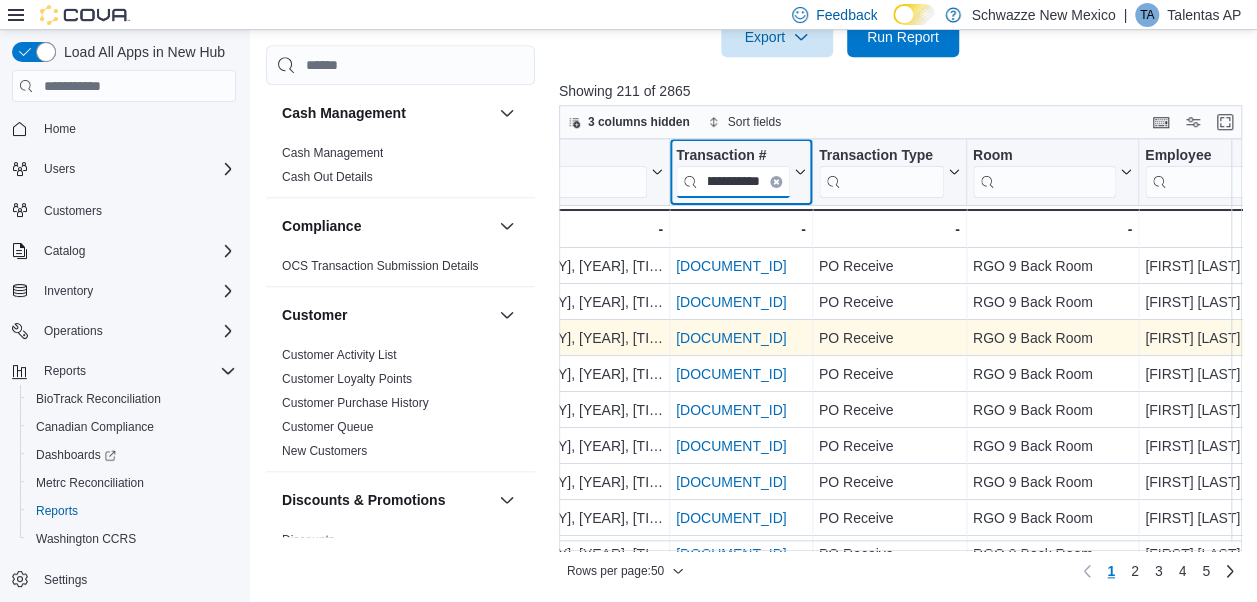 type on "**********" 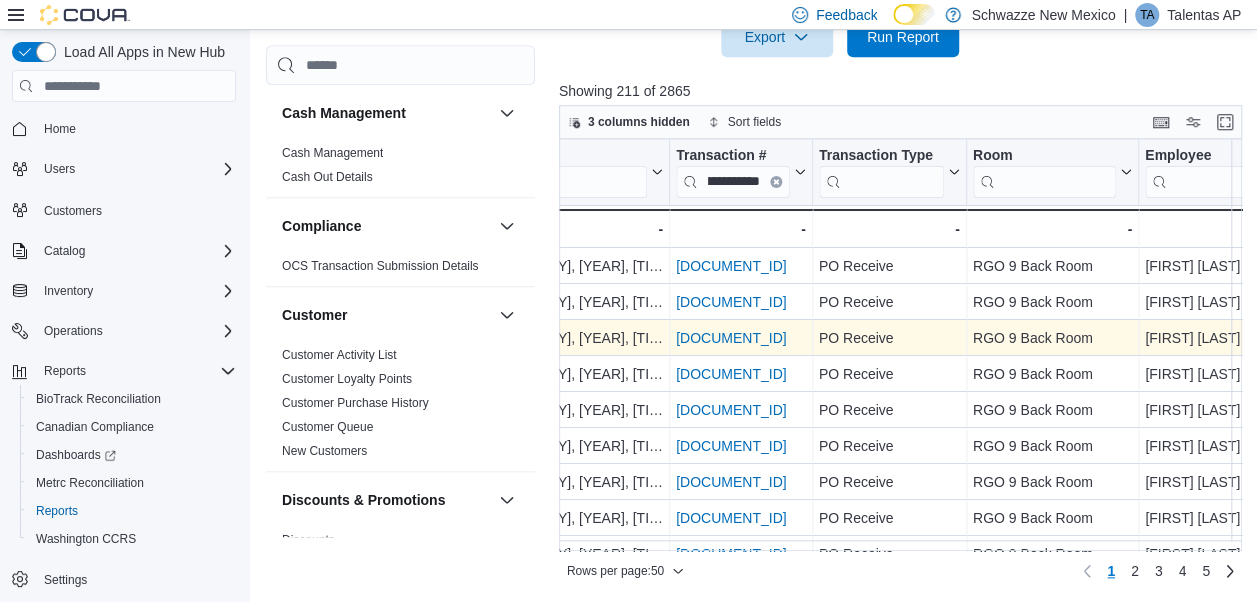 click on "POB6W5-31997" at bounding box center [731, 338] 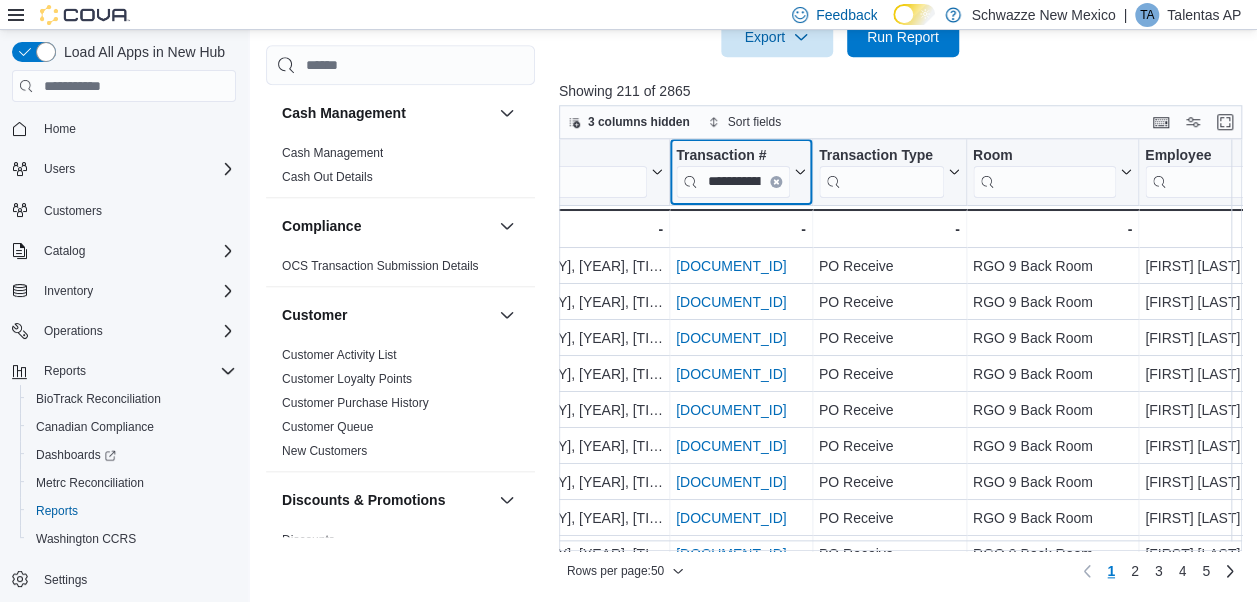 click 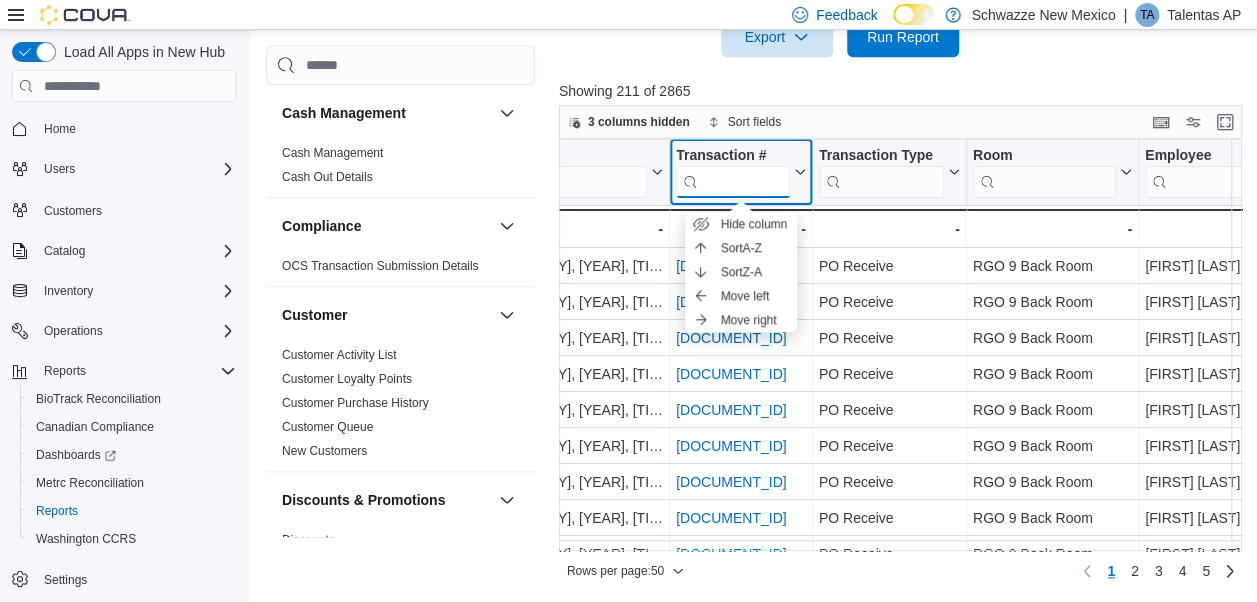 click at bounding box center (733, 182) 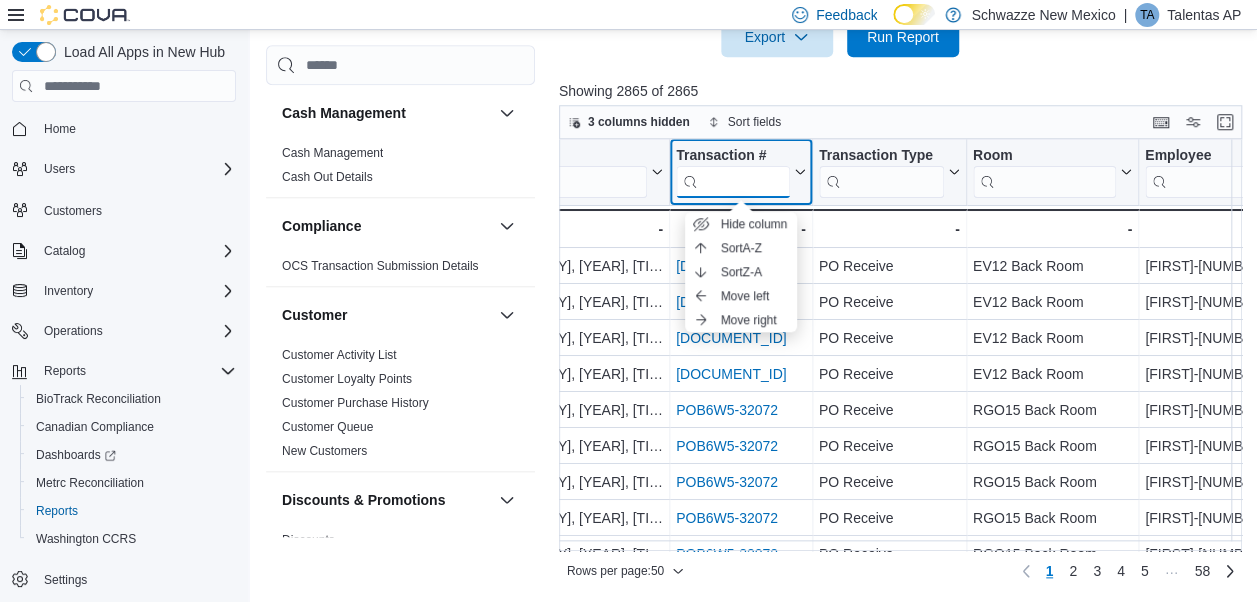paste on "**********" 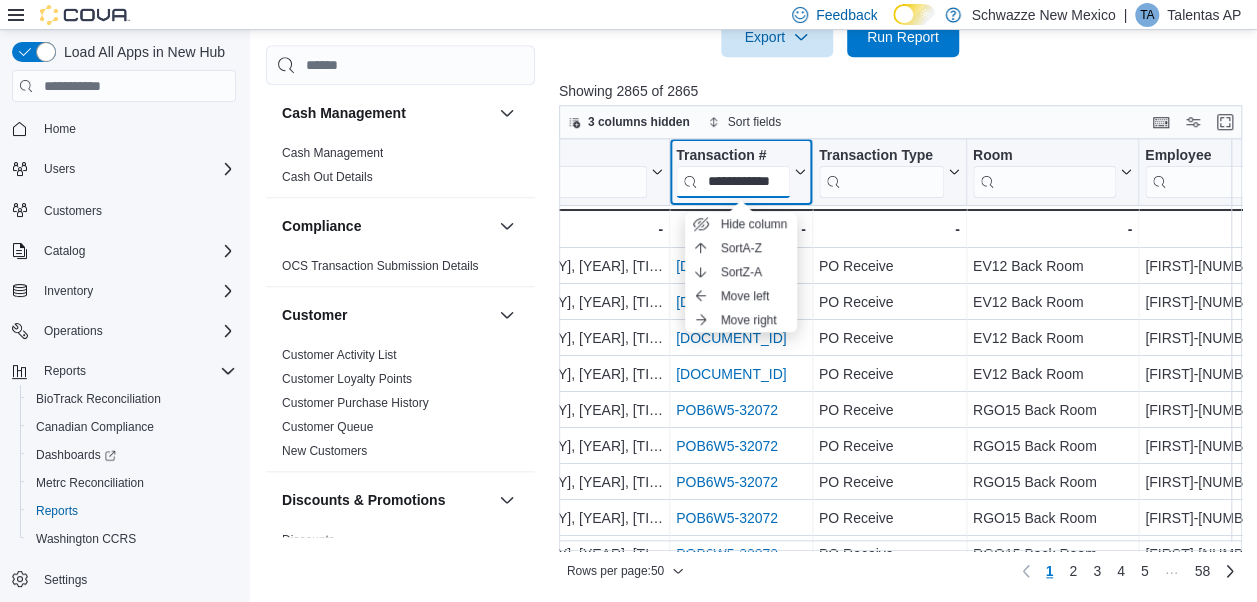 scroll, scrollTop: 0, scrollLeft: 28, axis: horizontal 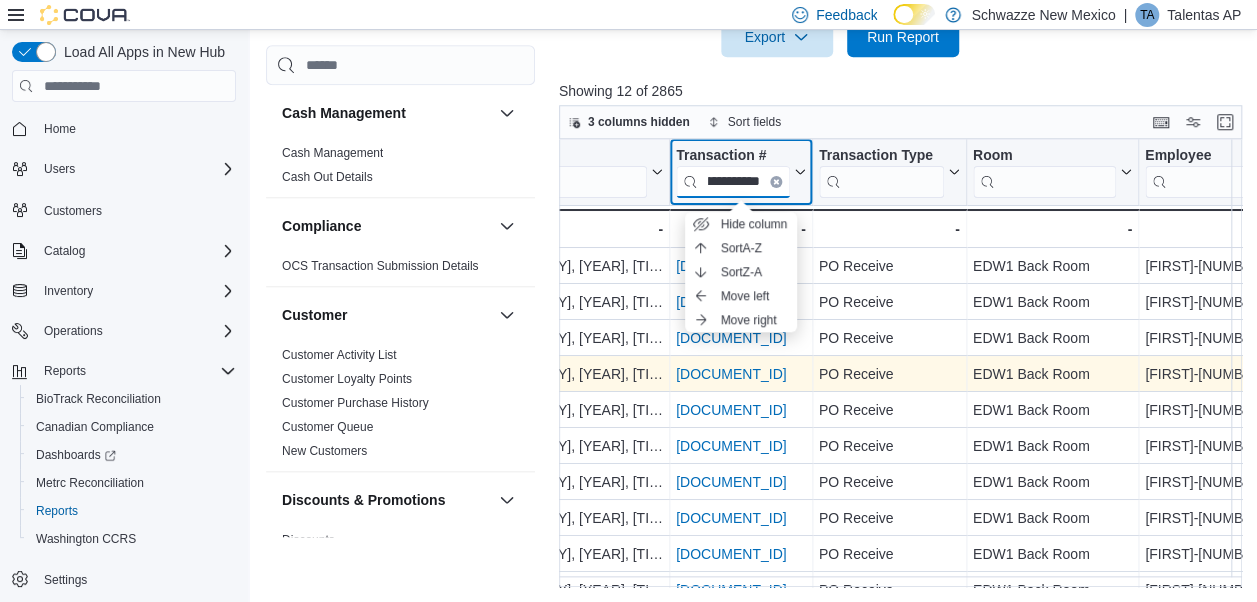type on "**********" 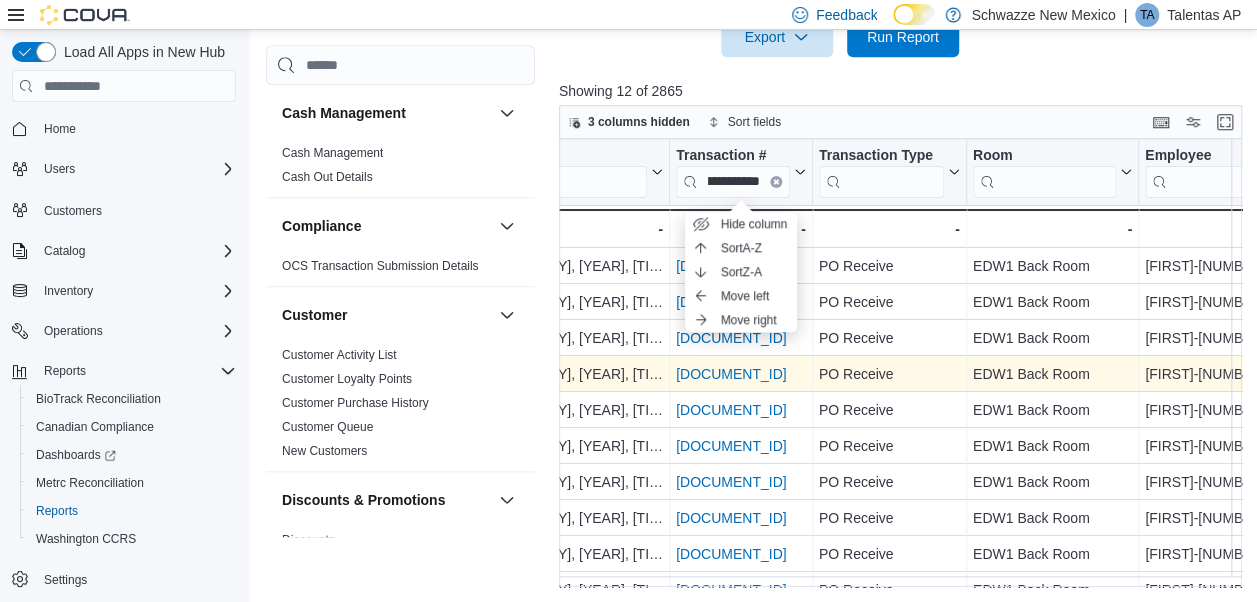 click on "POB6W5-32036" at bounding box center [731, 374] 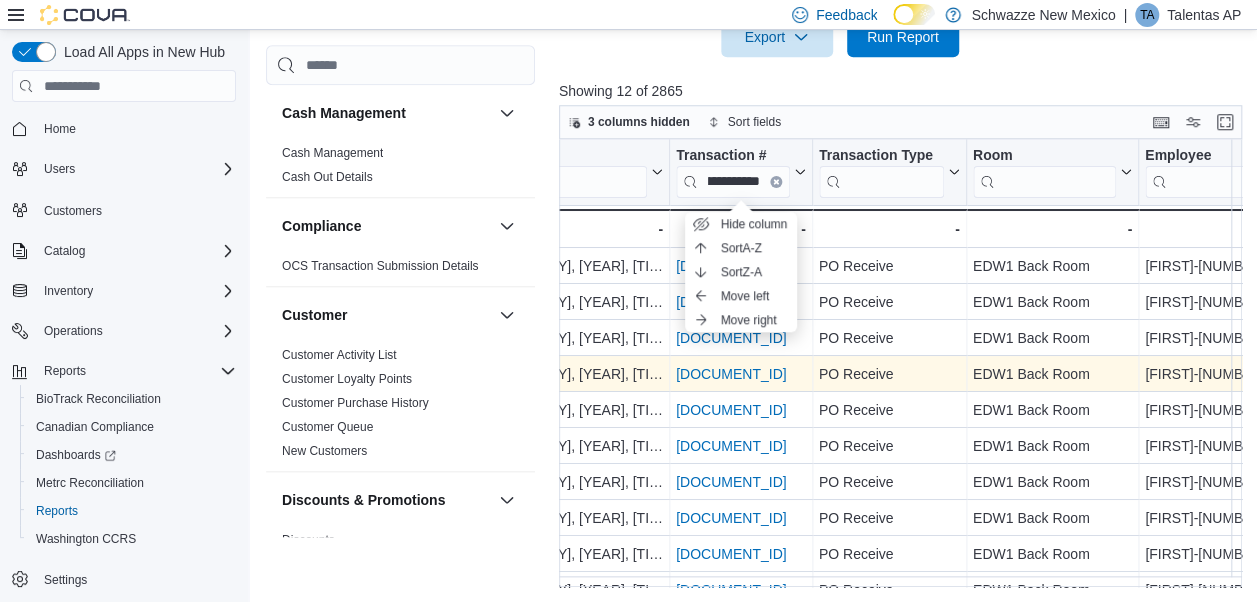scroll, scrollTop: 0, scrollLeft: 0, axis: both 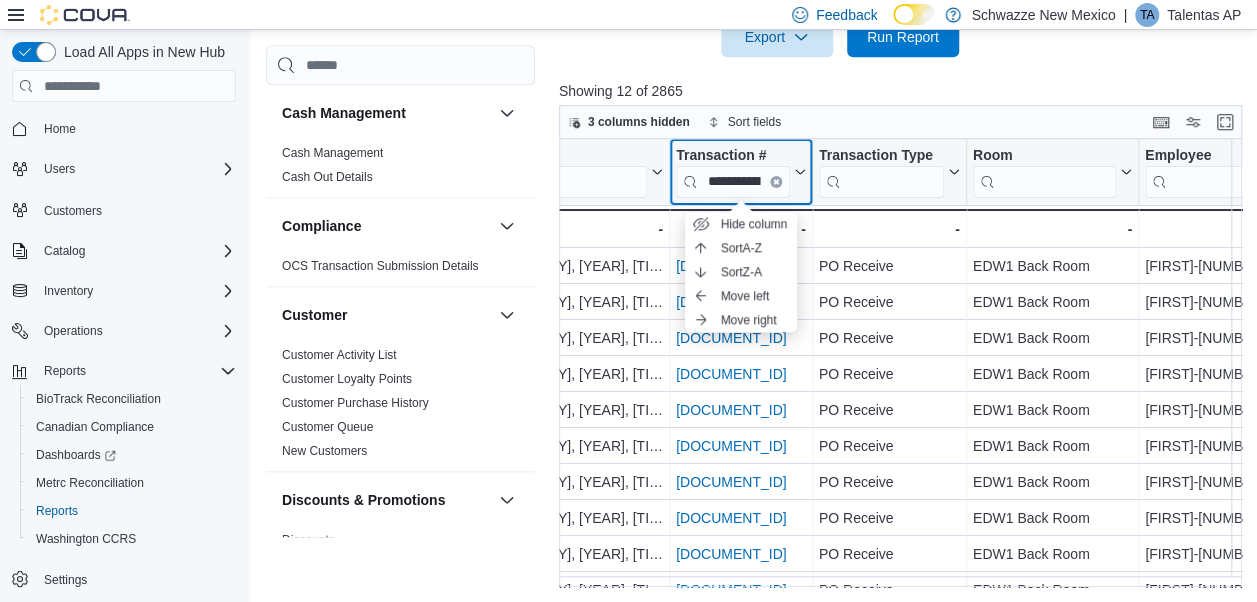 click 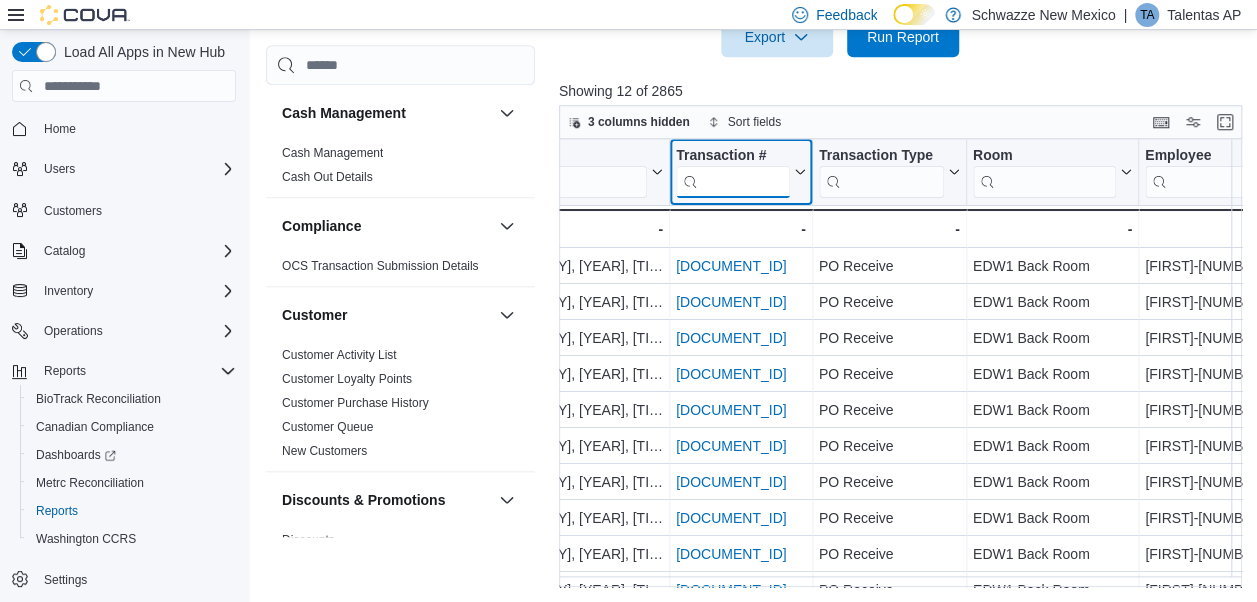 click at bounding box center [733, 182] 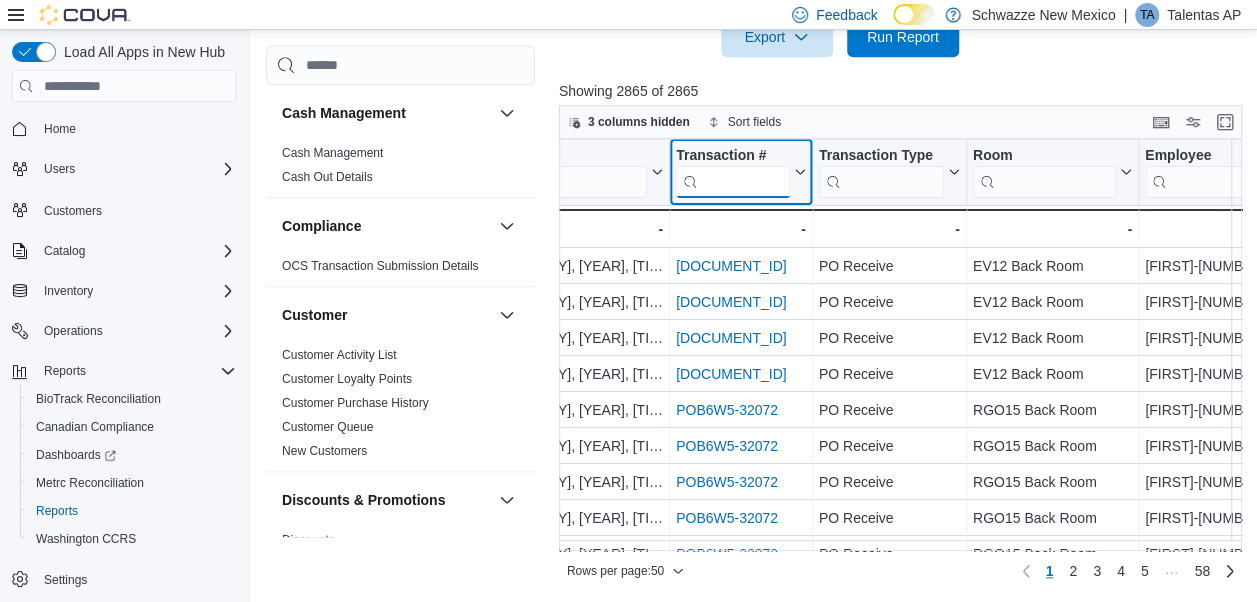 paste on "**********" 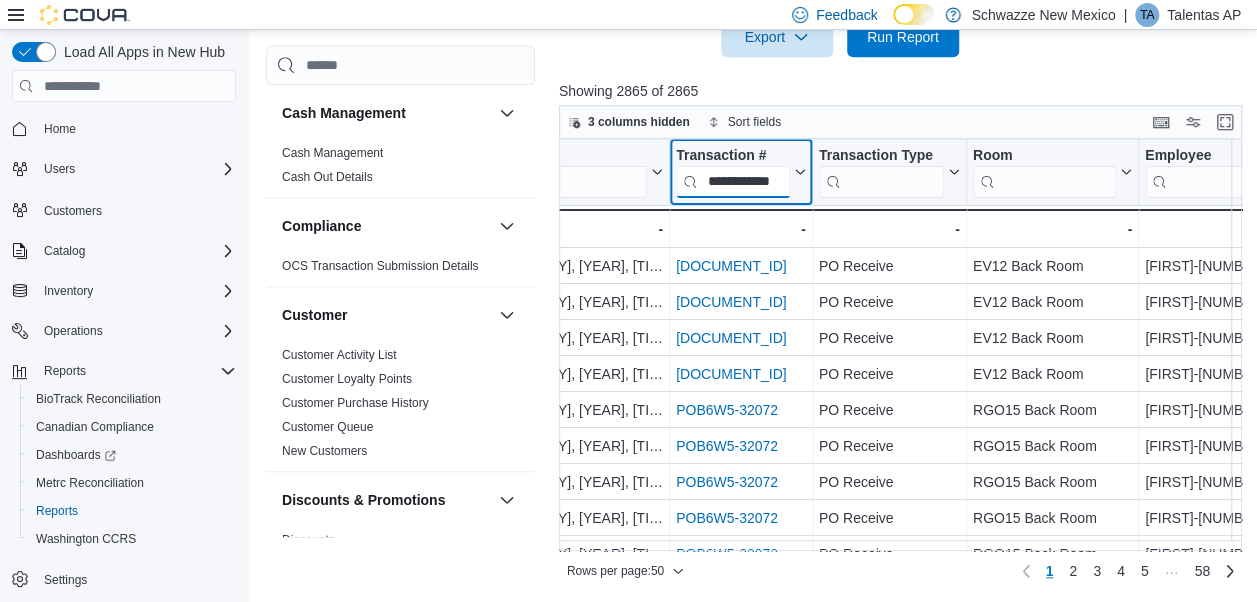 scroll, scrollTop: 0, scrollLeft: 28, axis: horizontal 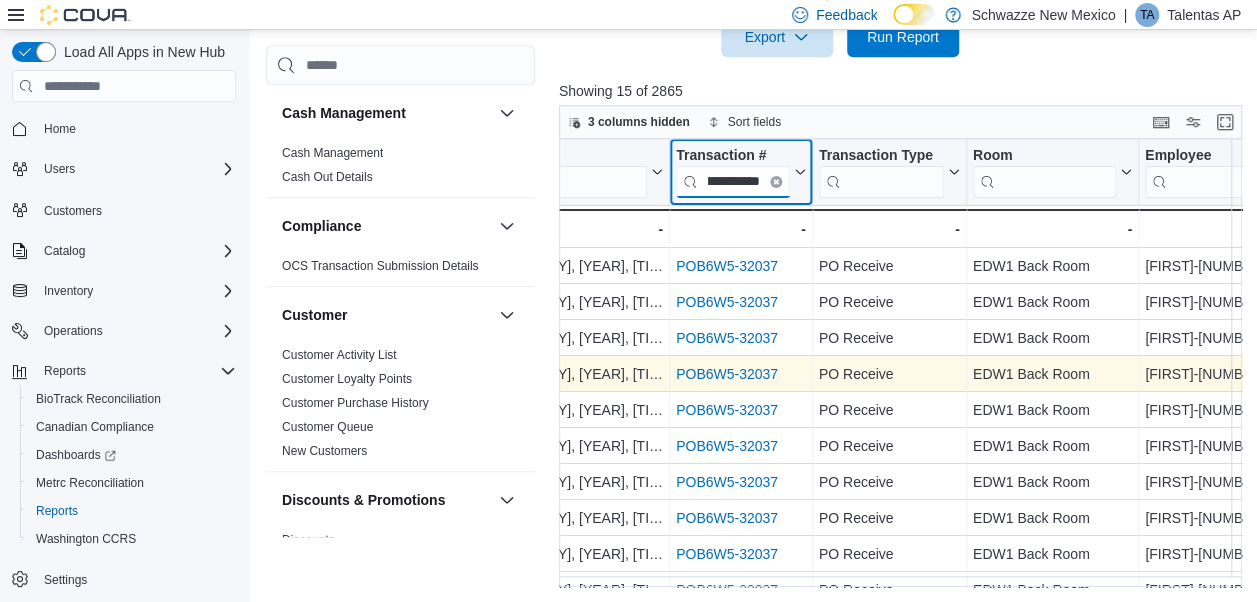 type on "**********" 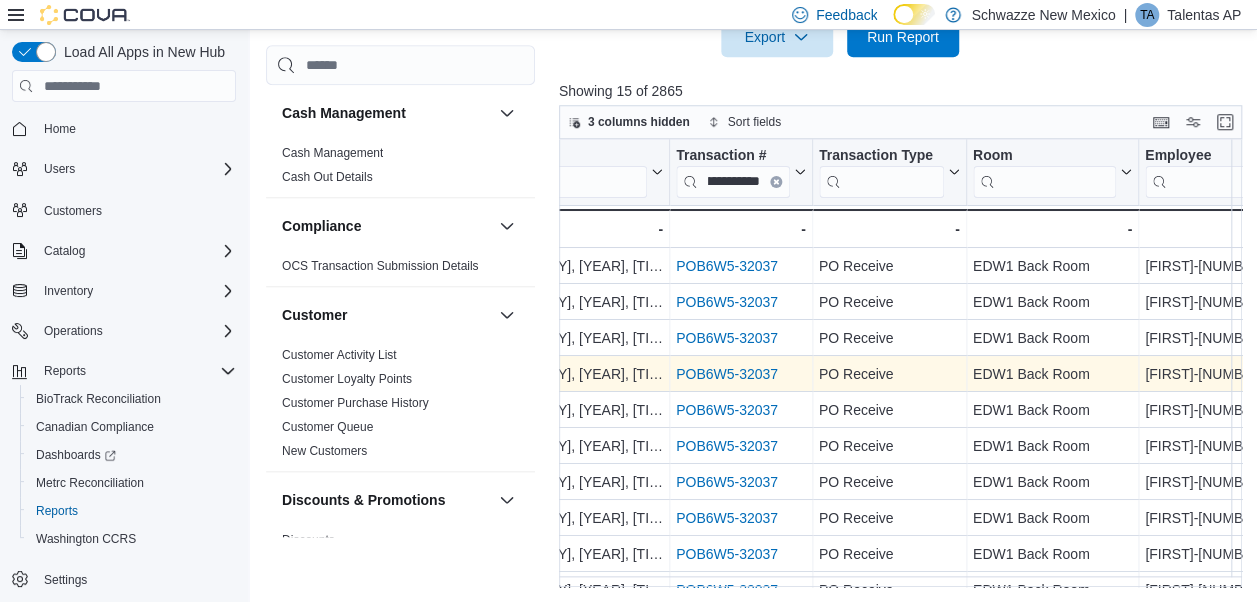 click on "POB6W5-32037" at bounding box center [727, 374] 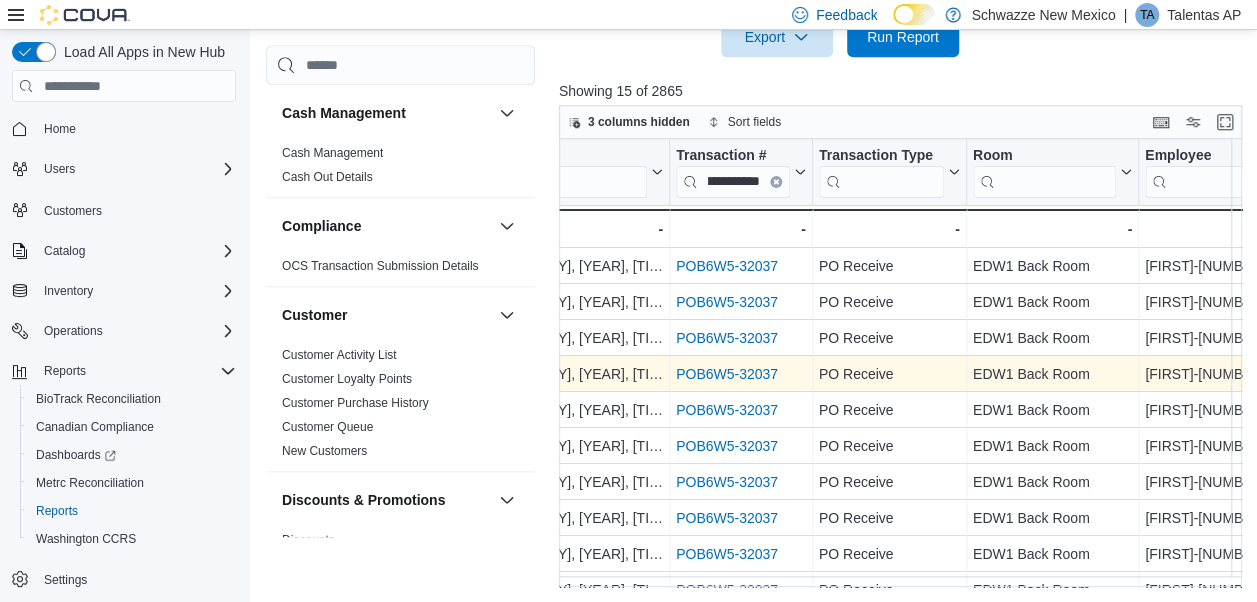 scroll, scrollTop: 0, scrollLeft: 0, axis: both 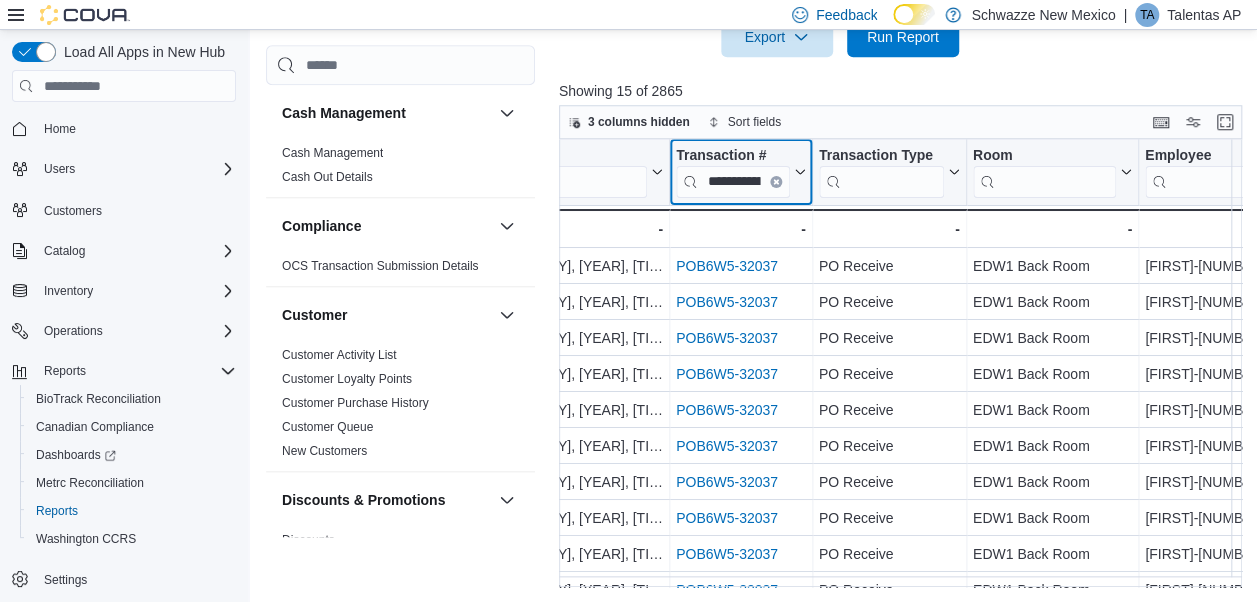 click at bounding box center (775, 182) 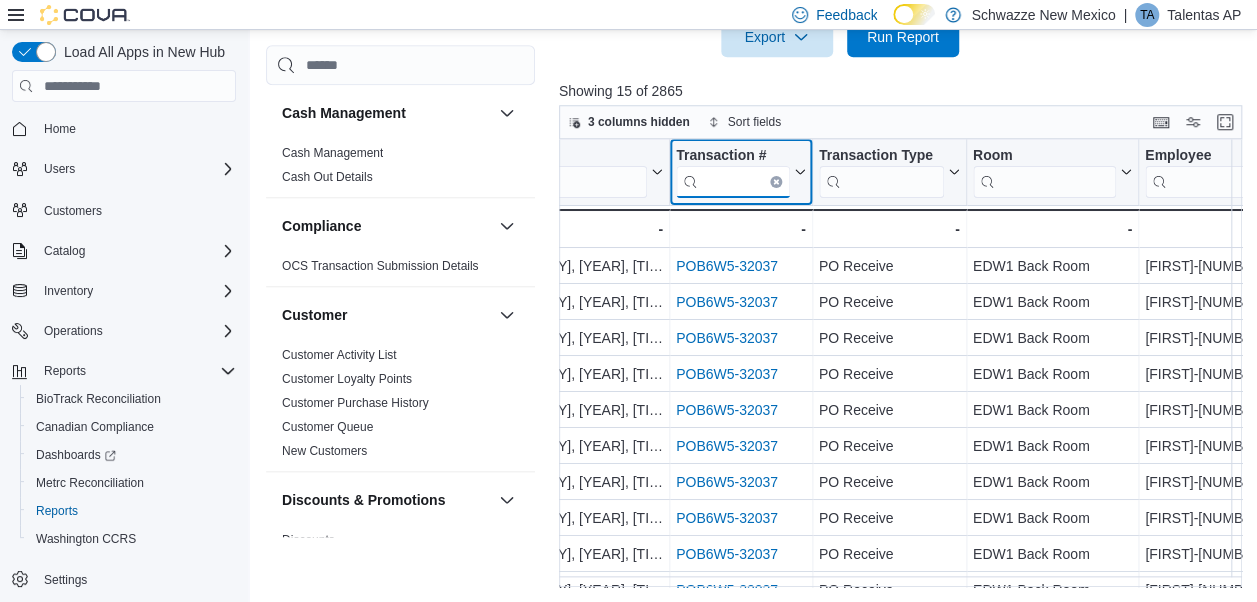 click at bounding box center (733, 182) 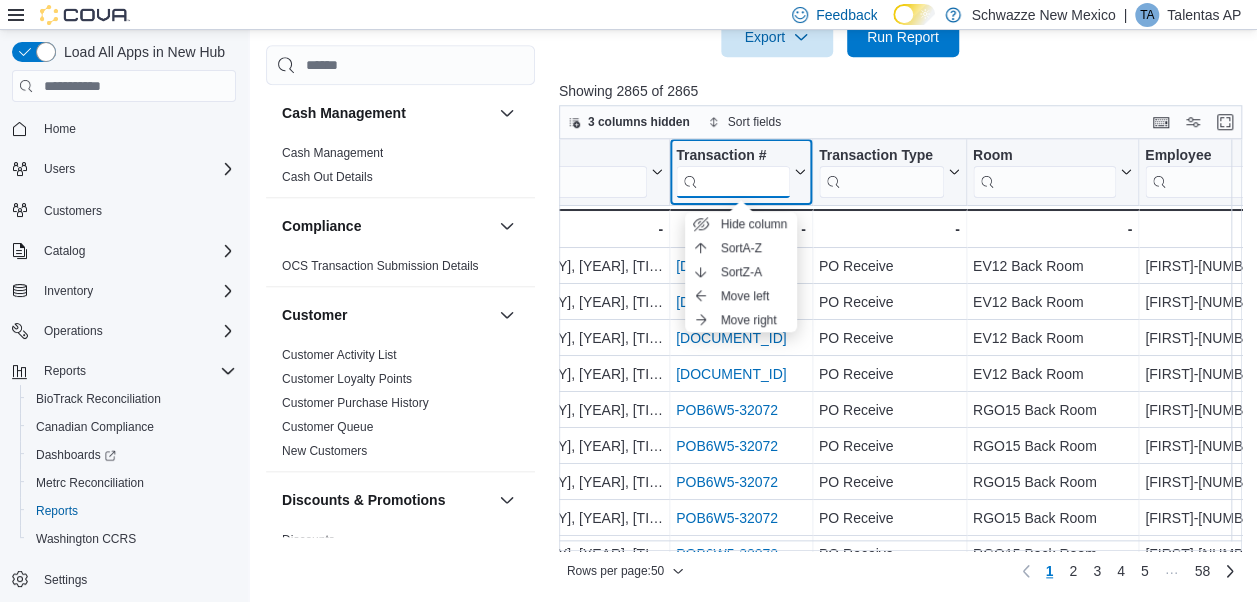 click at bounding box center (733, 182) 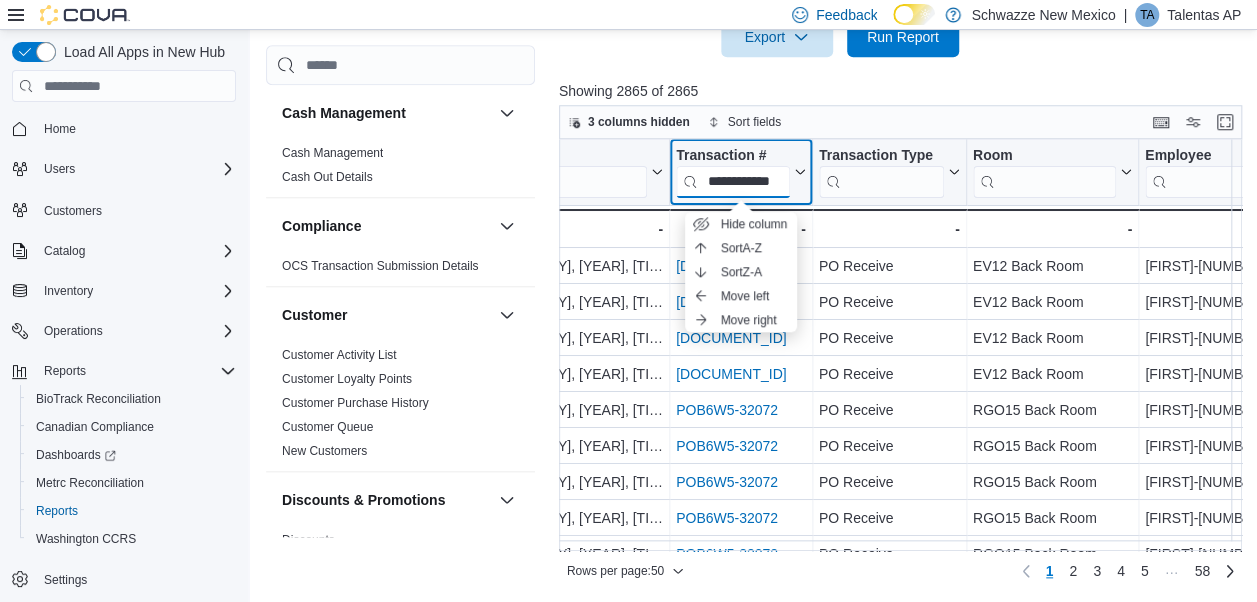 scroll, scrollTop: 0, scrollLeft: 28, axis: horizontal 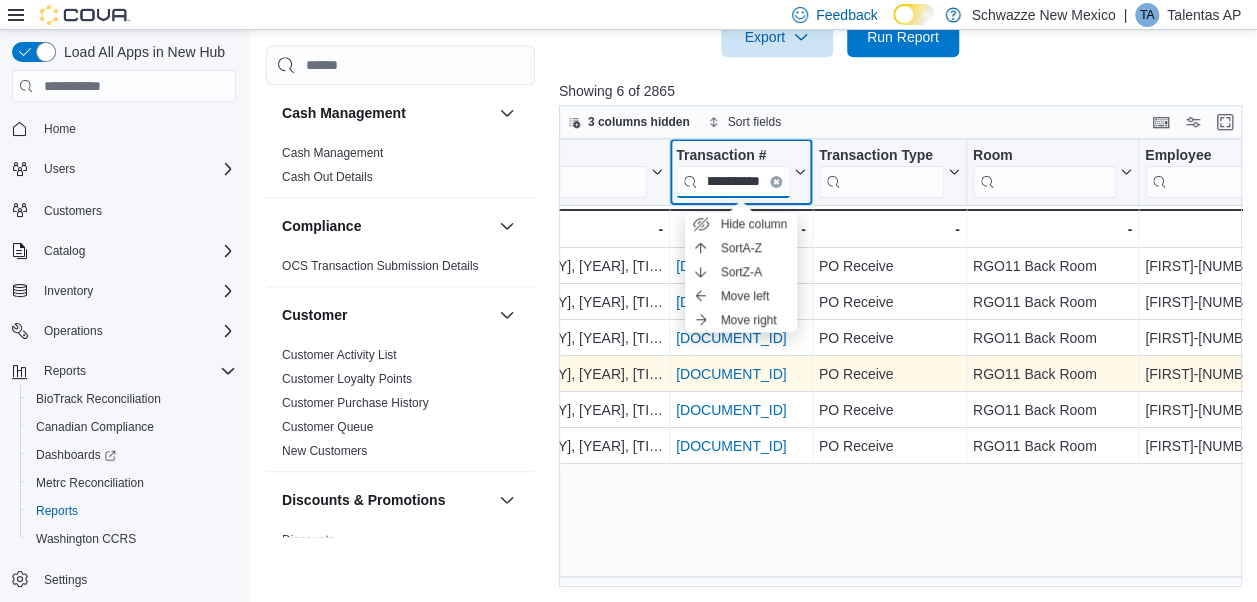 type on "**********" 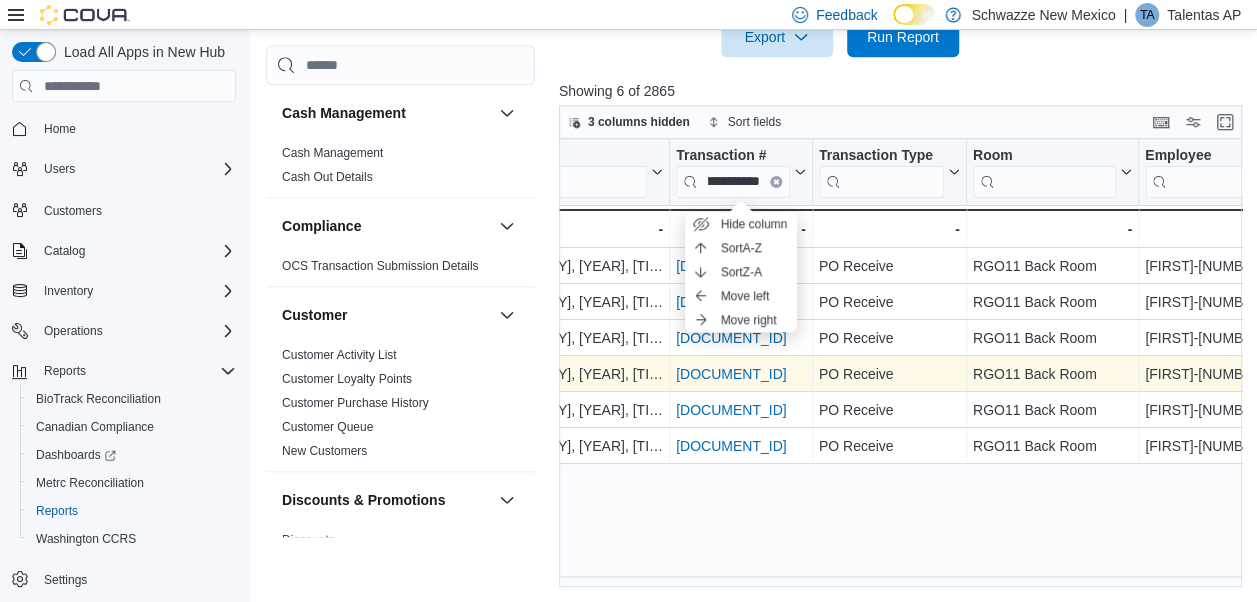 click on "POB6W5-32038" at bounding box center (731, 374) 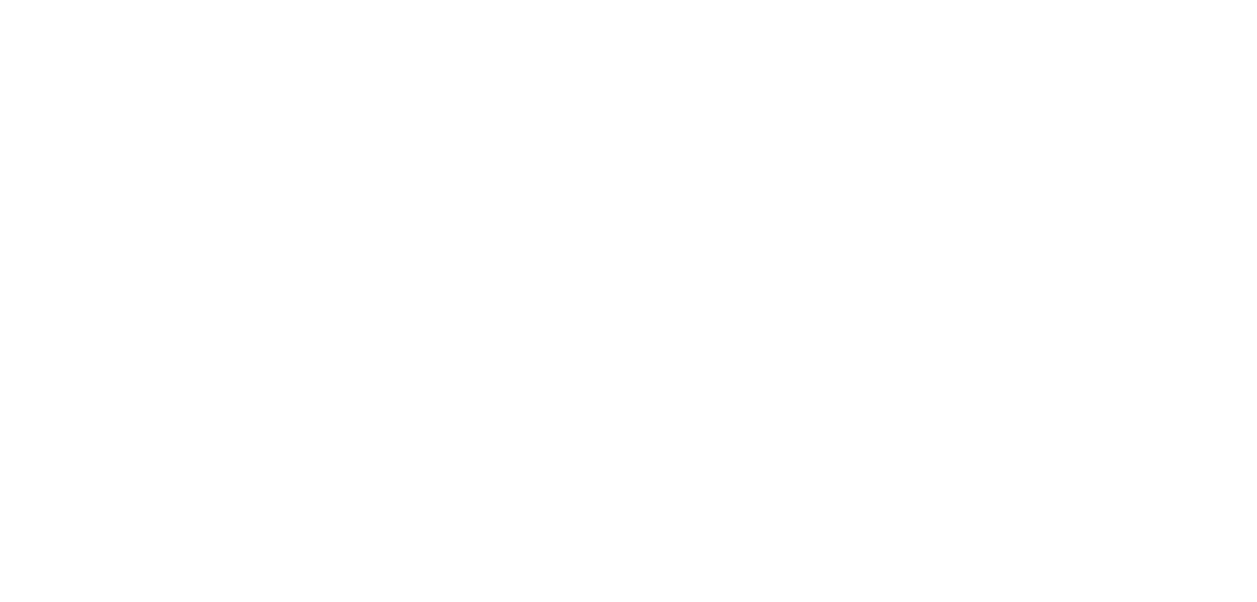 scroll, scrollTop: 0, scrollLeft: 0, axis: both 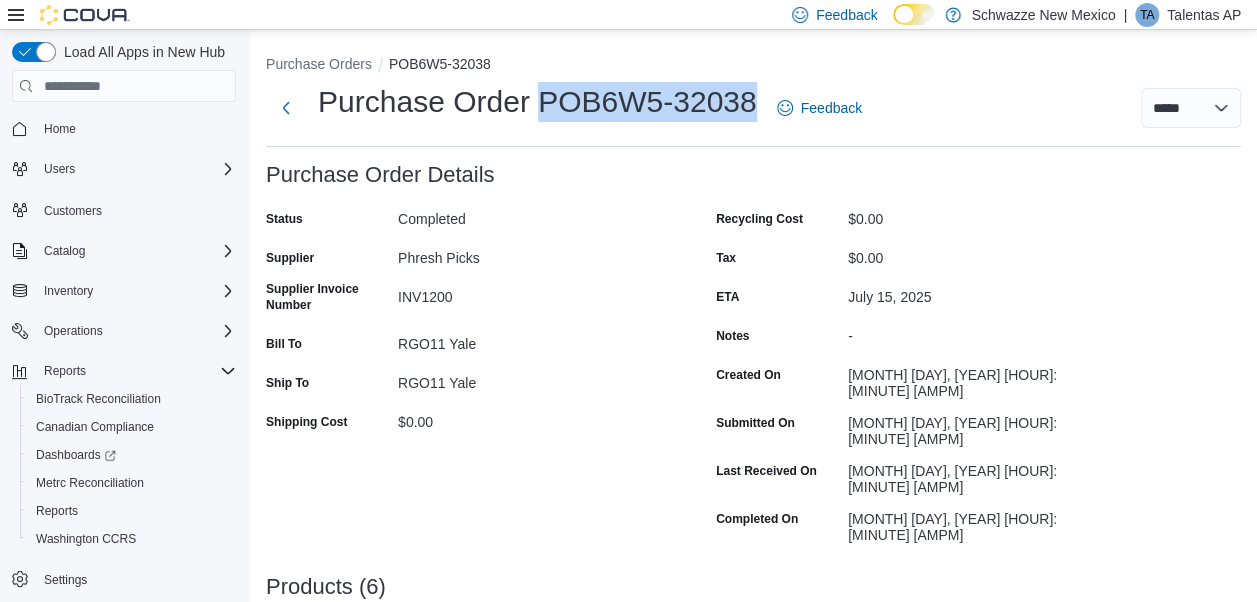 drag, startPoint x: 542, startPoint y: 90, endPoint x: 754, endPoint y: 96, distance: 212.08488 